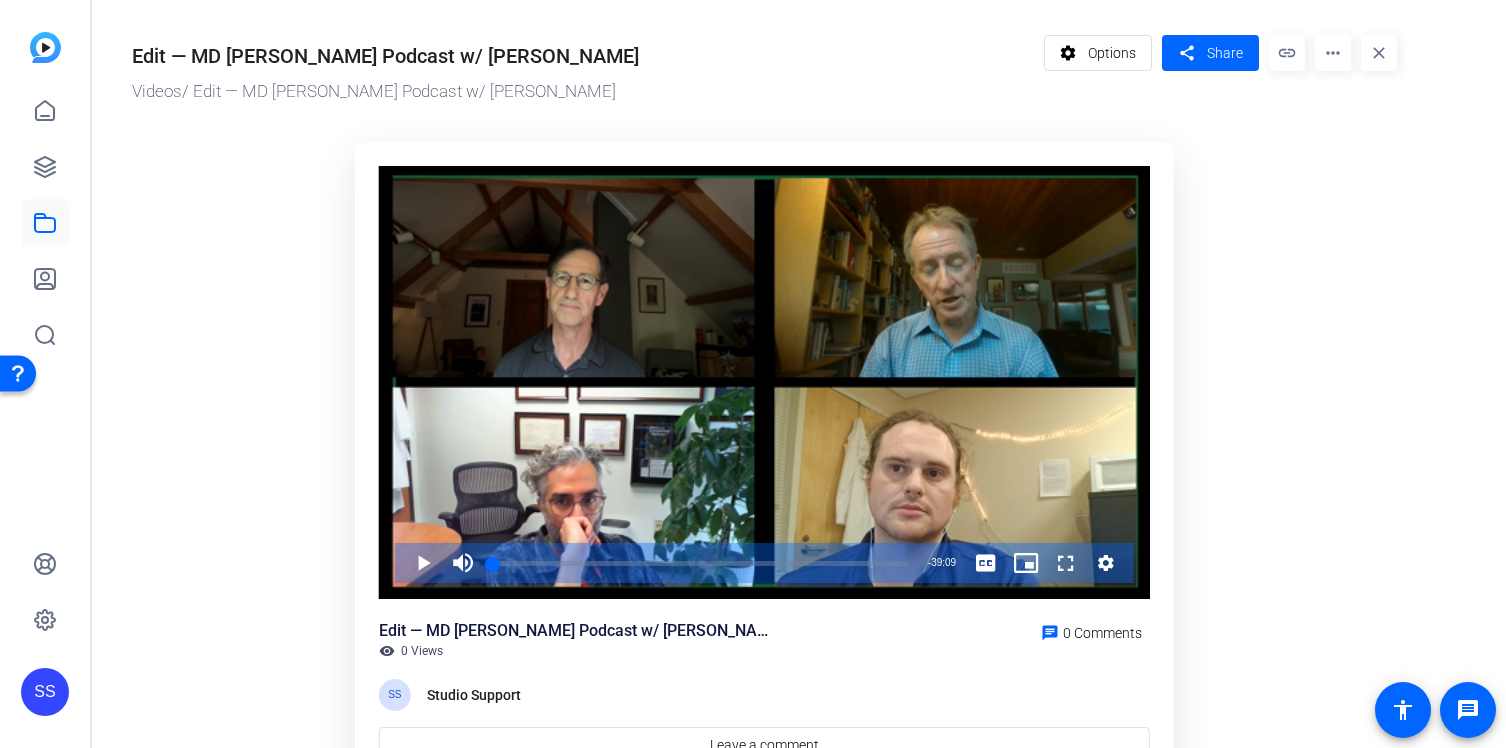 scroll, scrollTop: 0, scrollLeft: 0, axis: both 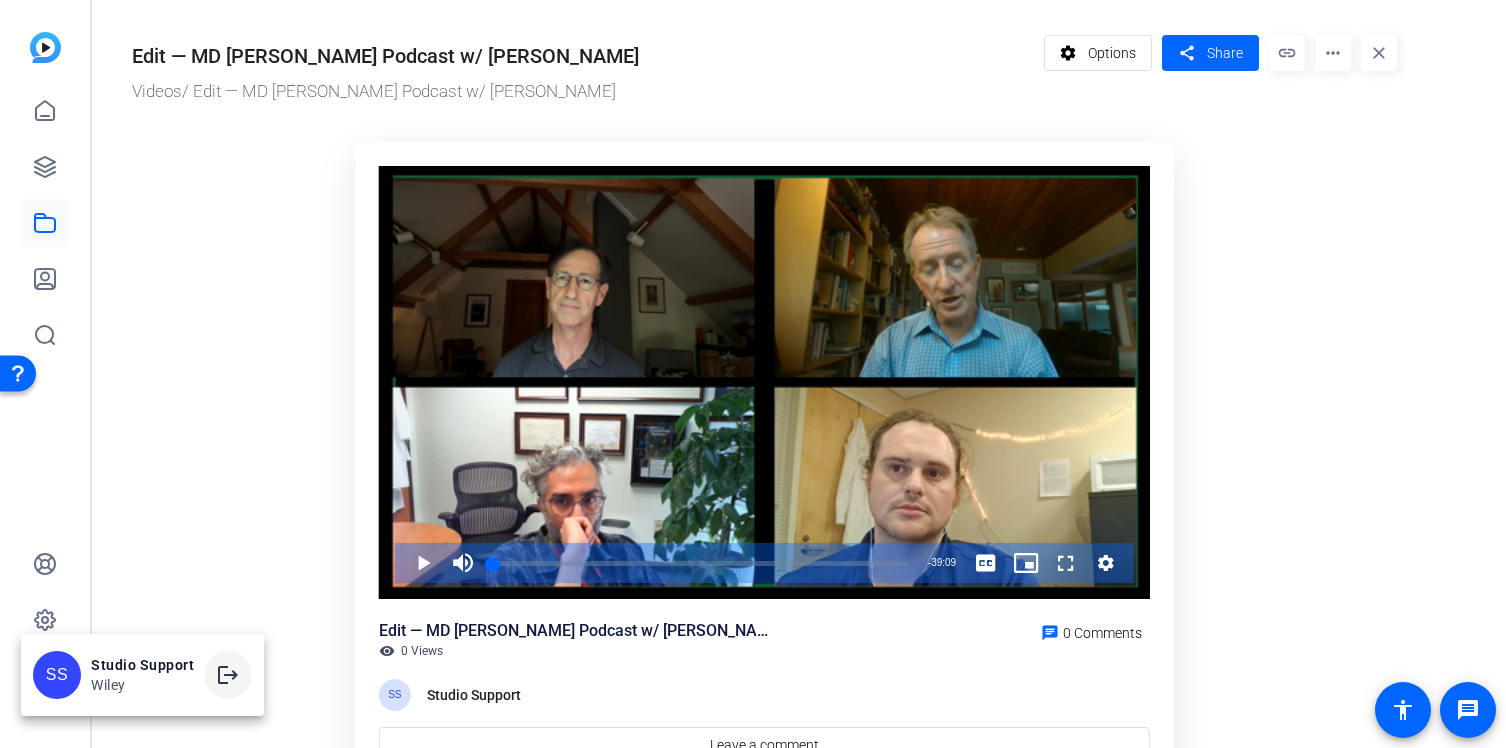 click on "logout" at bounding box center (228, 675) 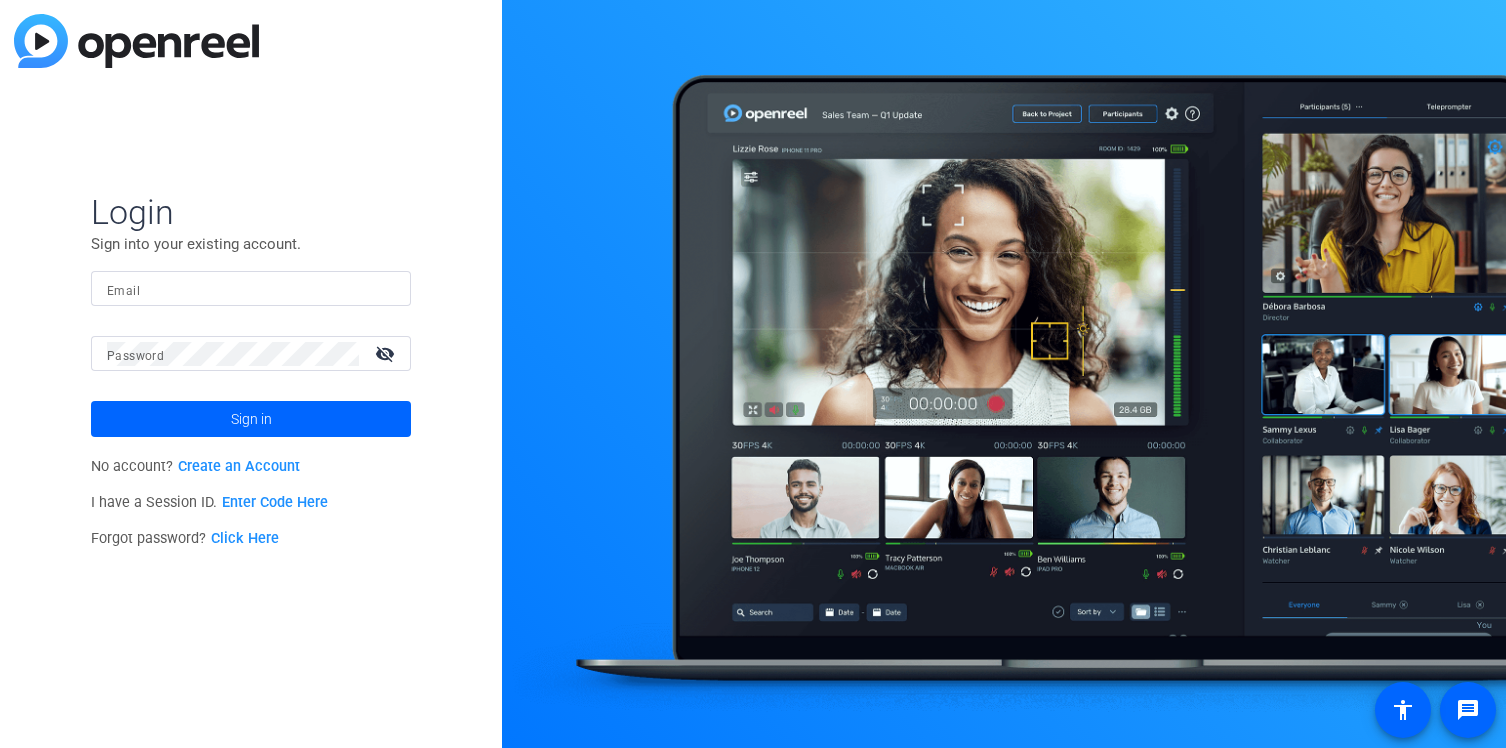 scroll, scrollTop: 0, scrollLeft: 0, axis: both 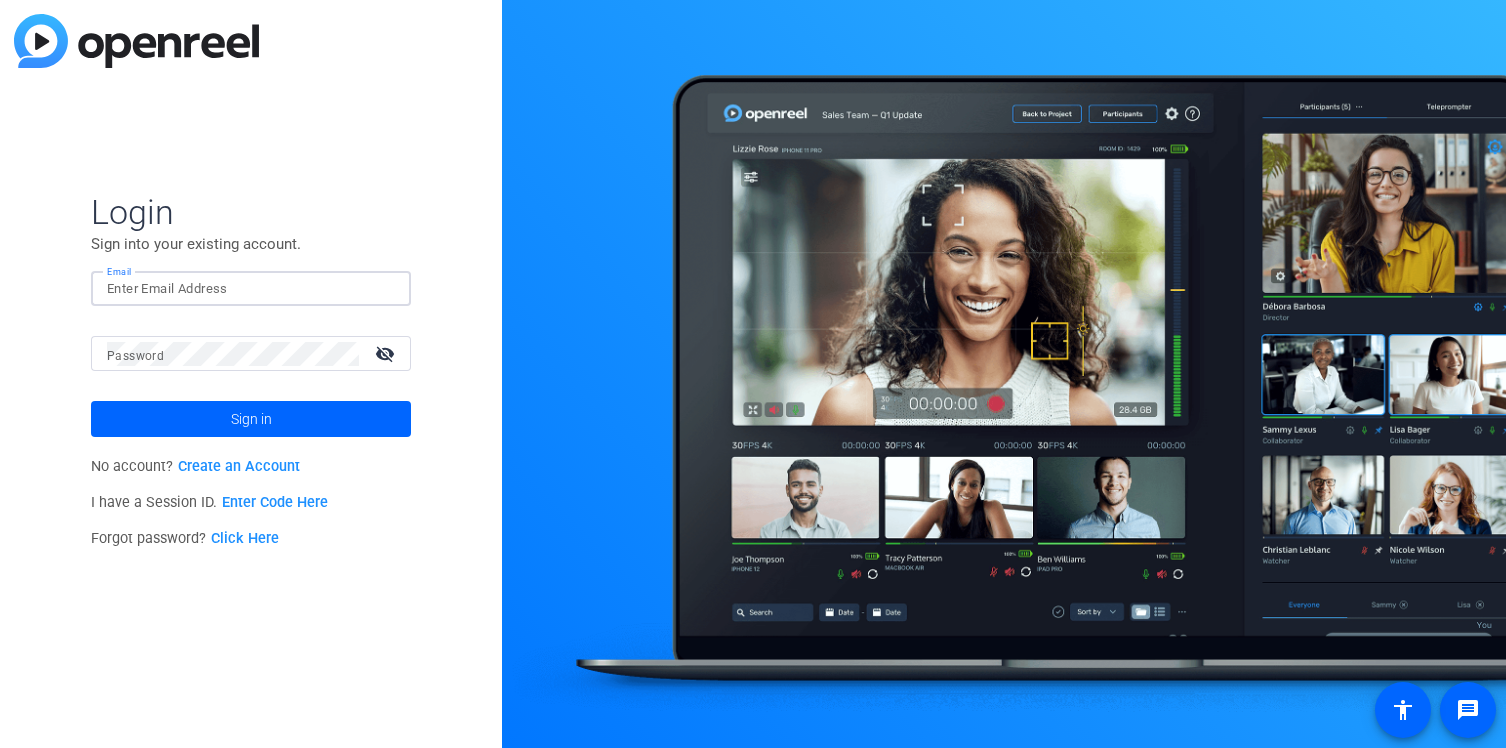 click on "Email" at bounding box center (251, 289) 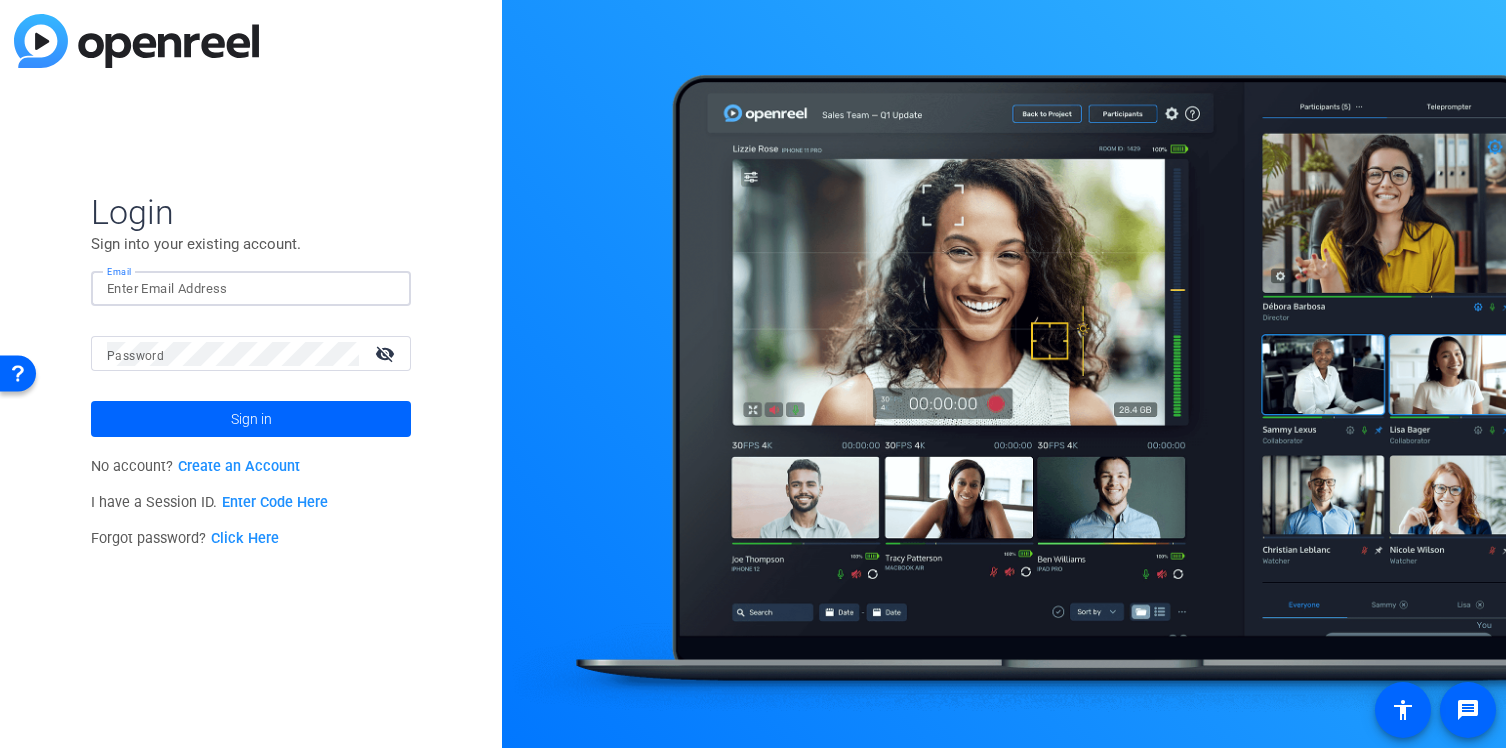 click 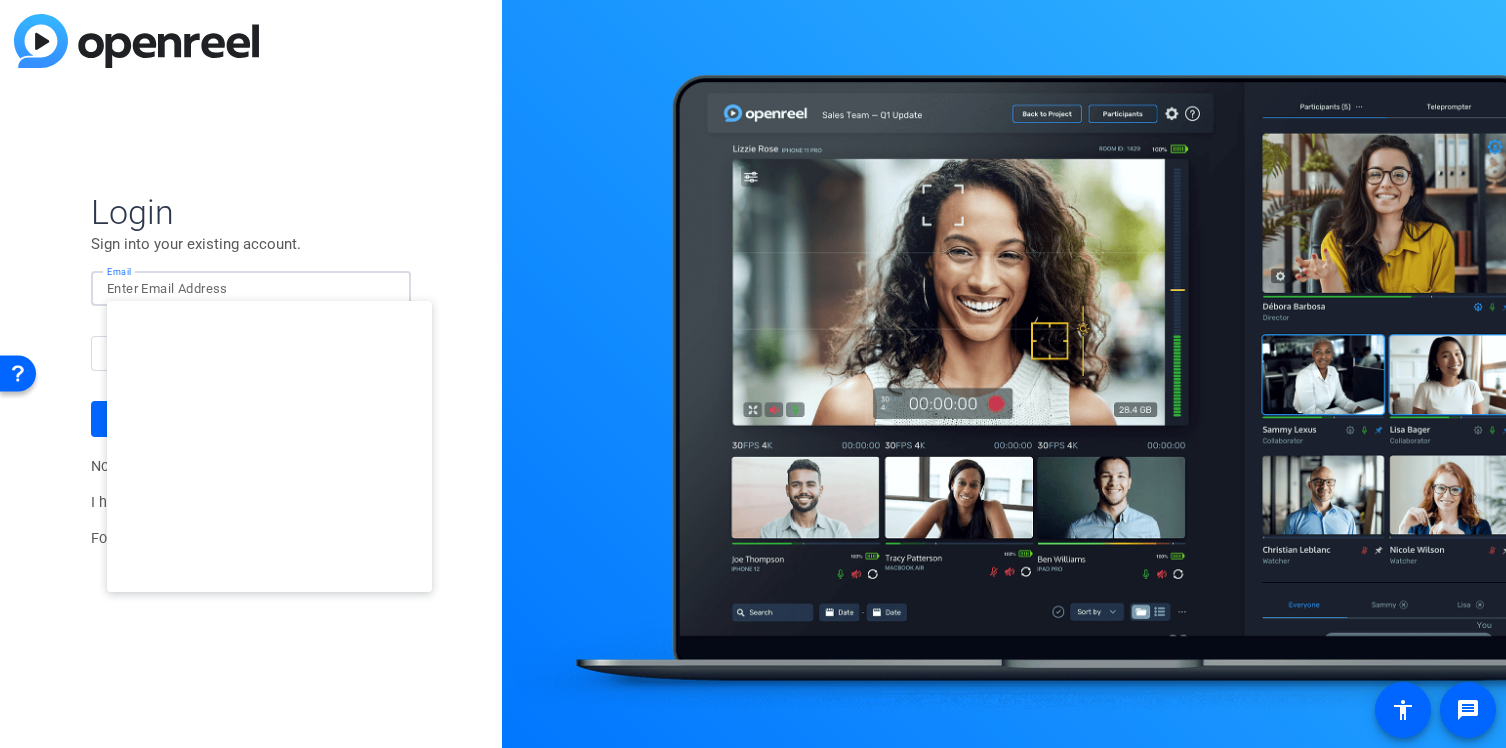 type on "[EMAIL_ADDRESS][DOMAIN_NAME]" 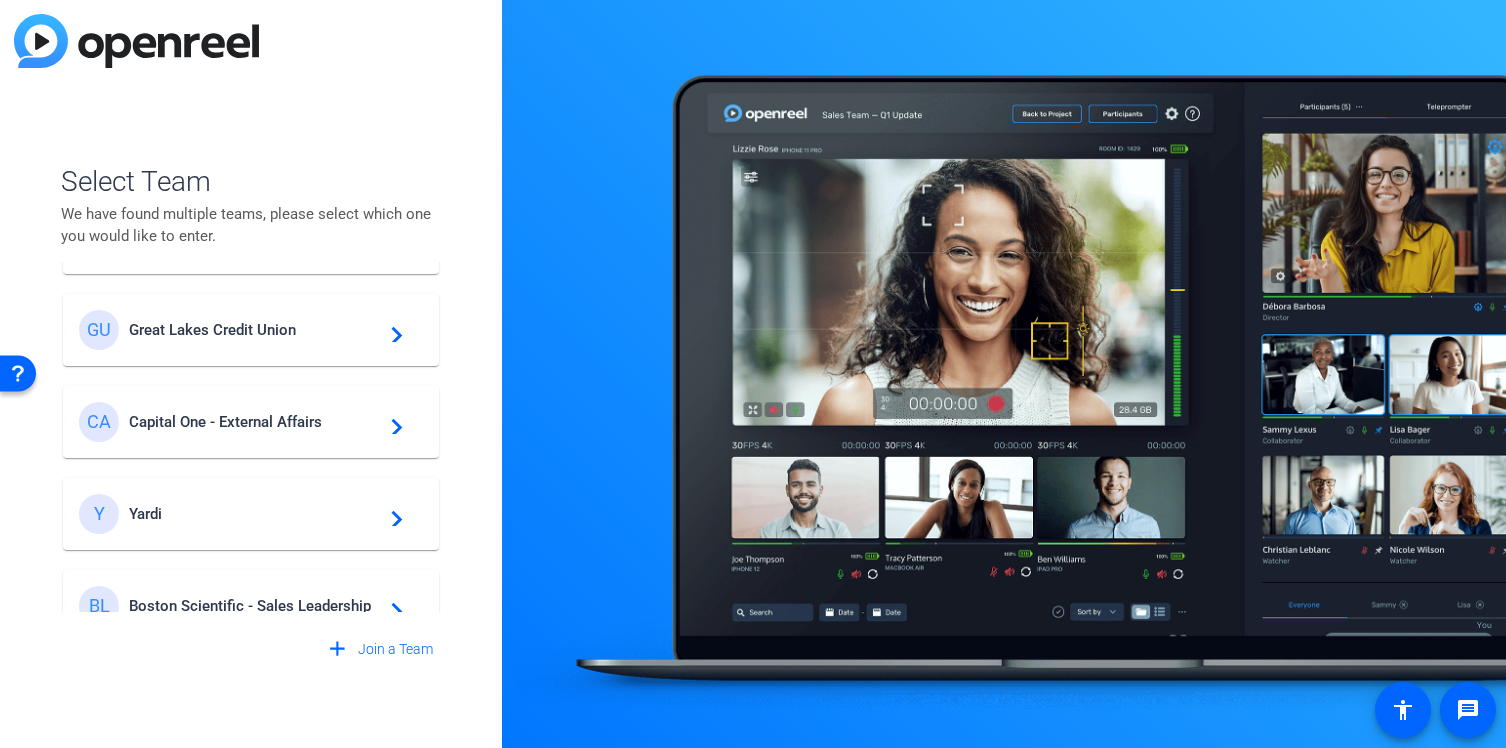 scroll, scrollTop: 177, scrollLeft: 0, axis: vertical 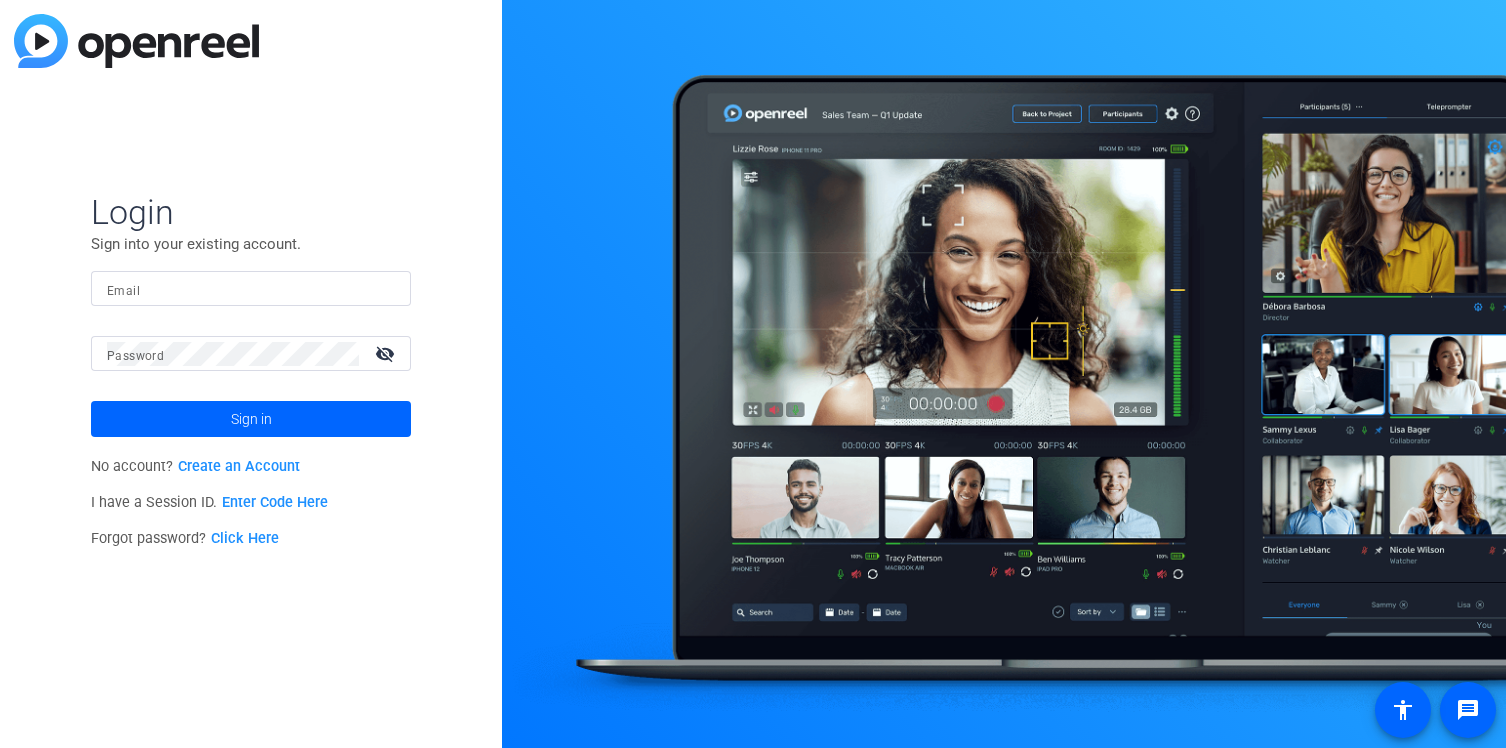click on "Email" at bounding box center [251, 289] 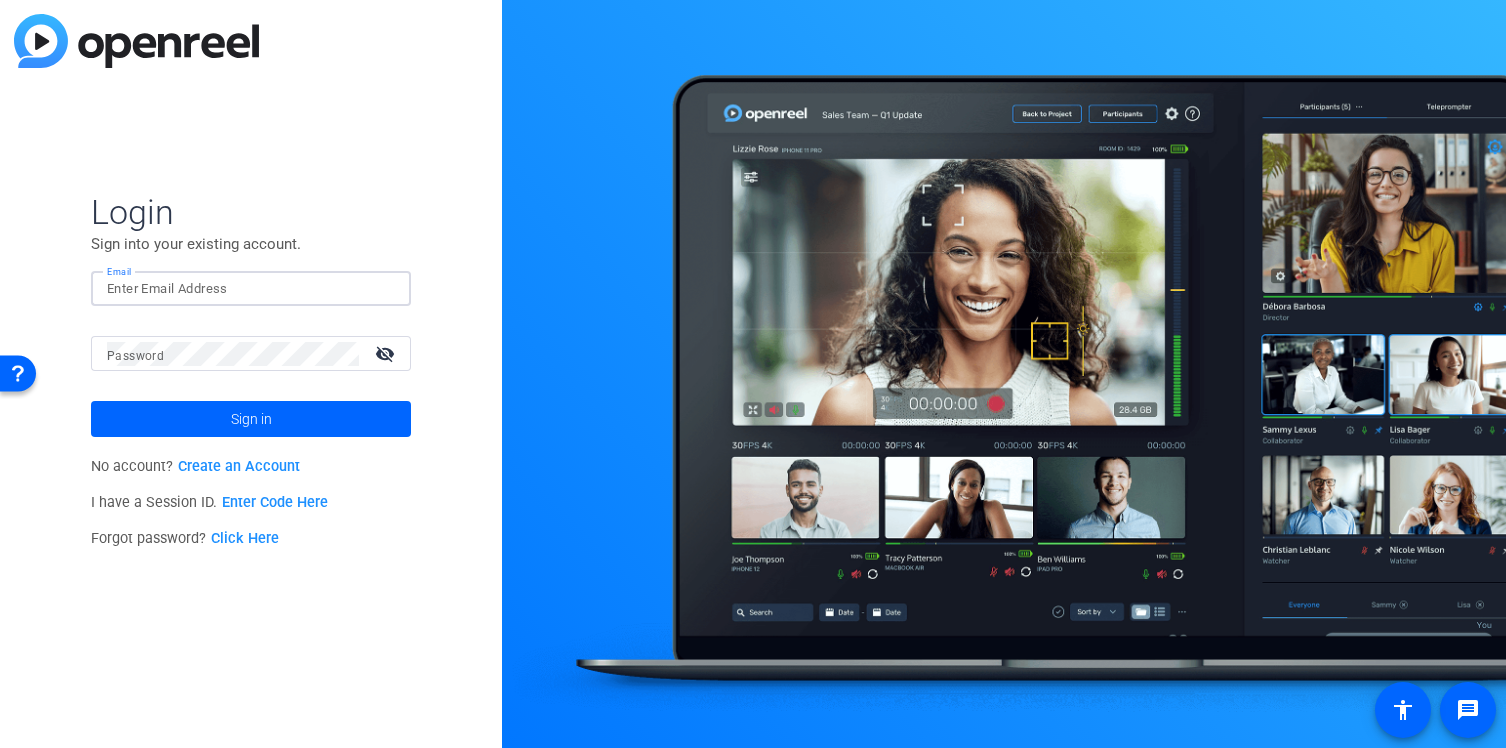 click 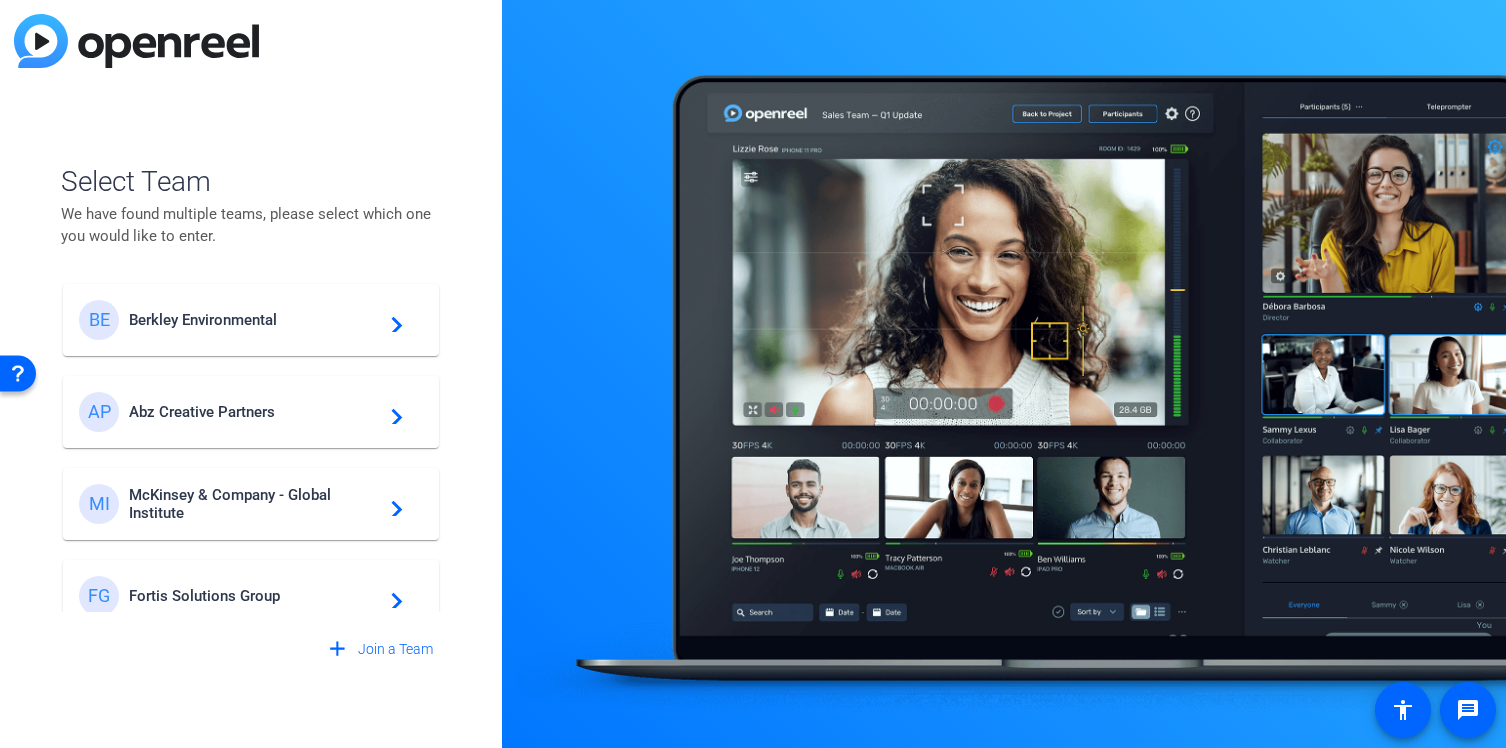 click on "Fortis Solutions Group" 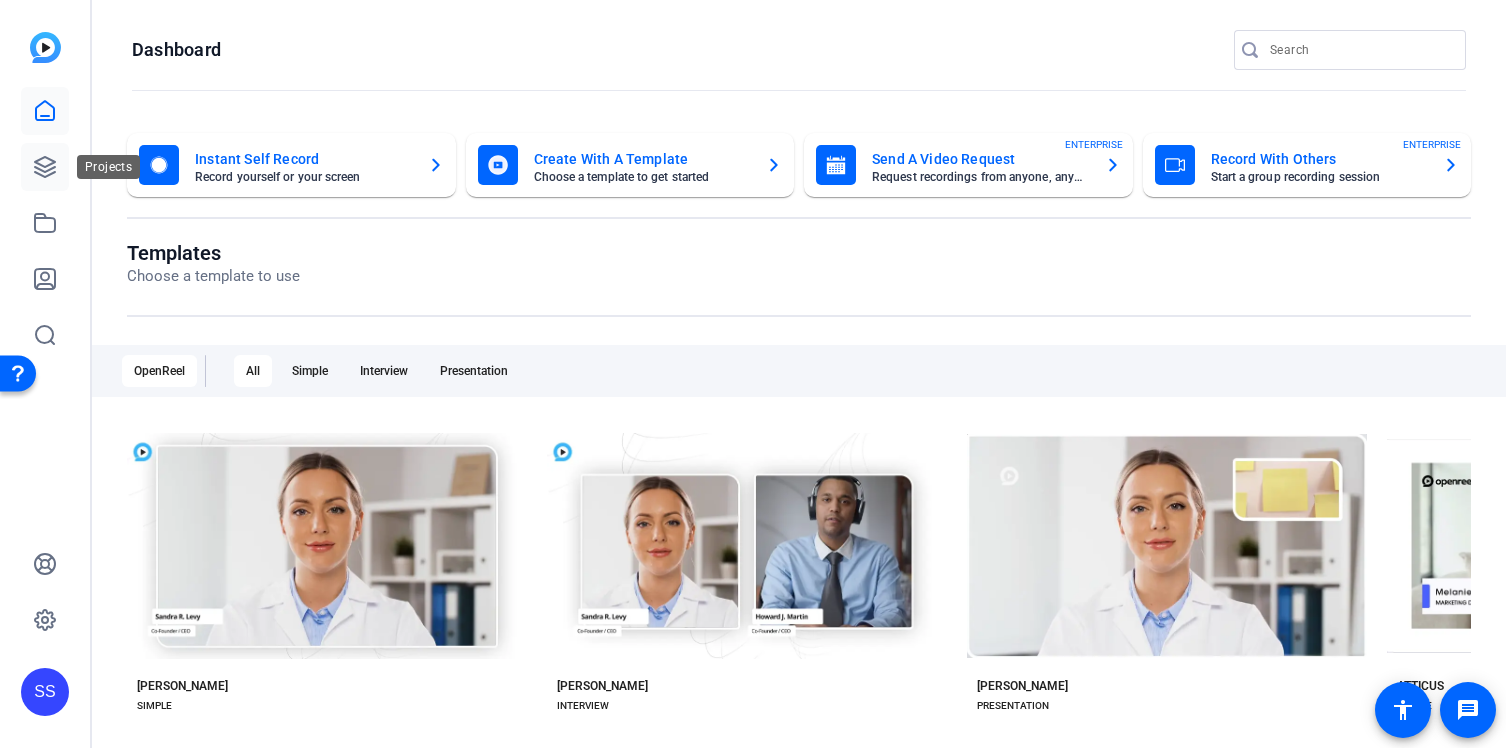 click 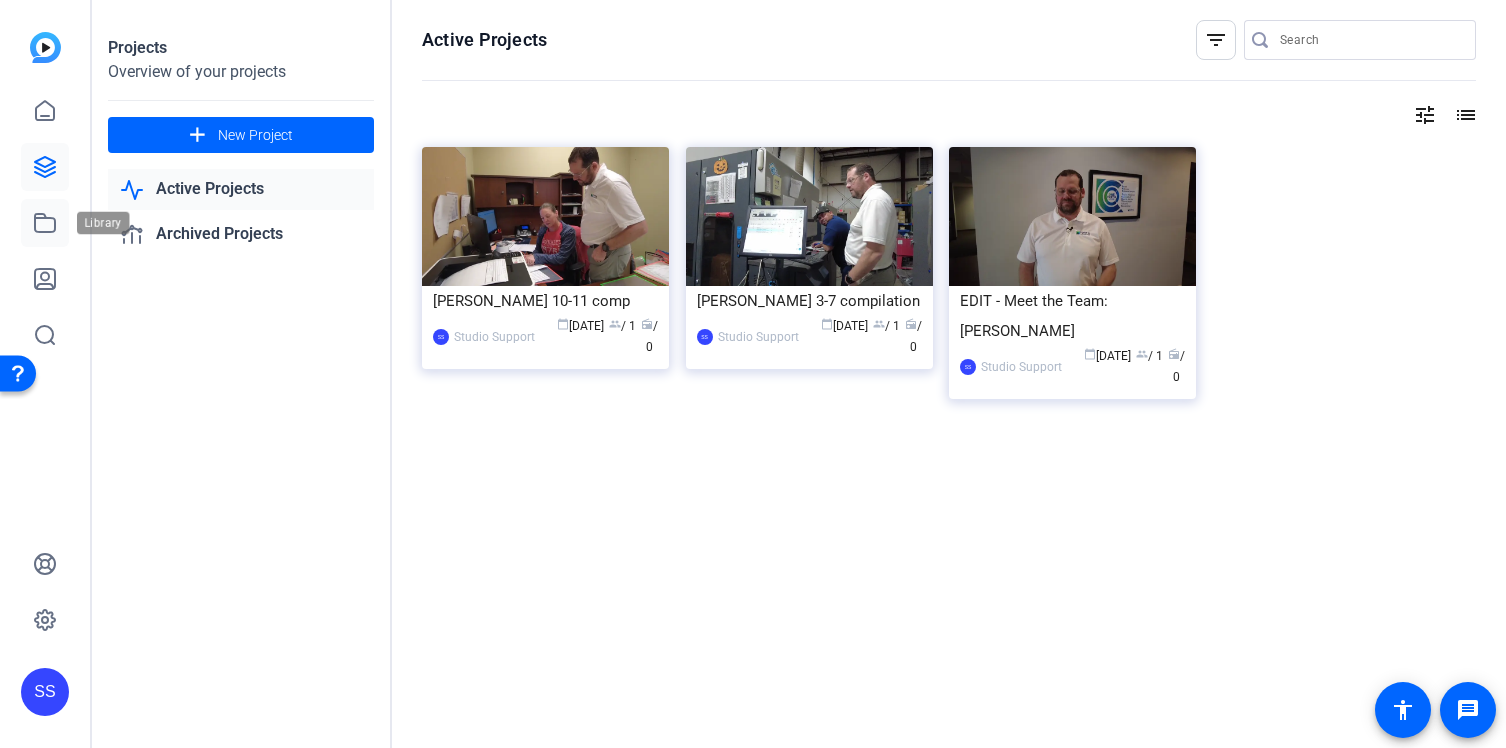 click 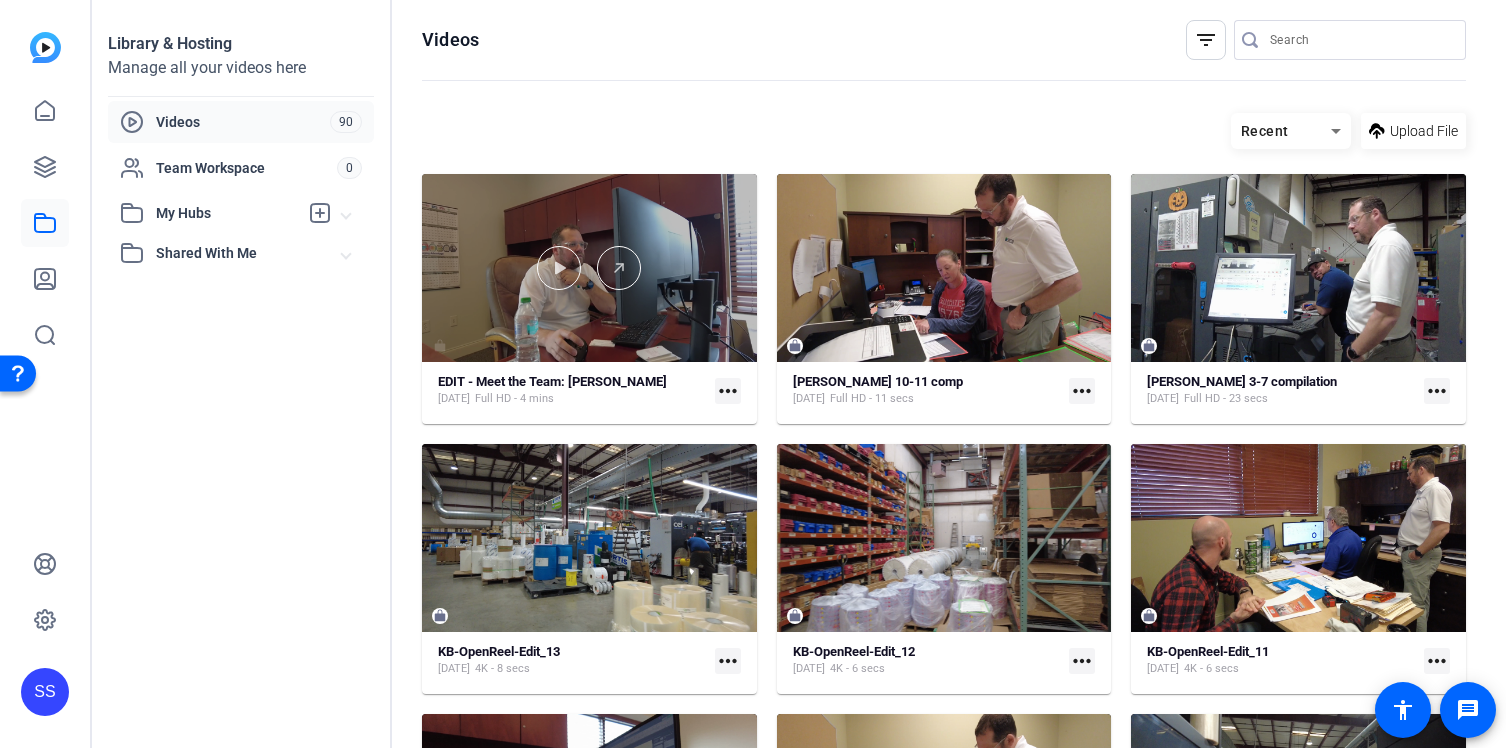 click 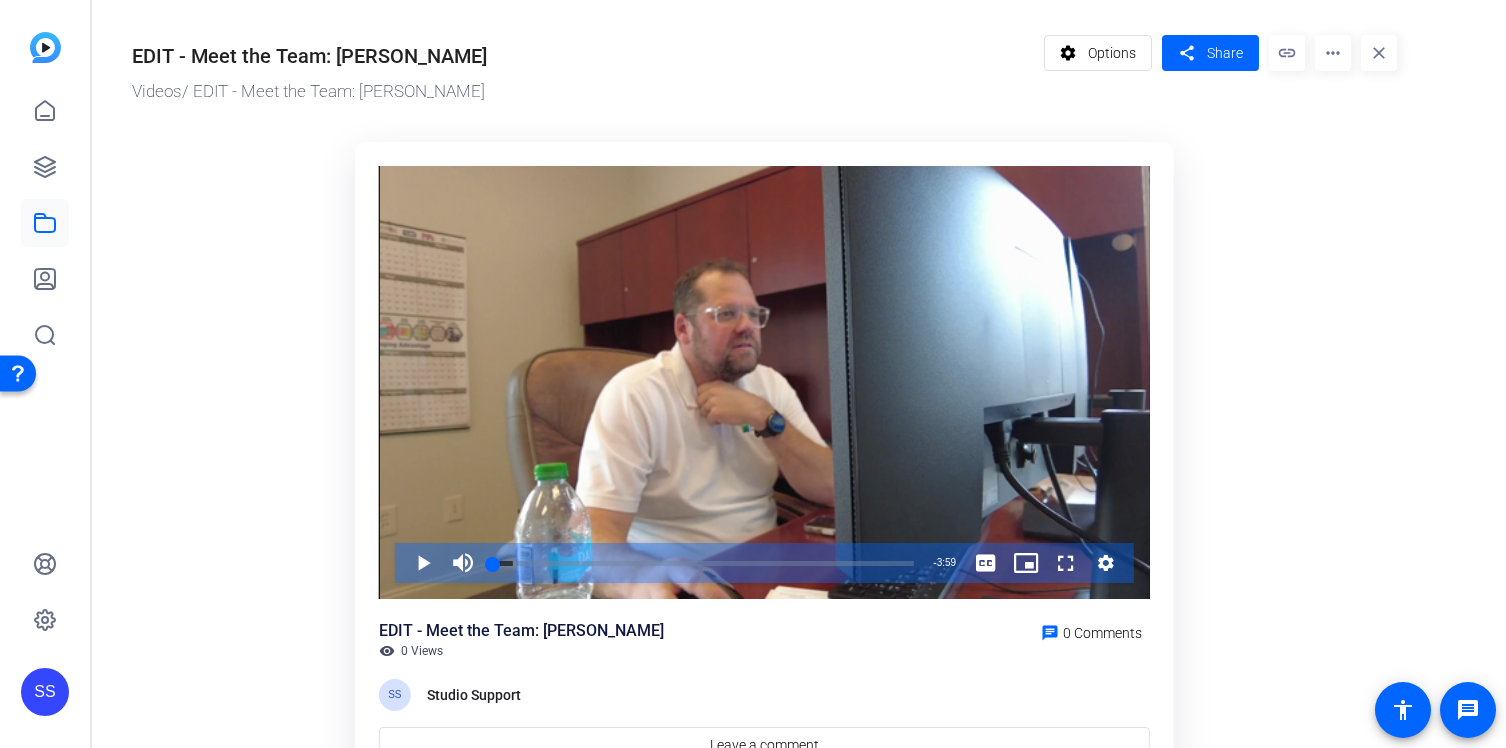 click on "more_horiz" 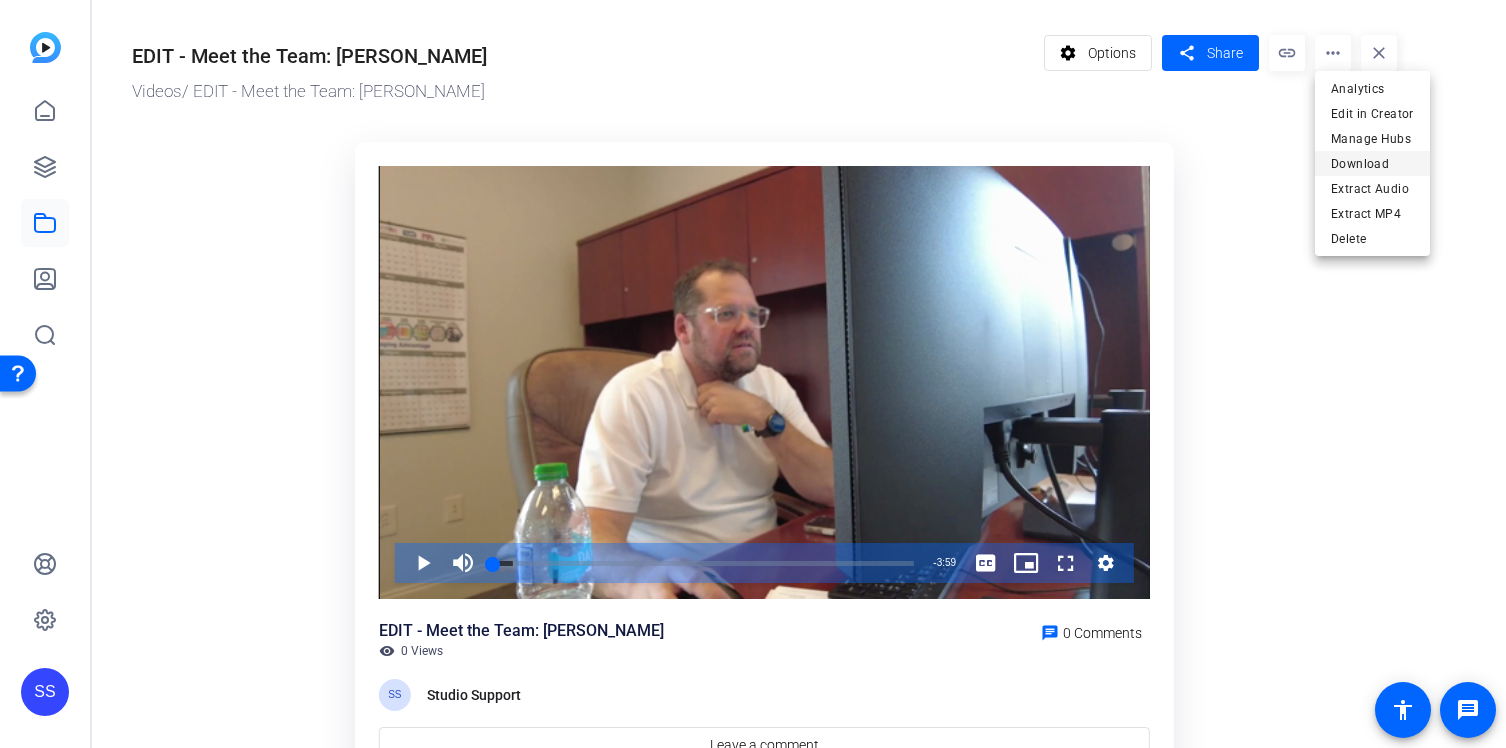 click on "Download" at bounding box center (1372, 164) 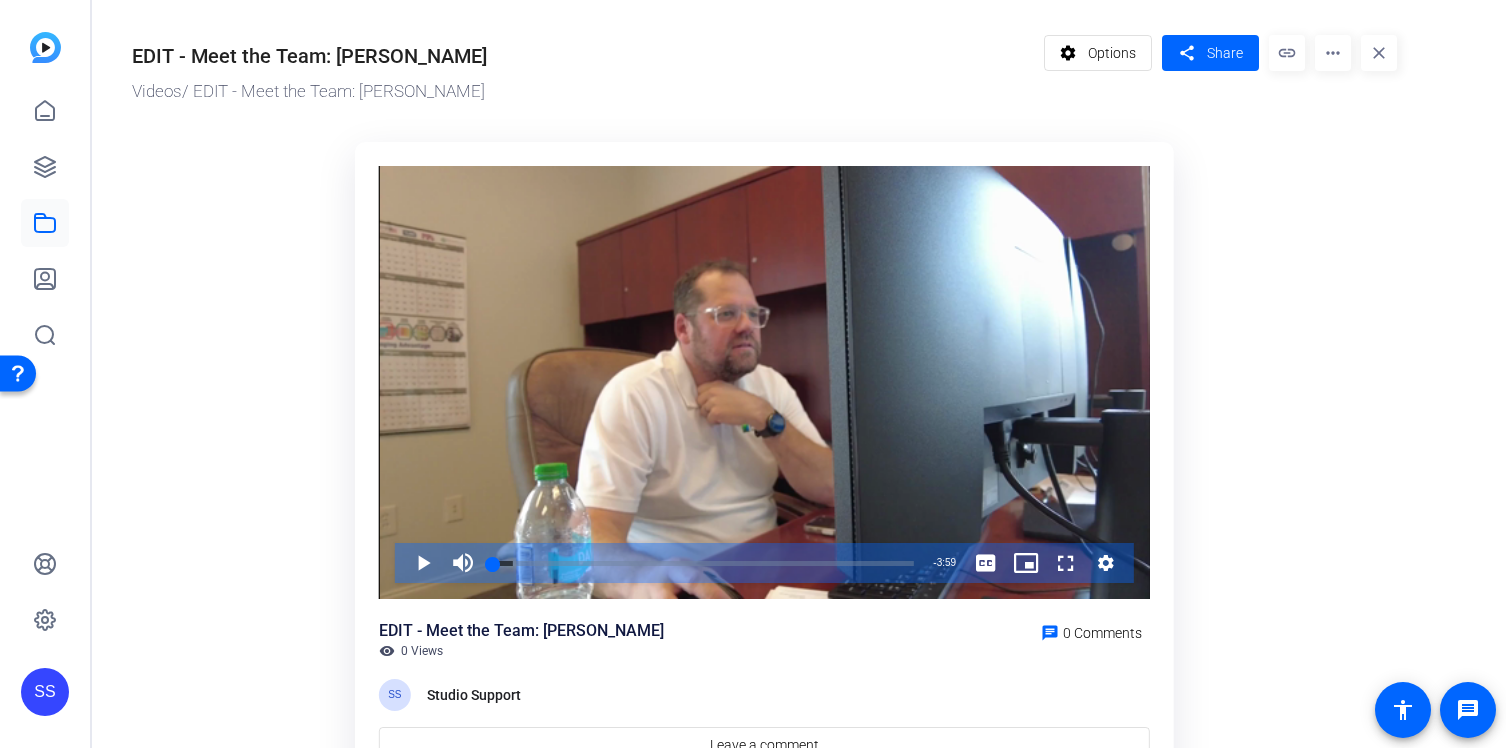 click on "SS" 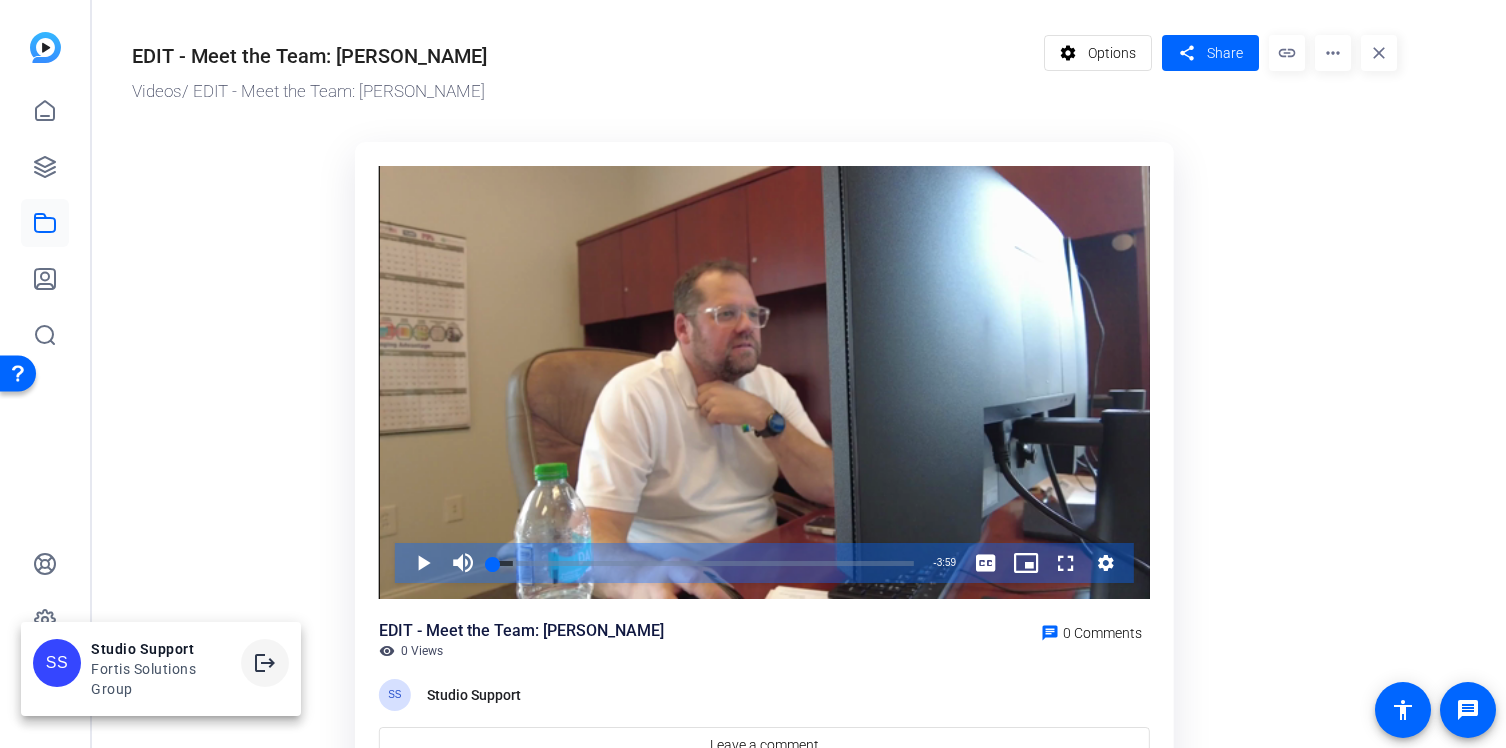 click on "logout" at bounding box center [265, 663] 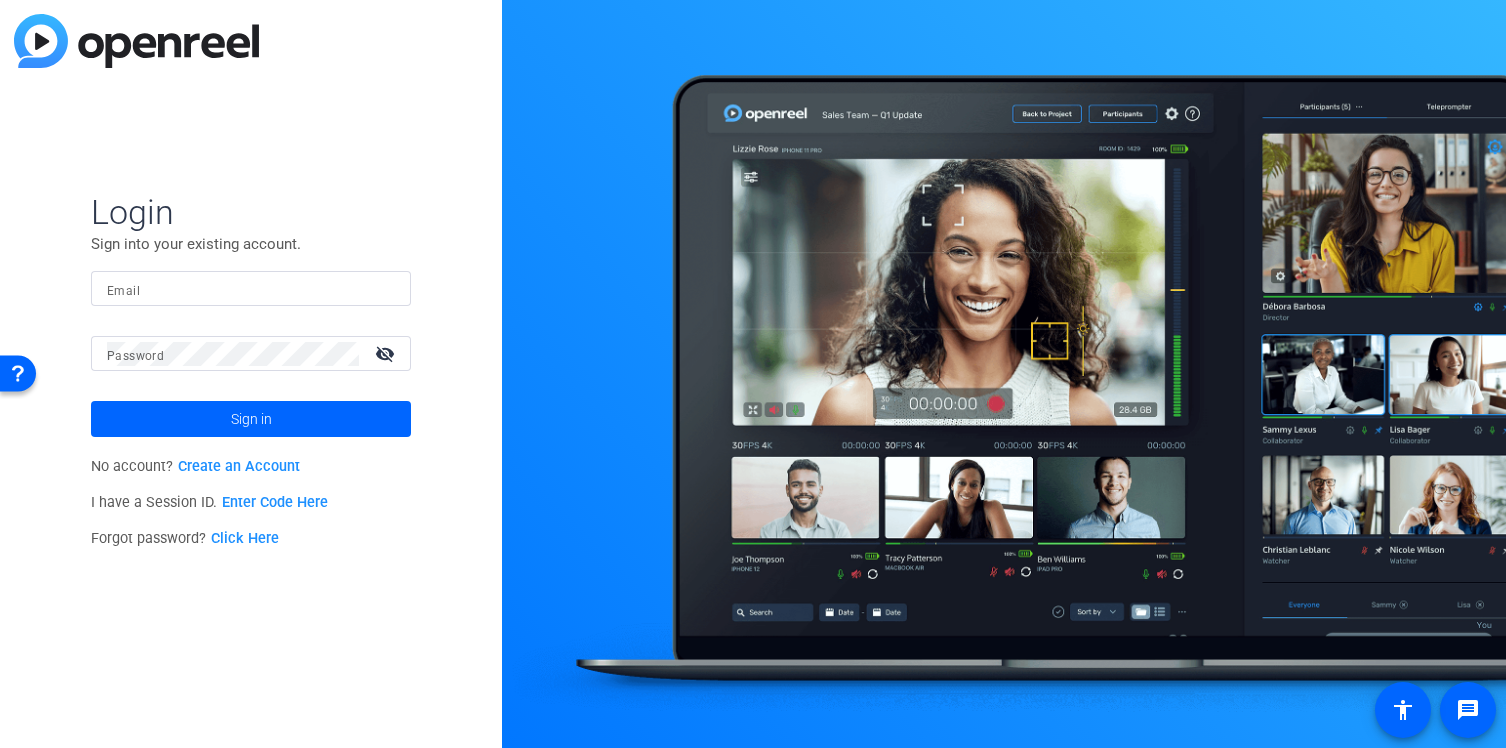 click 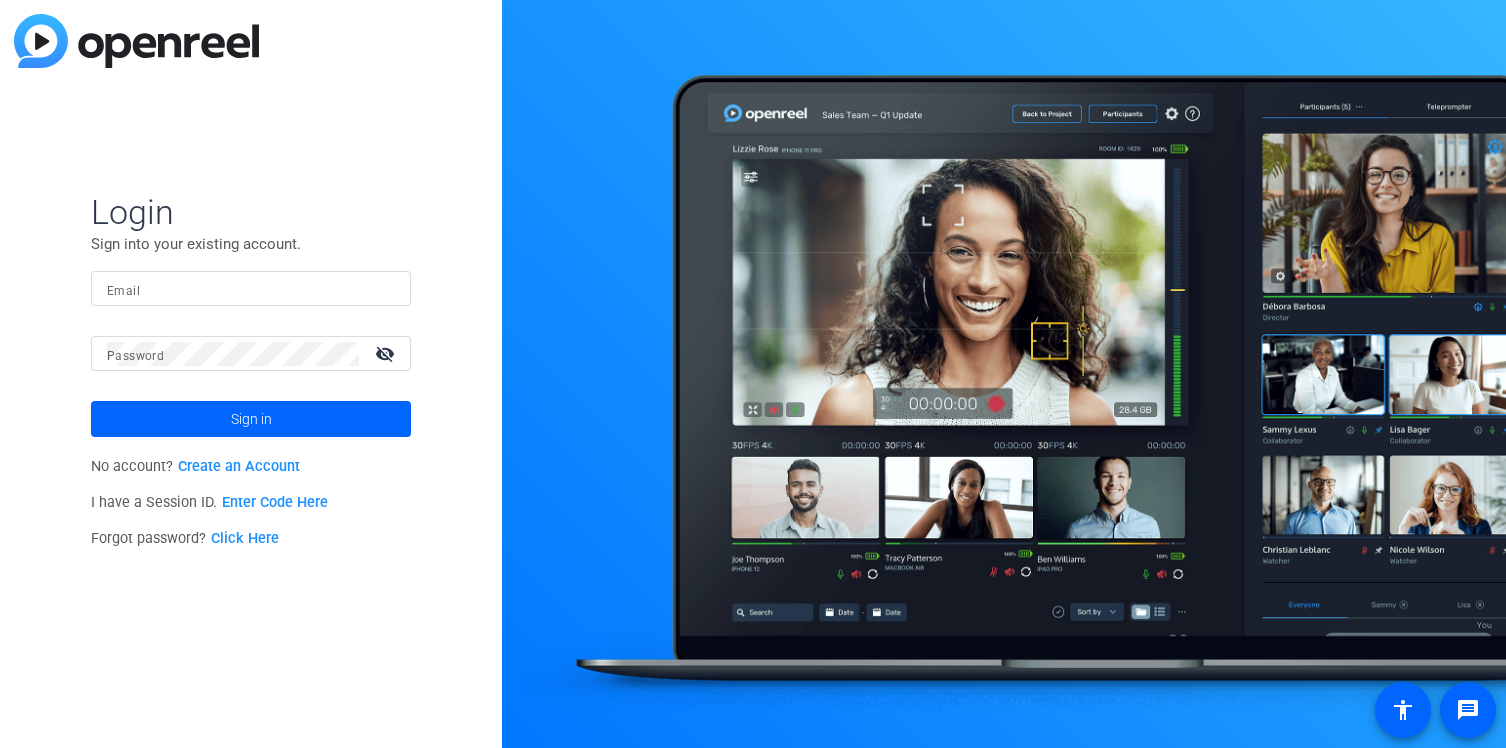 scroll, scrollTop: 0, scrollLeft: 0, axis: both 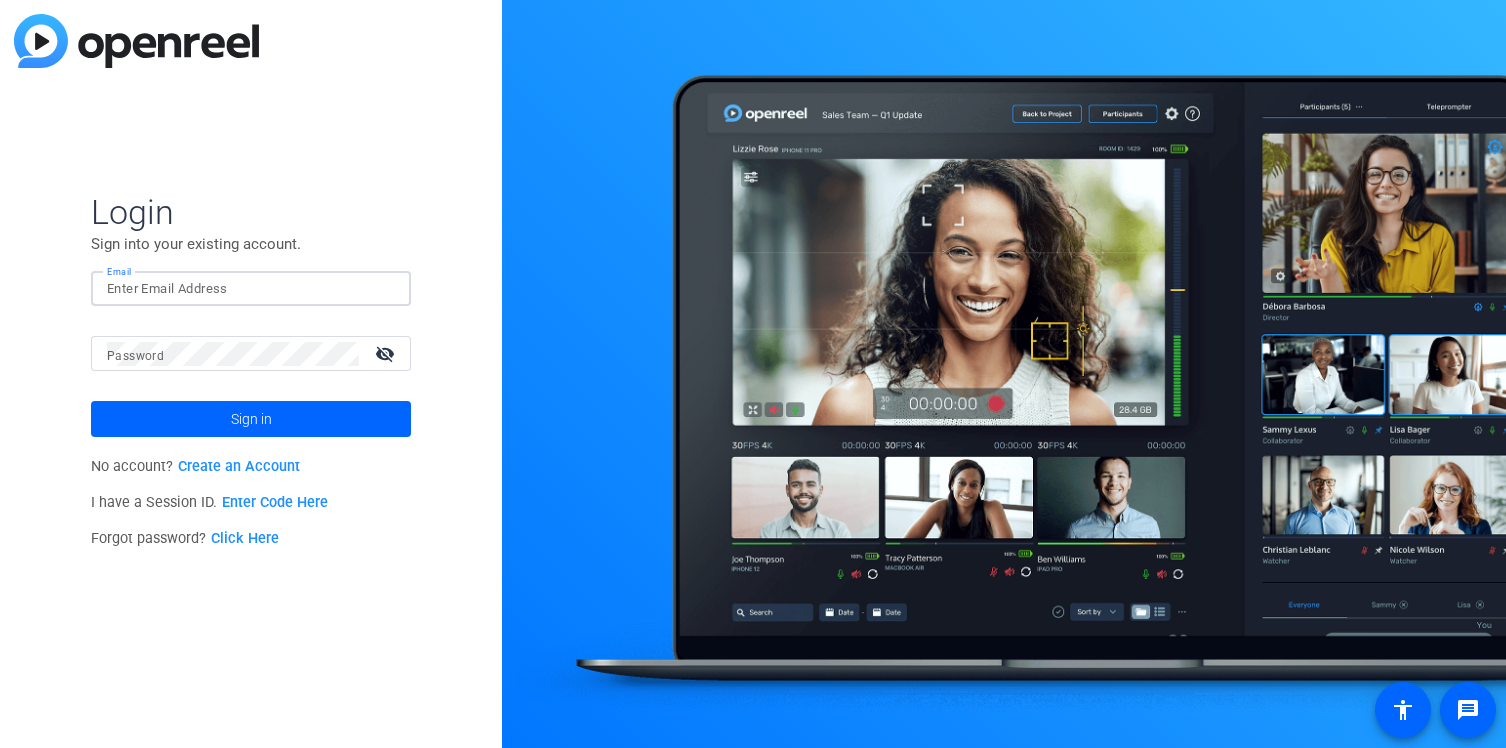 click 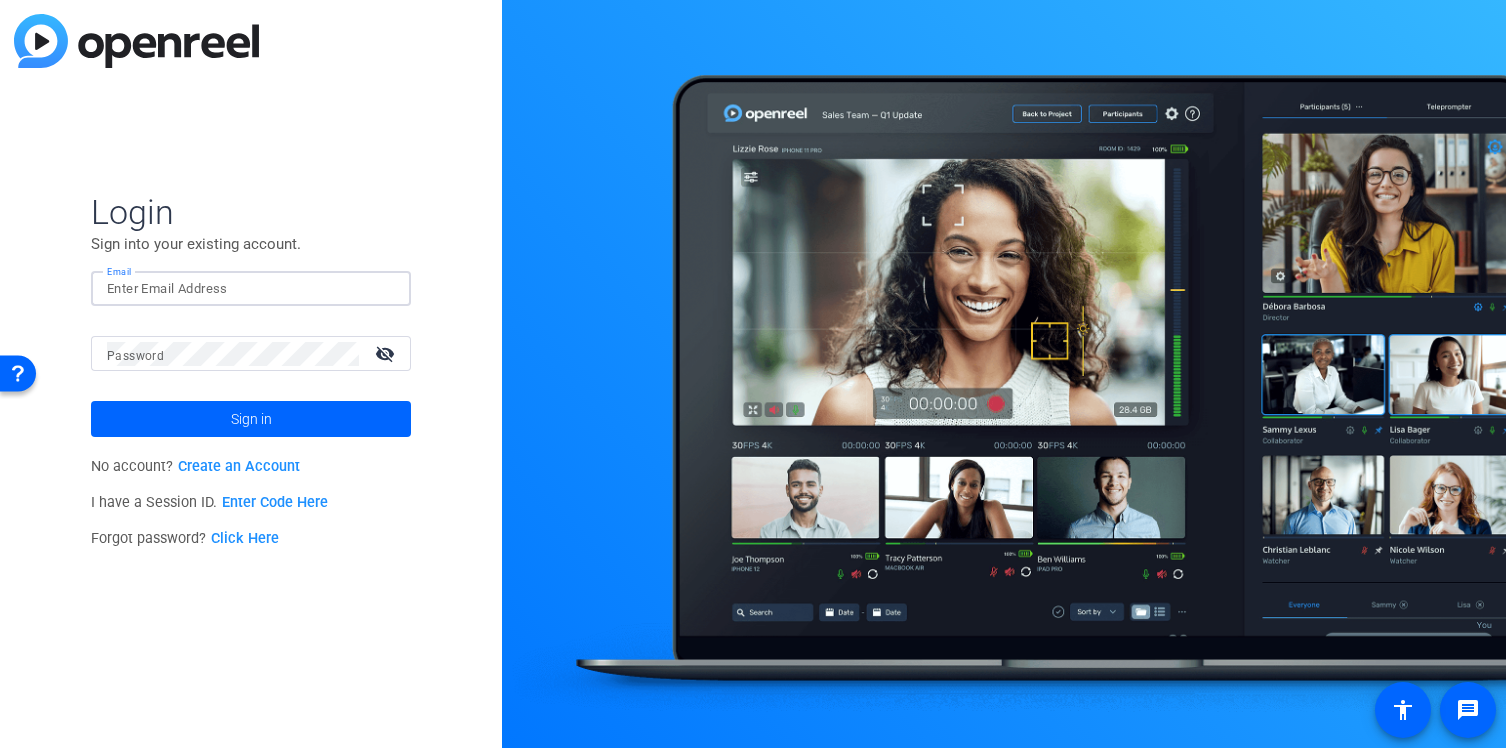 type on "smulligan@openreel.com" 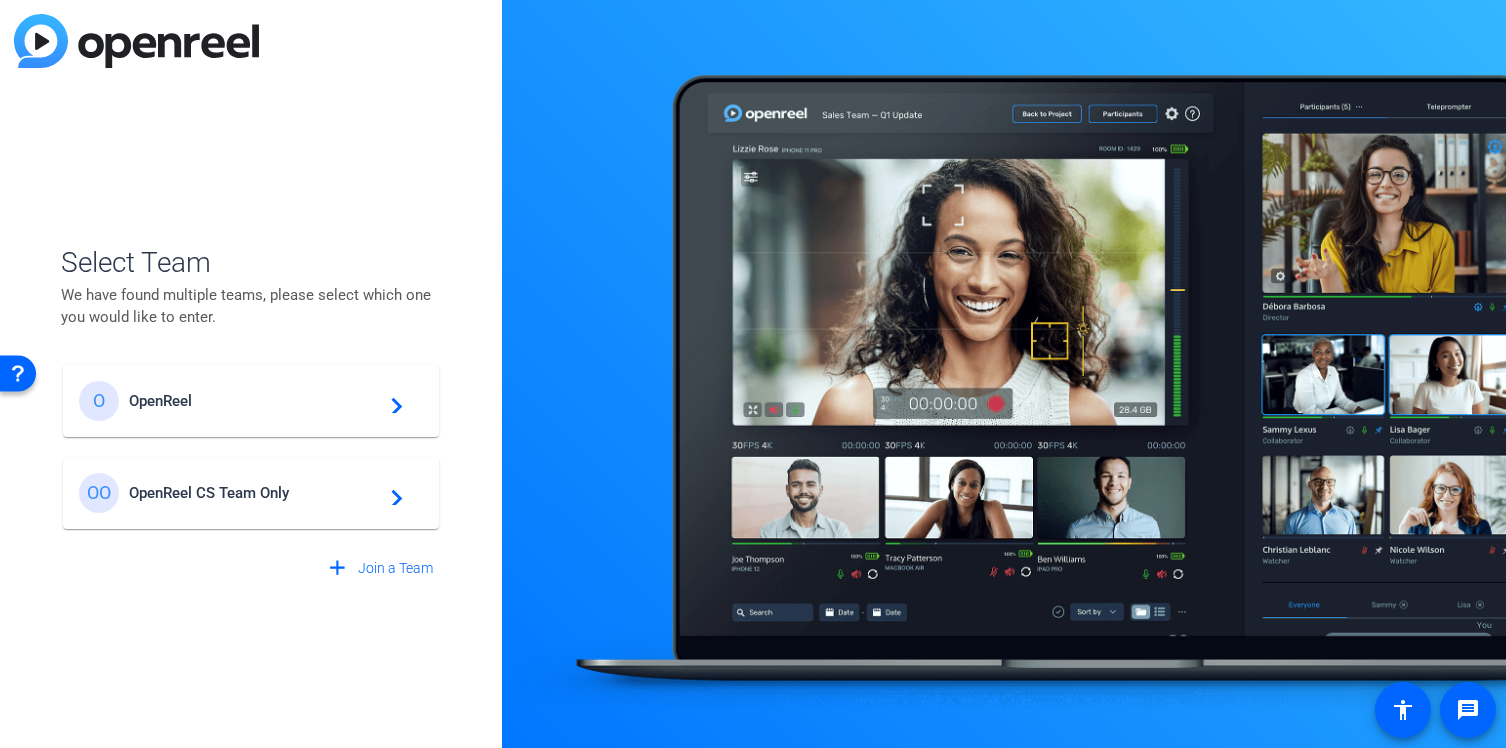 click on "OpenReel" 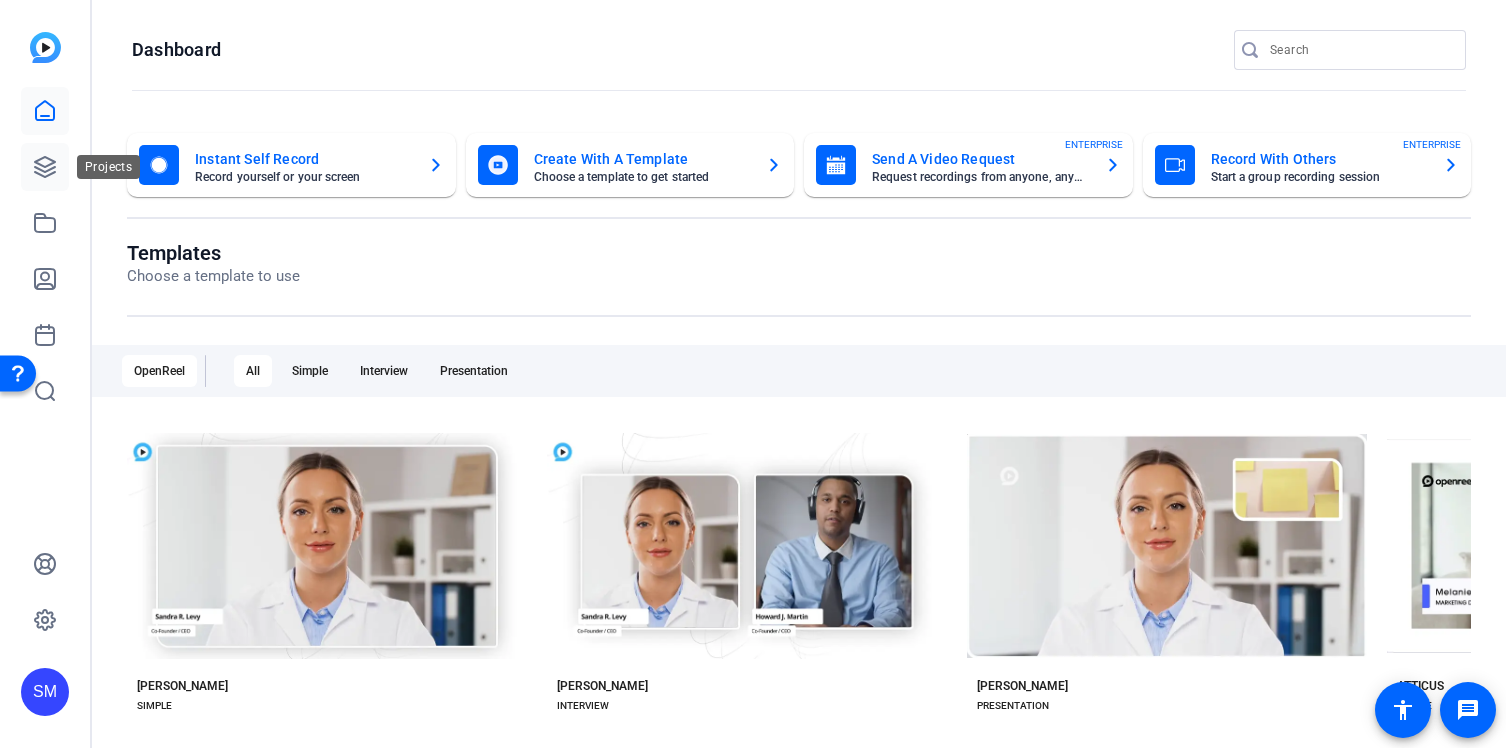 click 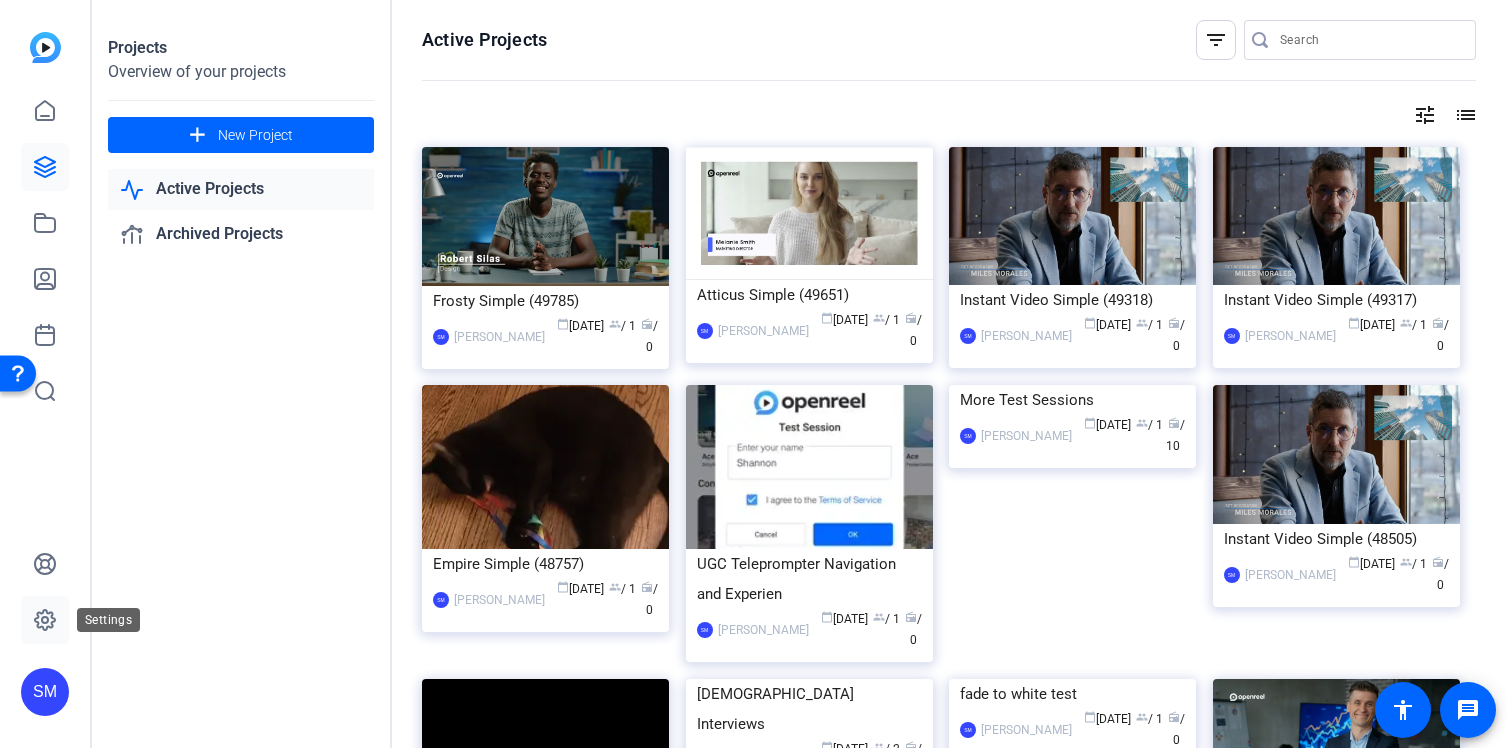 click 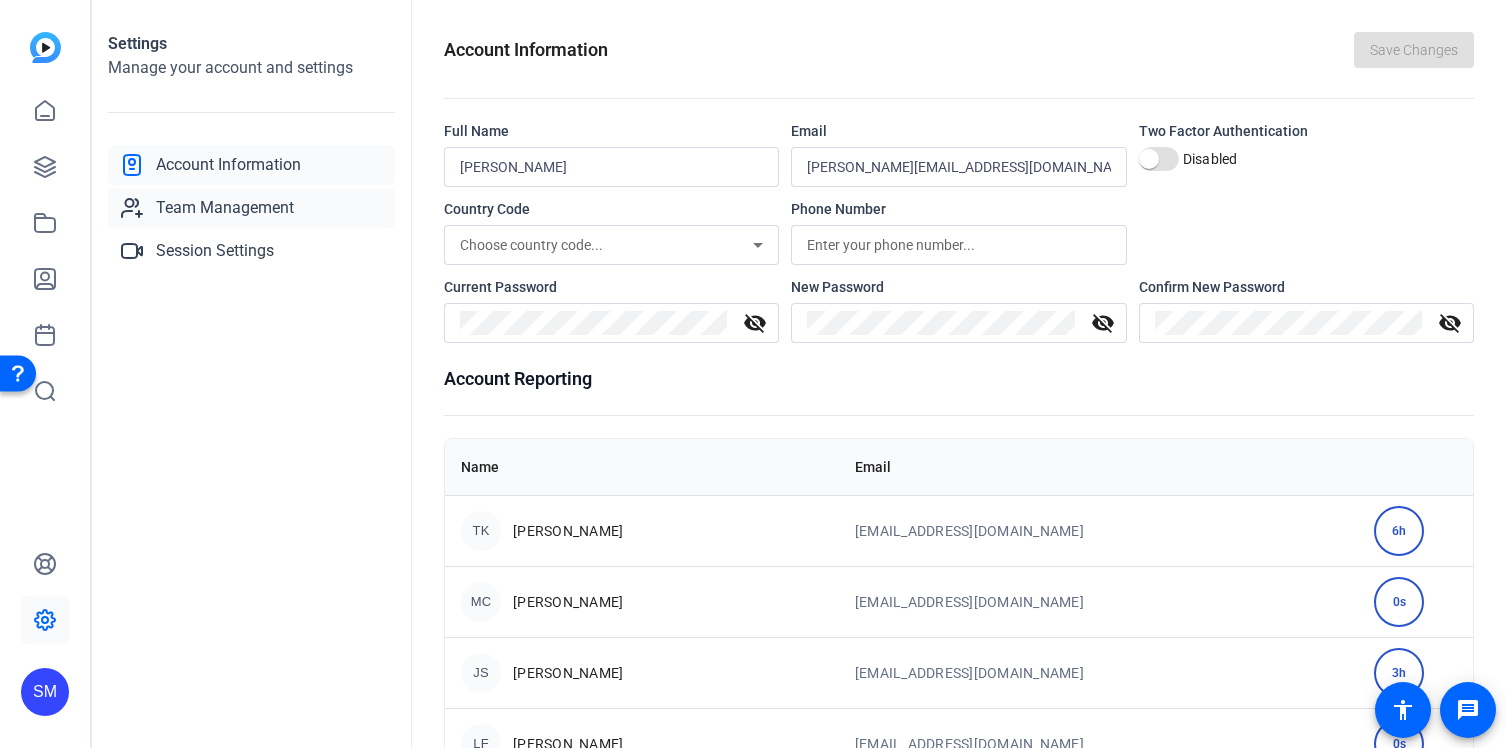 click on "Team Management" 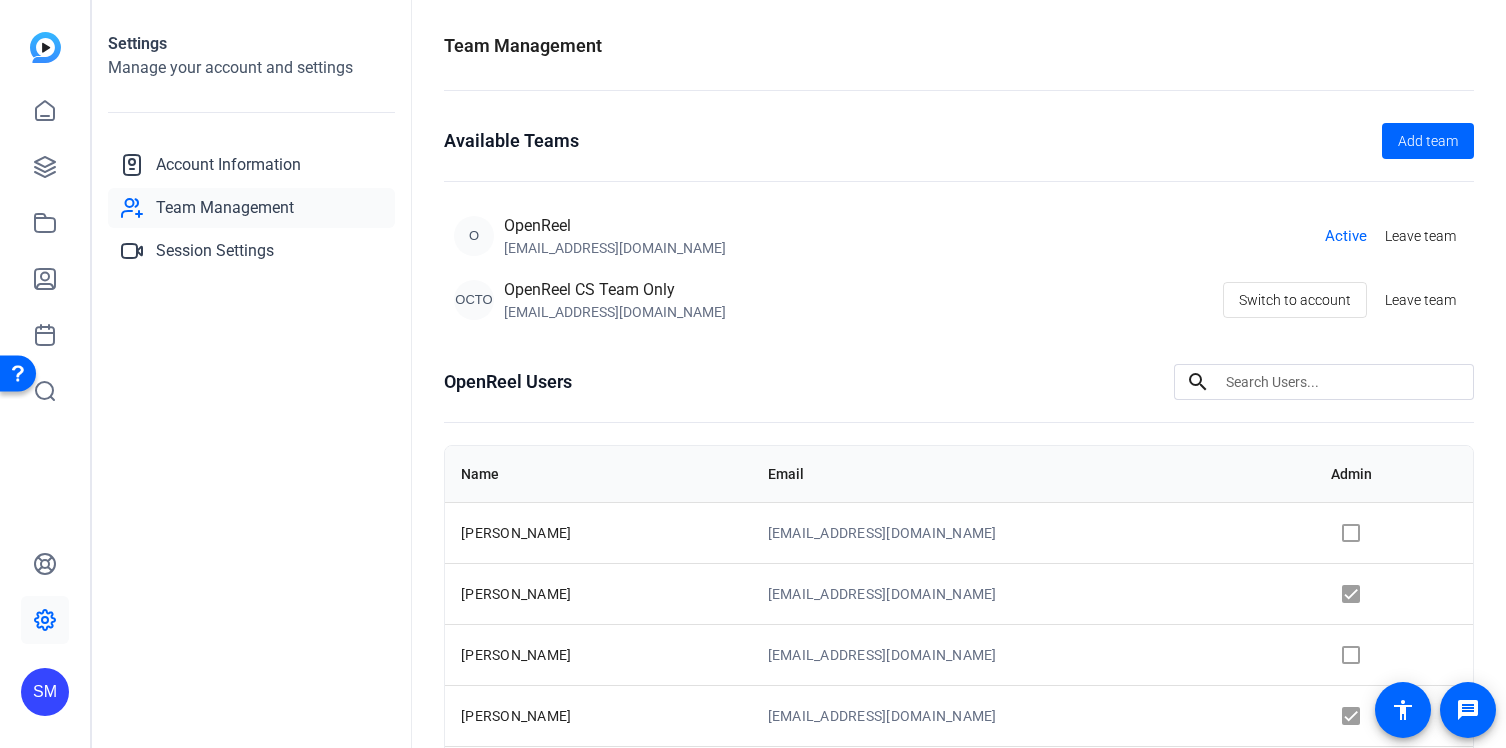 click on "OCTO  OpenReel CS Team Only ascott@openreel.com  Switch to account  Leave team" 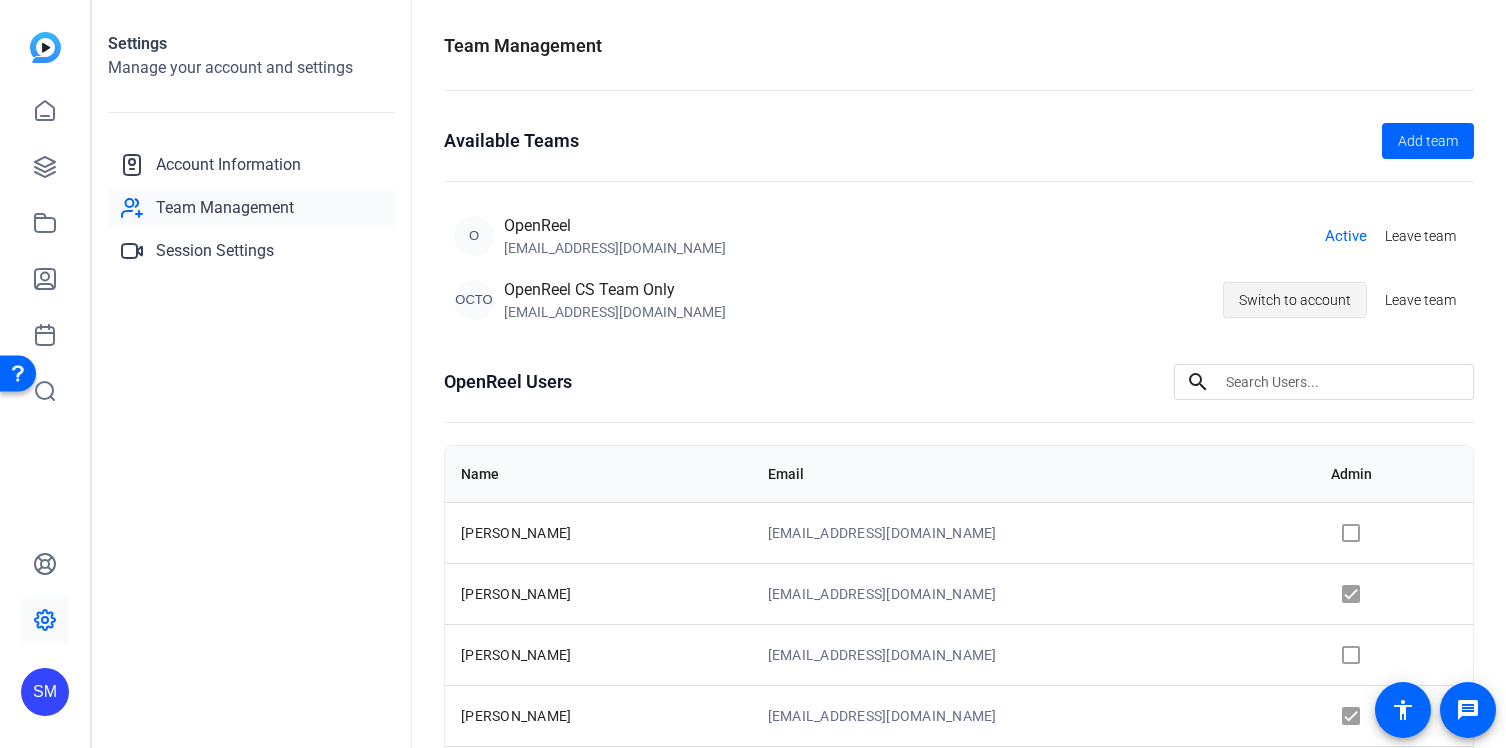 click 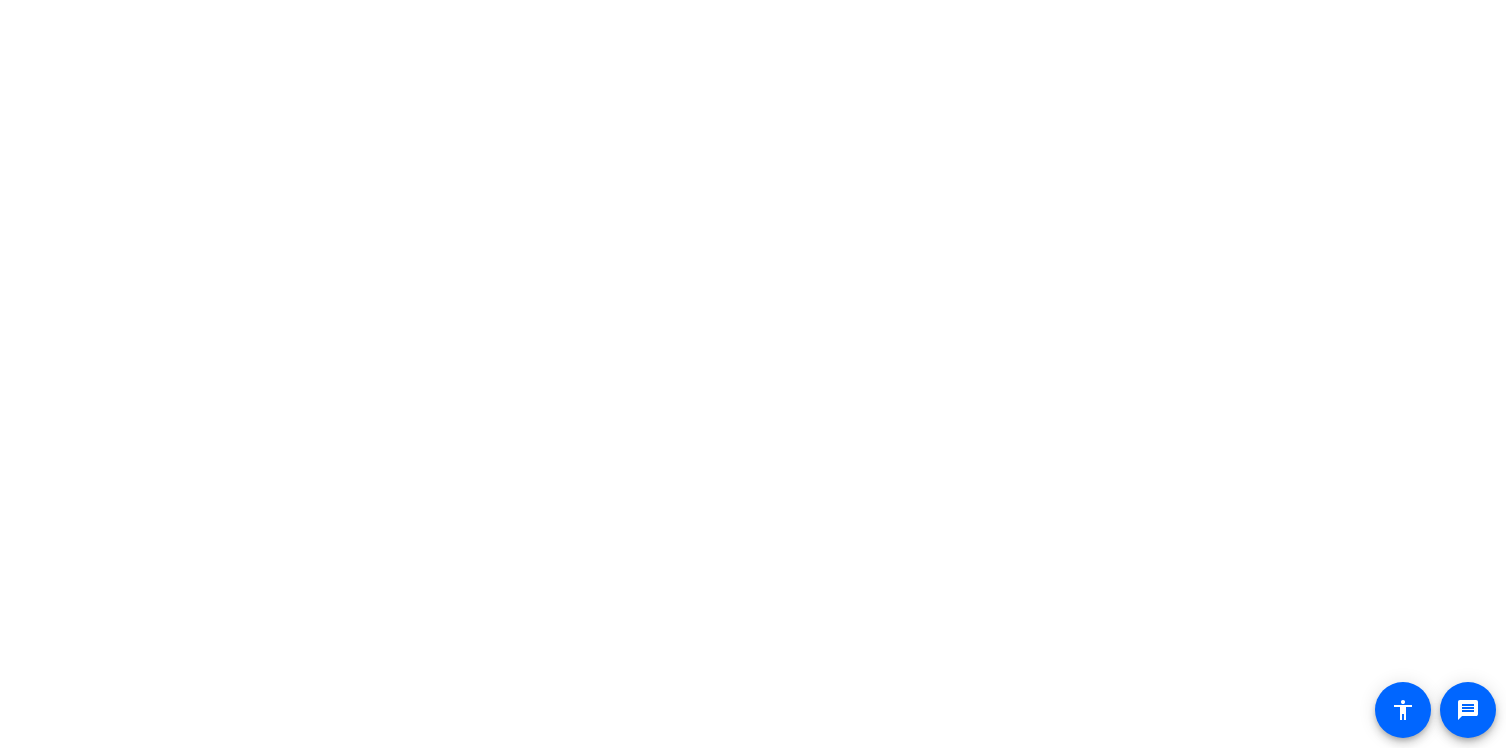 scroll, scrollTop: 0, scrollLeft: 0, axis: both 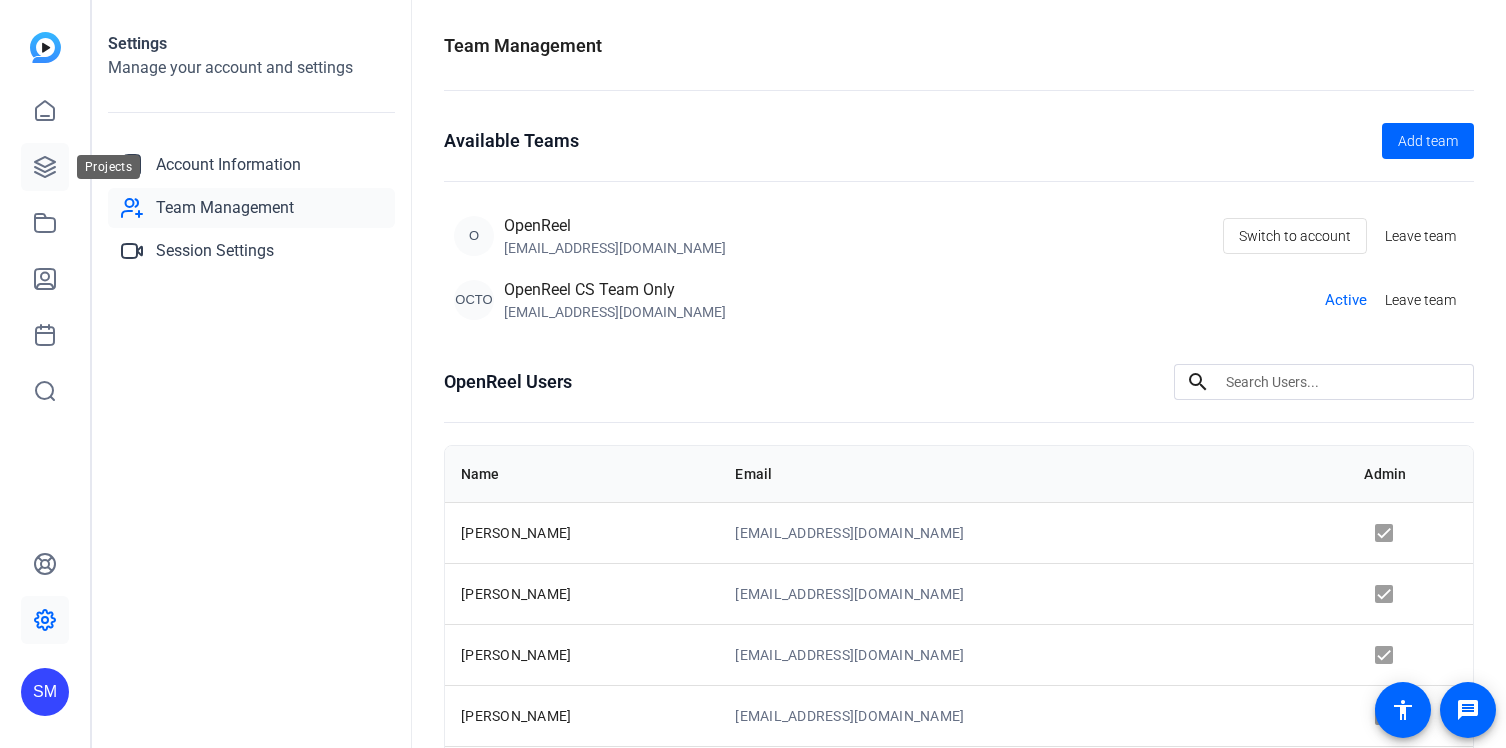 click 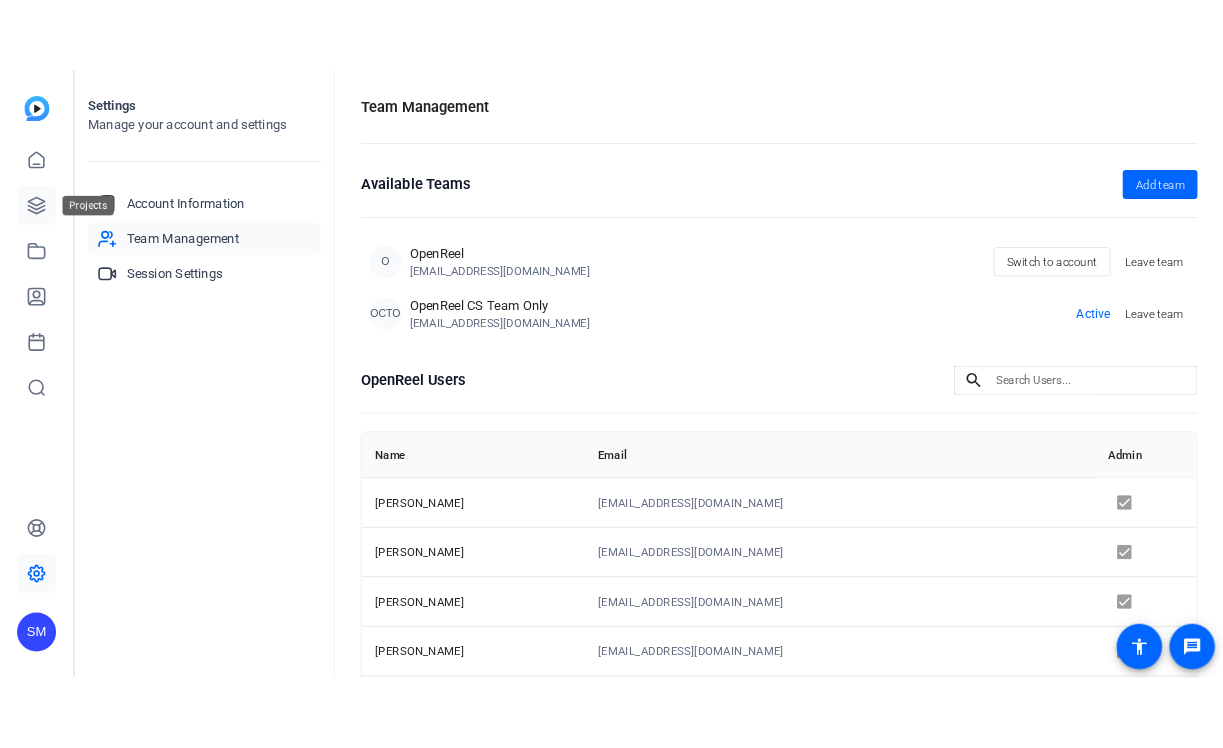 scroll, scrollTop: 0, scrollLeft: 0, axis: both 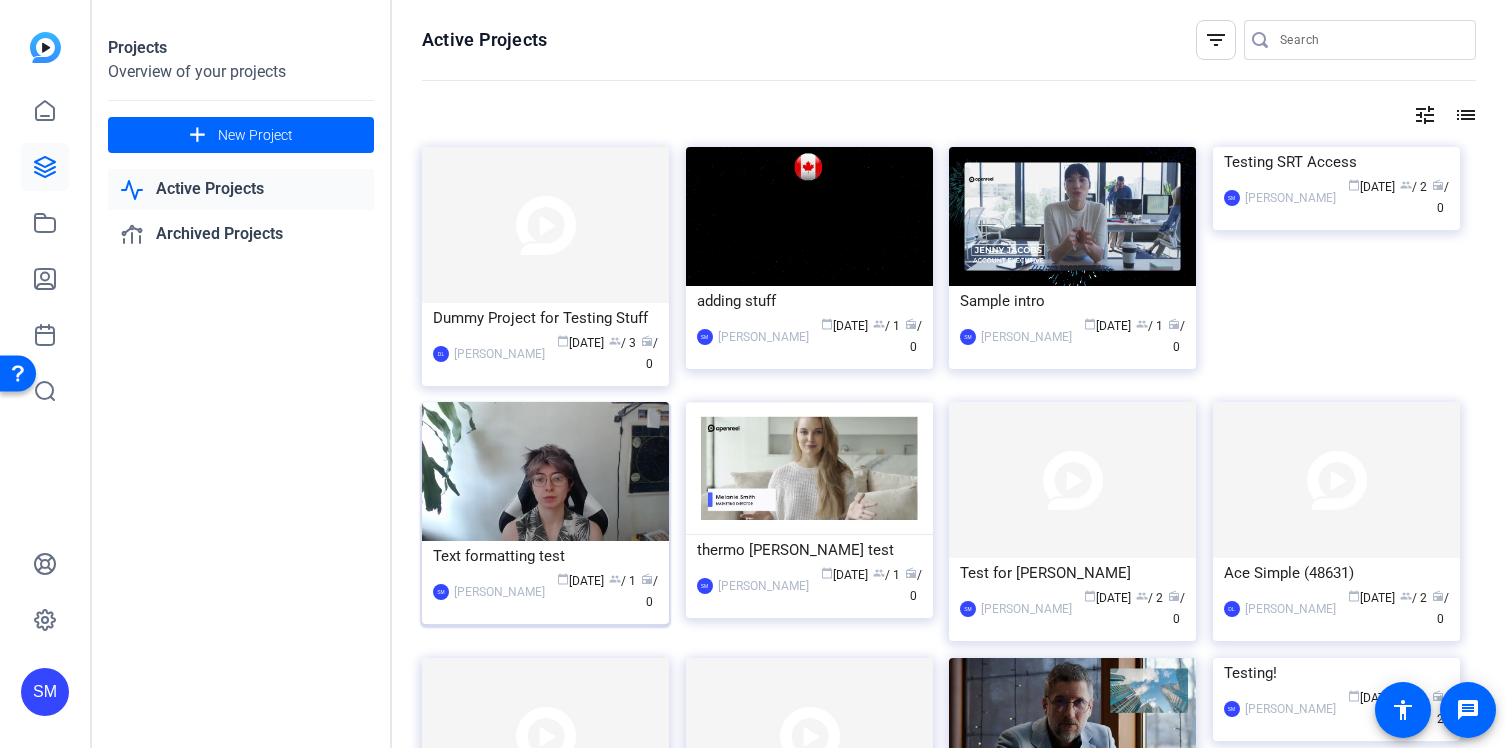click on "Text formatting test" 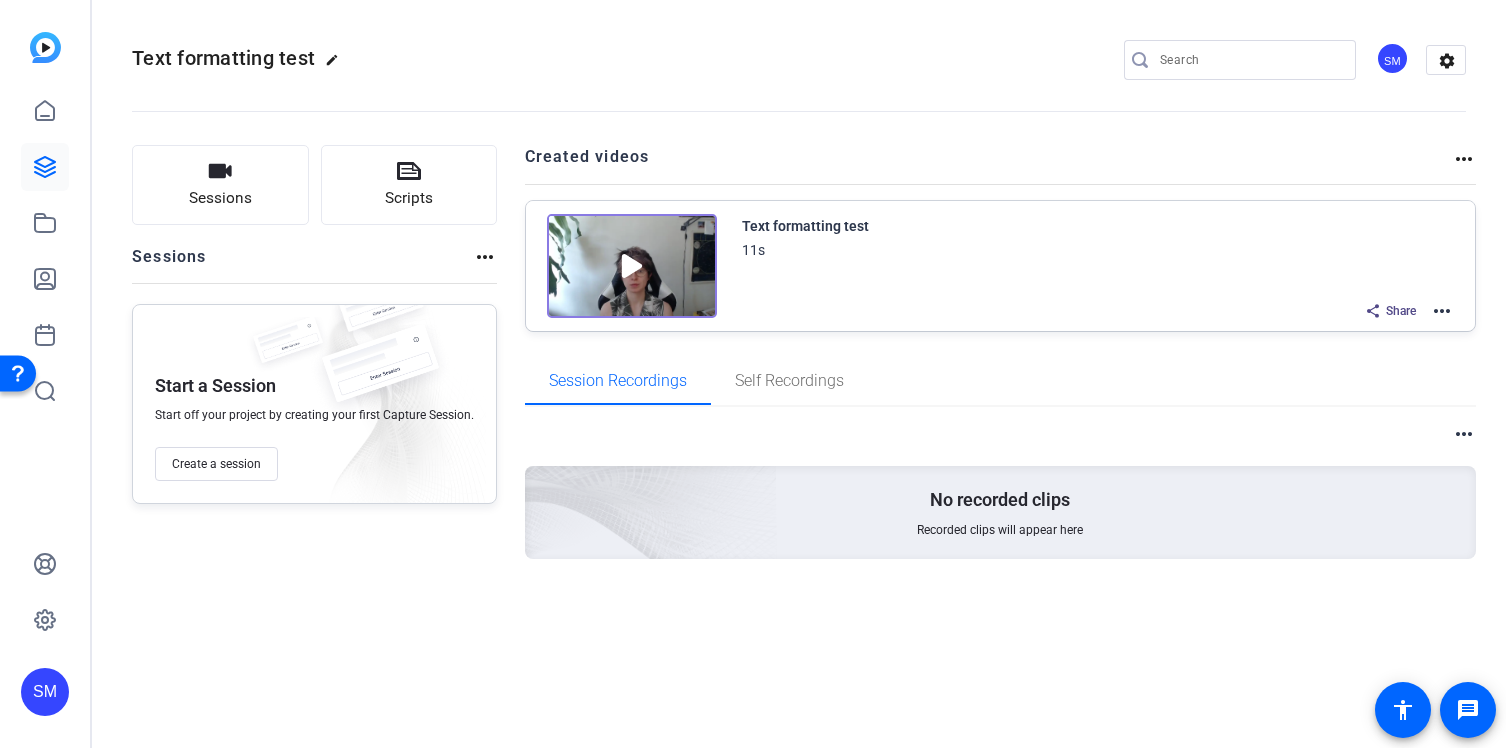 click on "more_horiz" 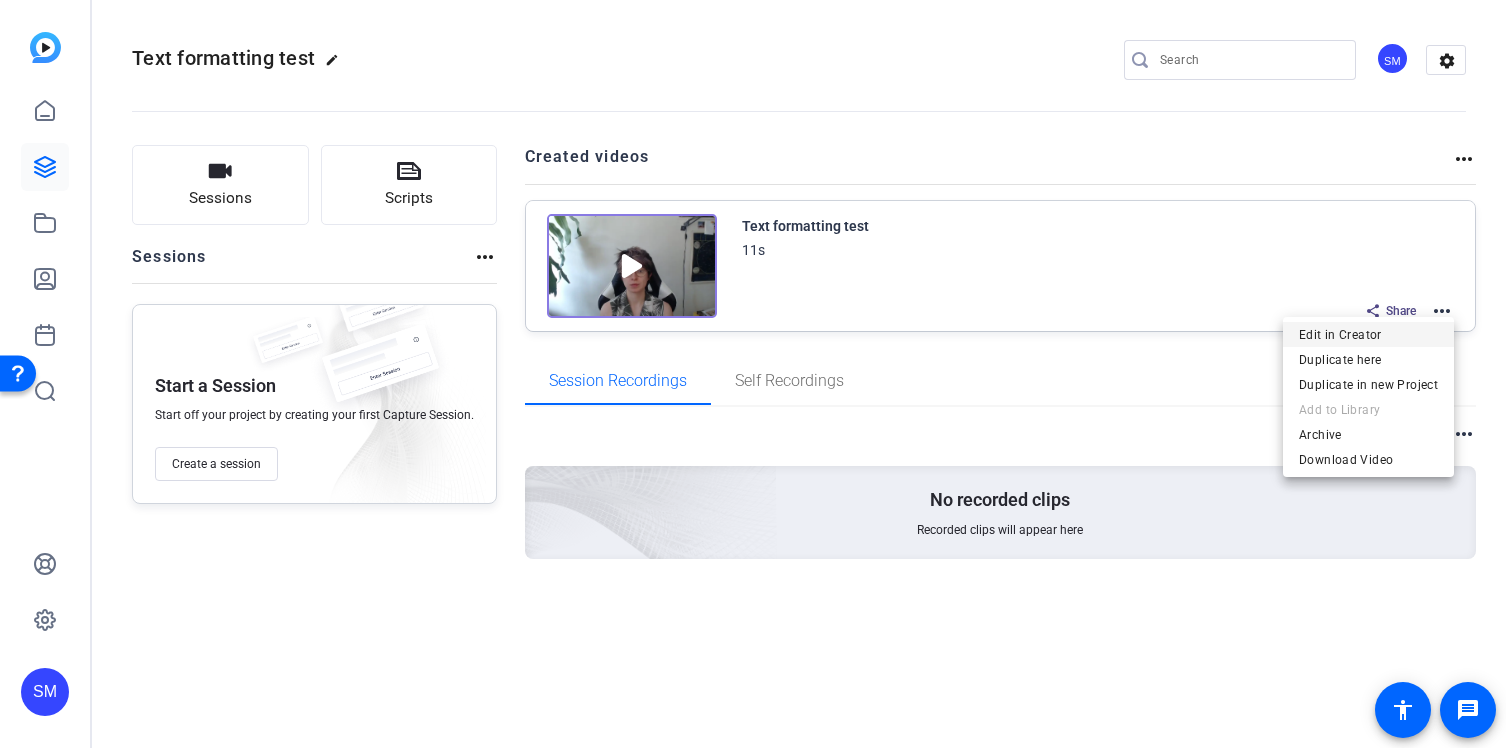 click on "Edit in Creator" at bounding box center (1368, 335) 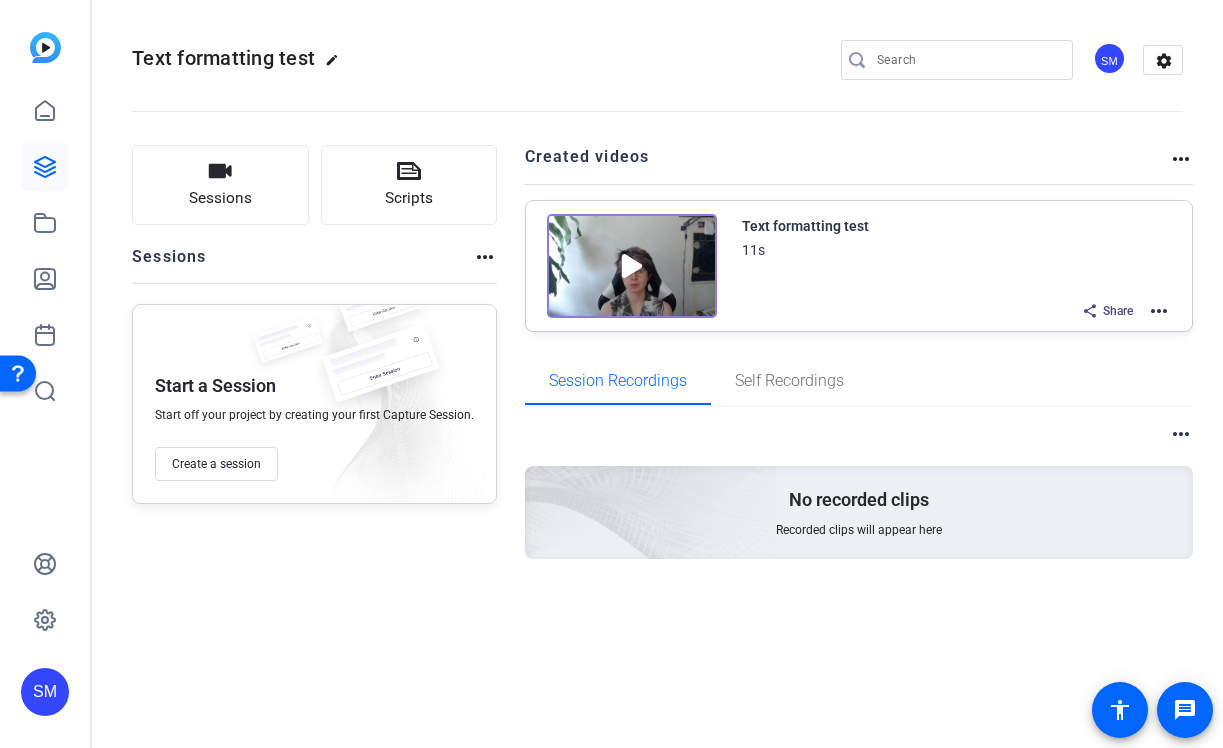 click on "SM" 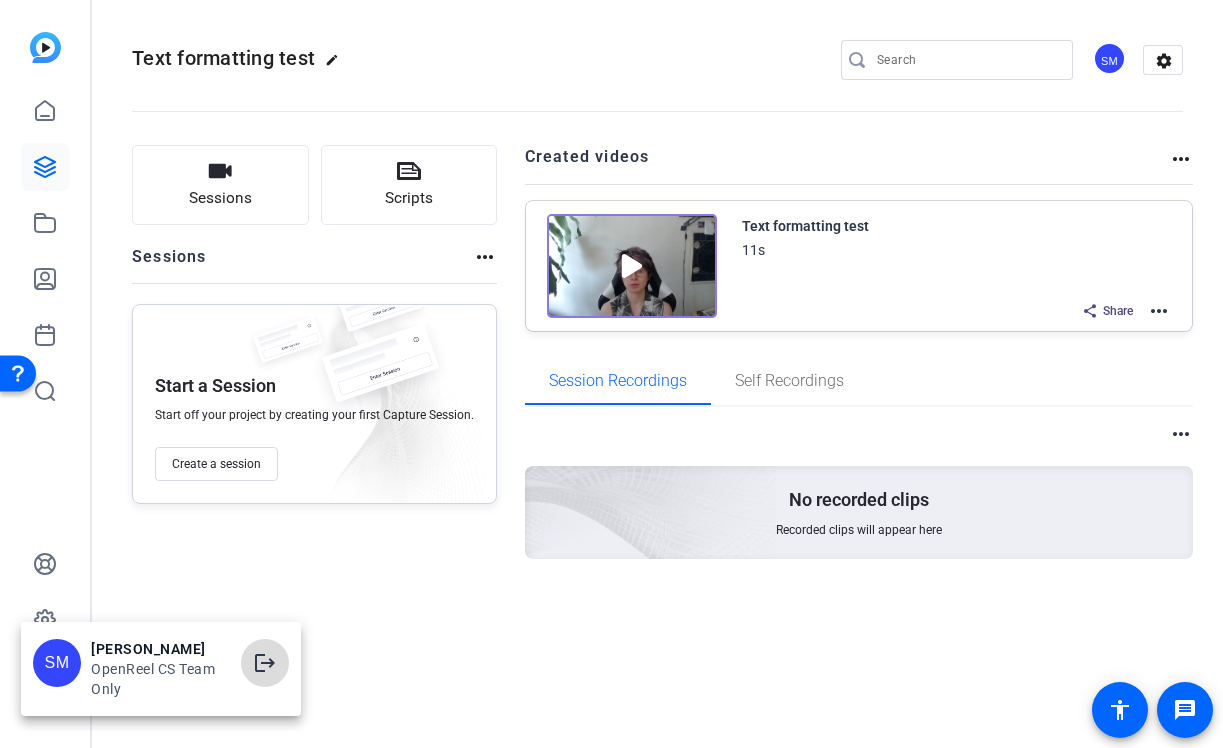click on "logout" at bounding box center (265, 663) 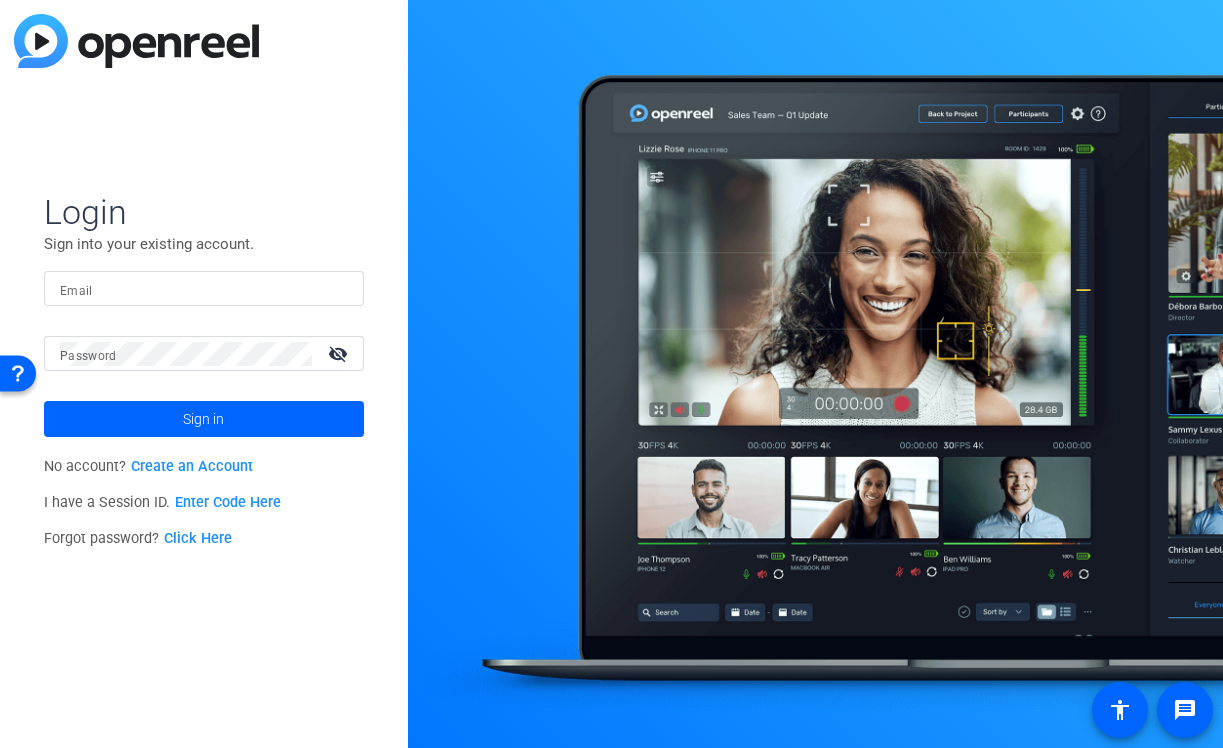 click on "Email" at bounding box center [204, 289] 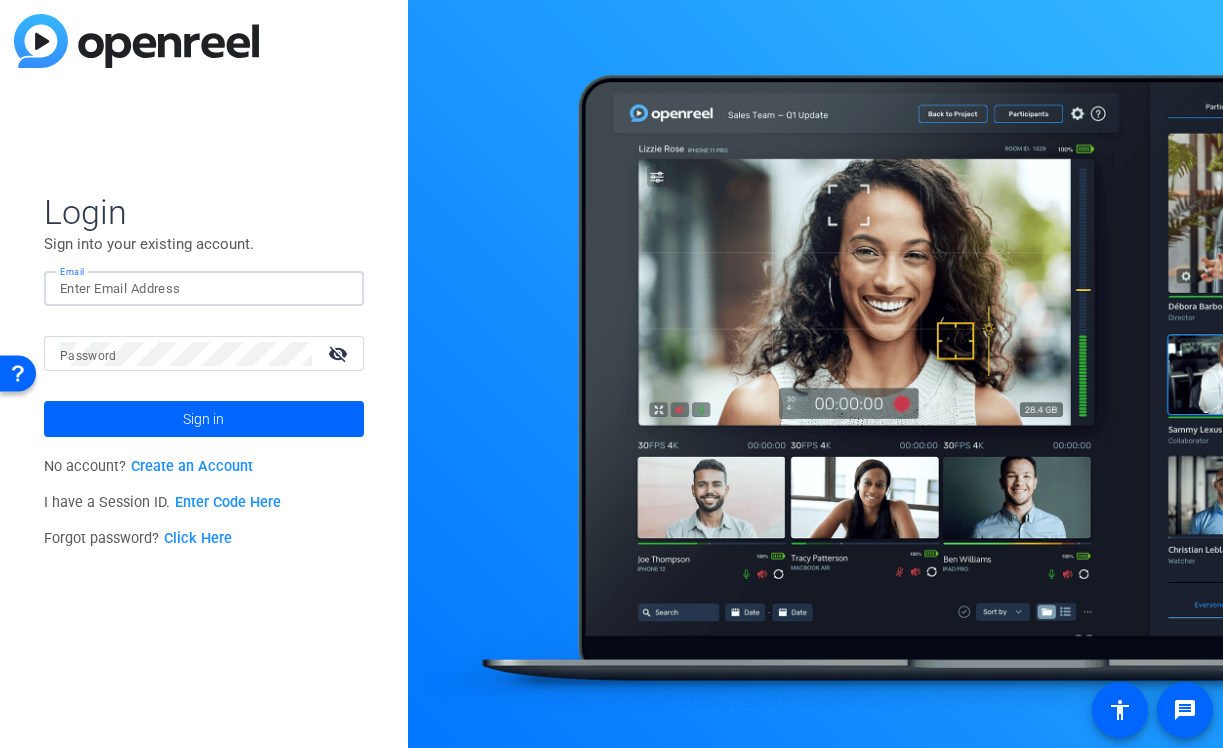 click 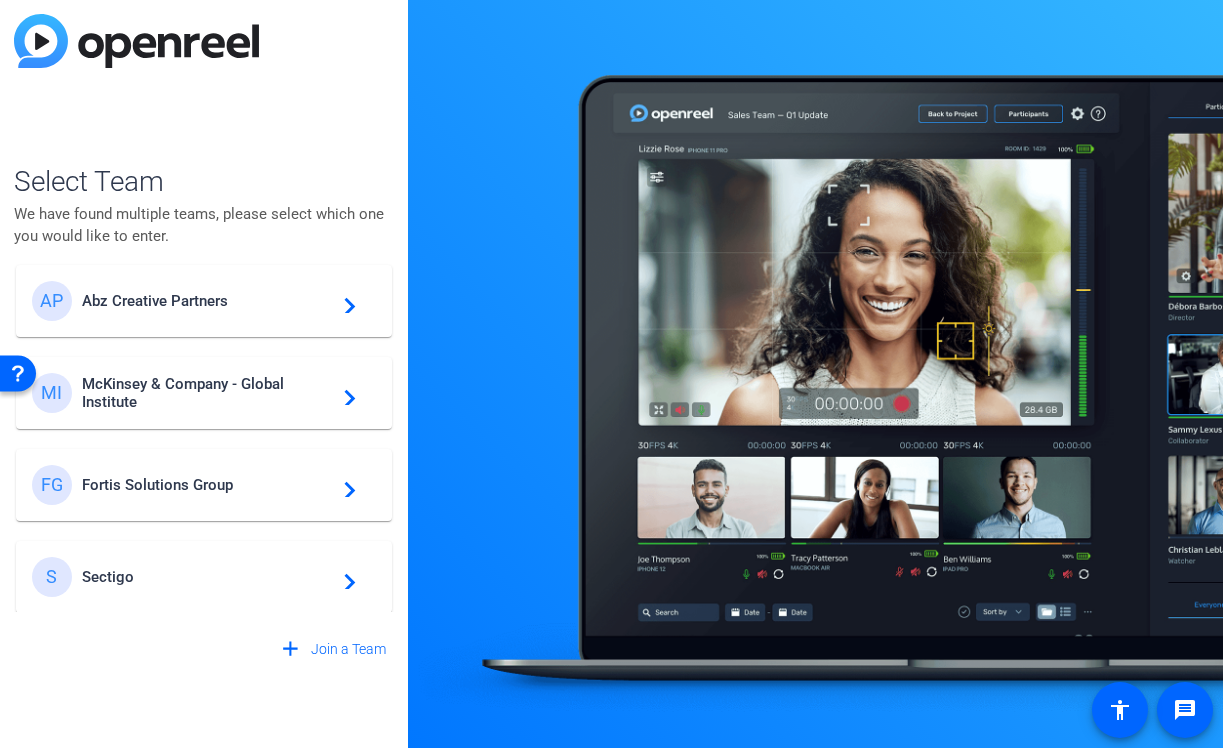 scroll, scrollTop: 185, scrollLeft: 0, axis: vertical 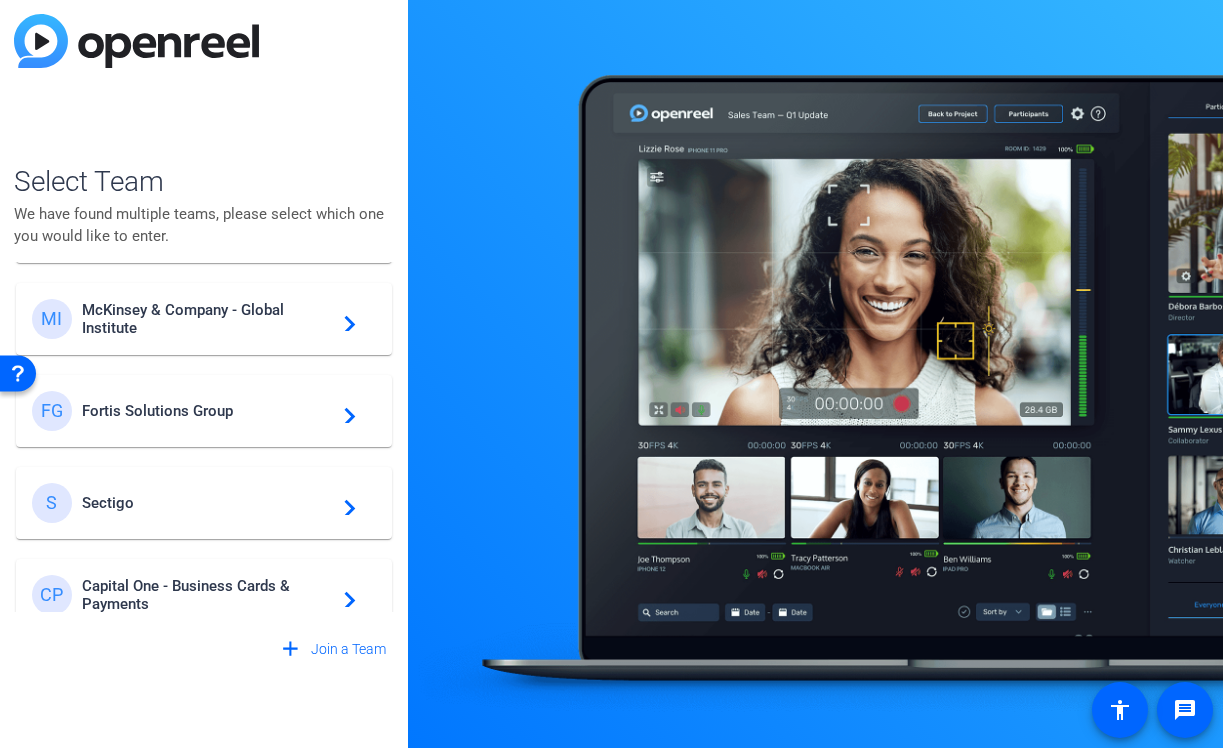 click on "Fortis Solutions Group" 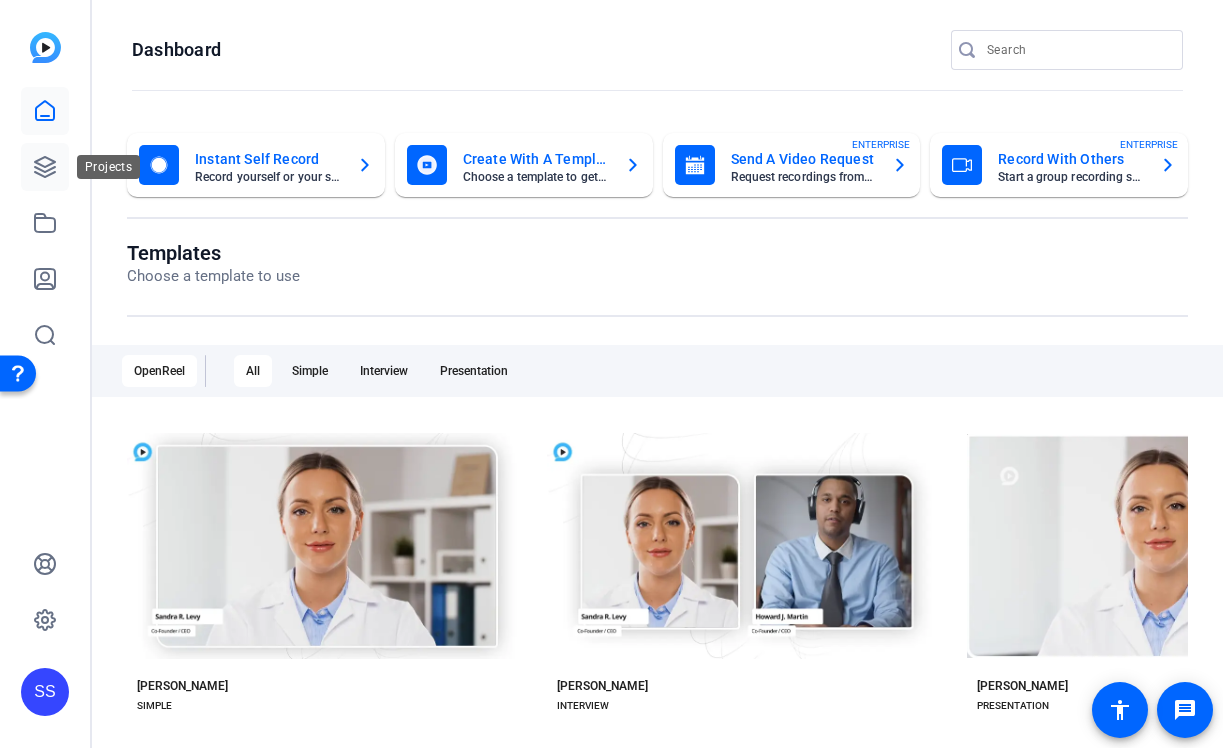 click 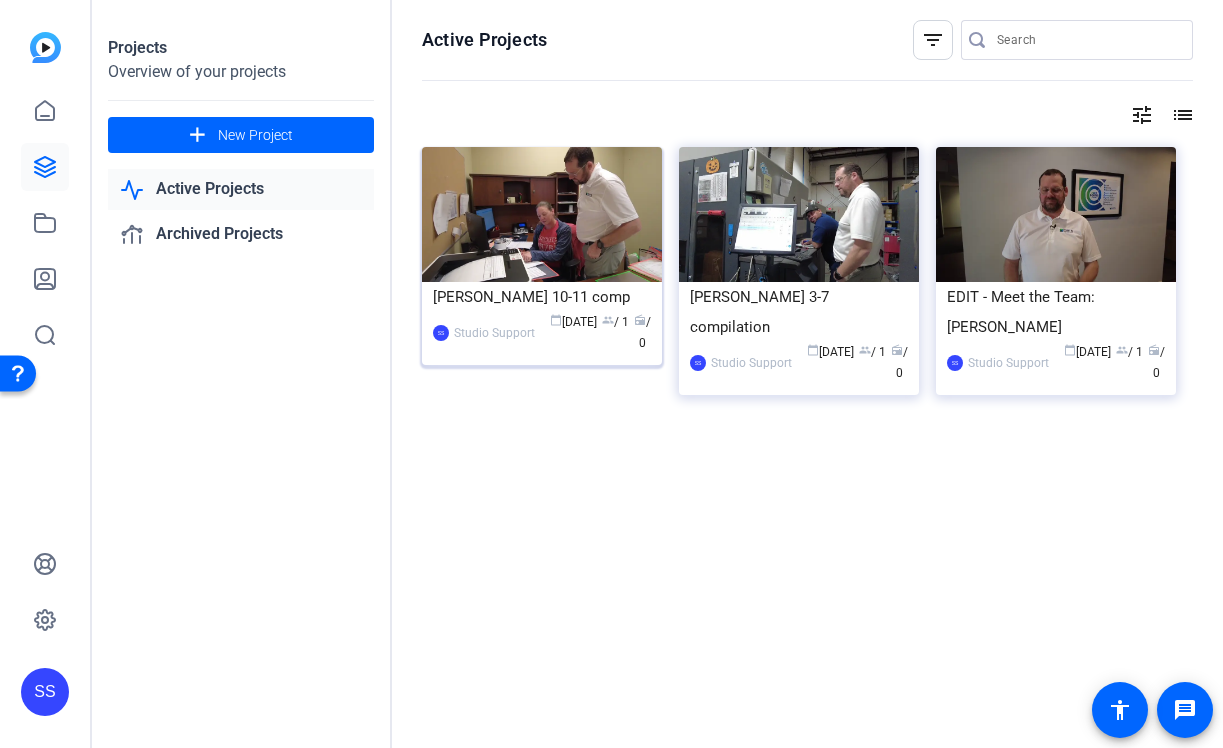 click on "Broll 10-11 comp" 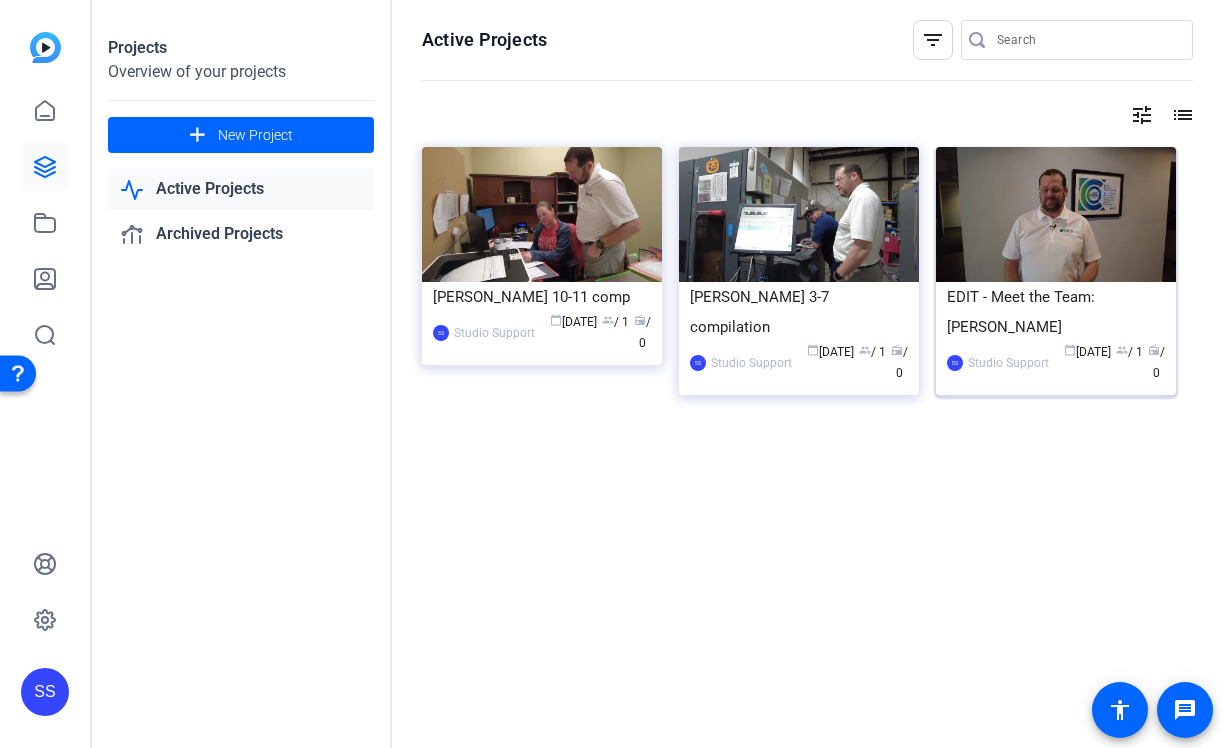 click on "EDIT - Meet the Team: Kevin Bourquin" 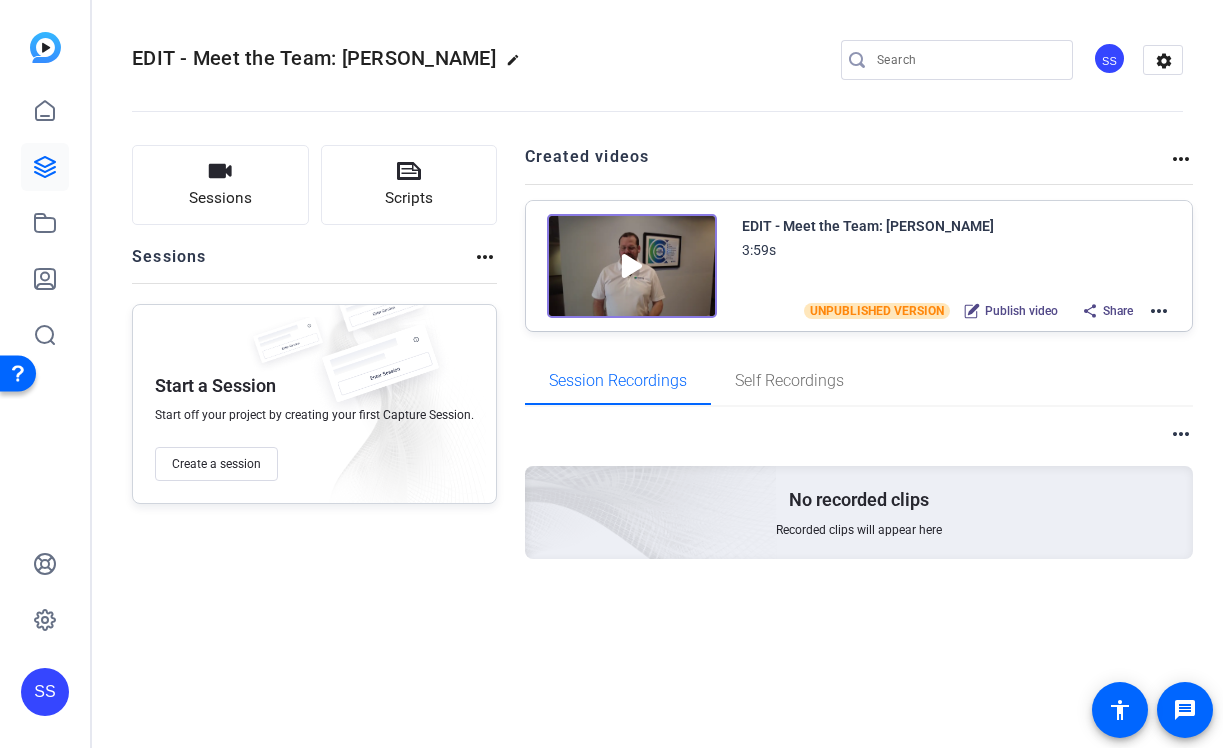 click on "more_horiz" 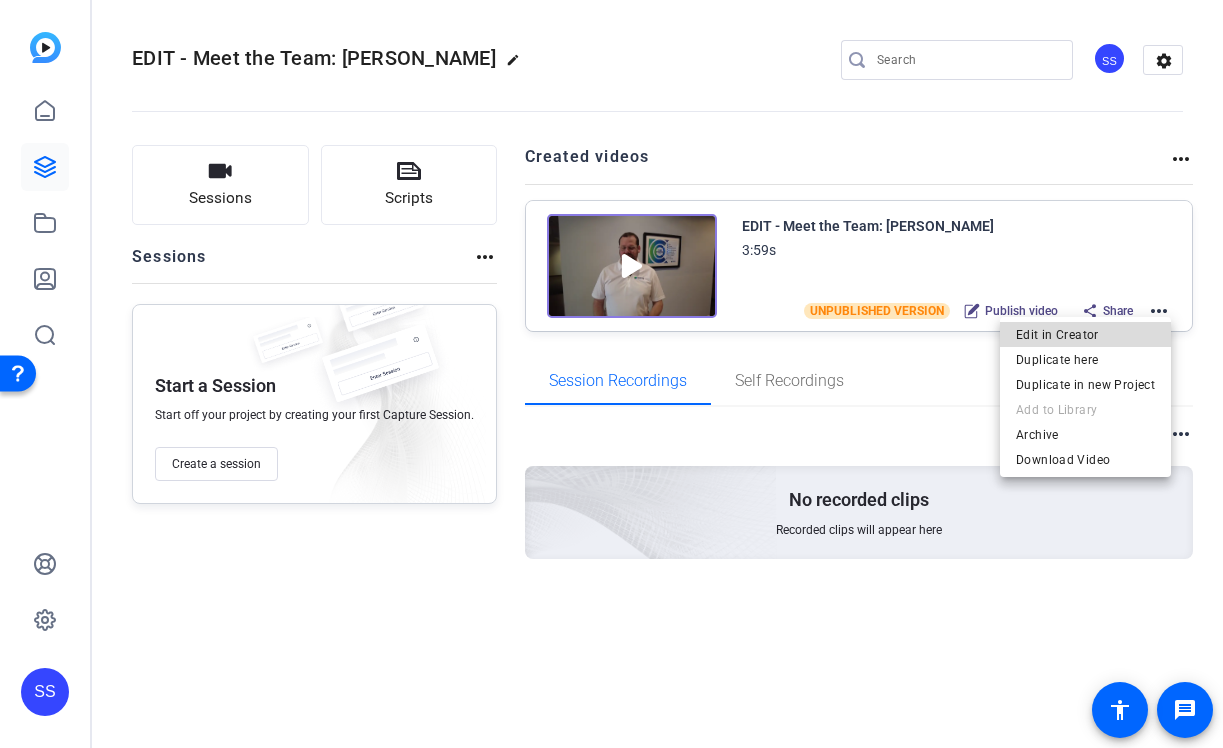 click on "Edit in Creator" at bounding box center [1085, 335] 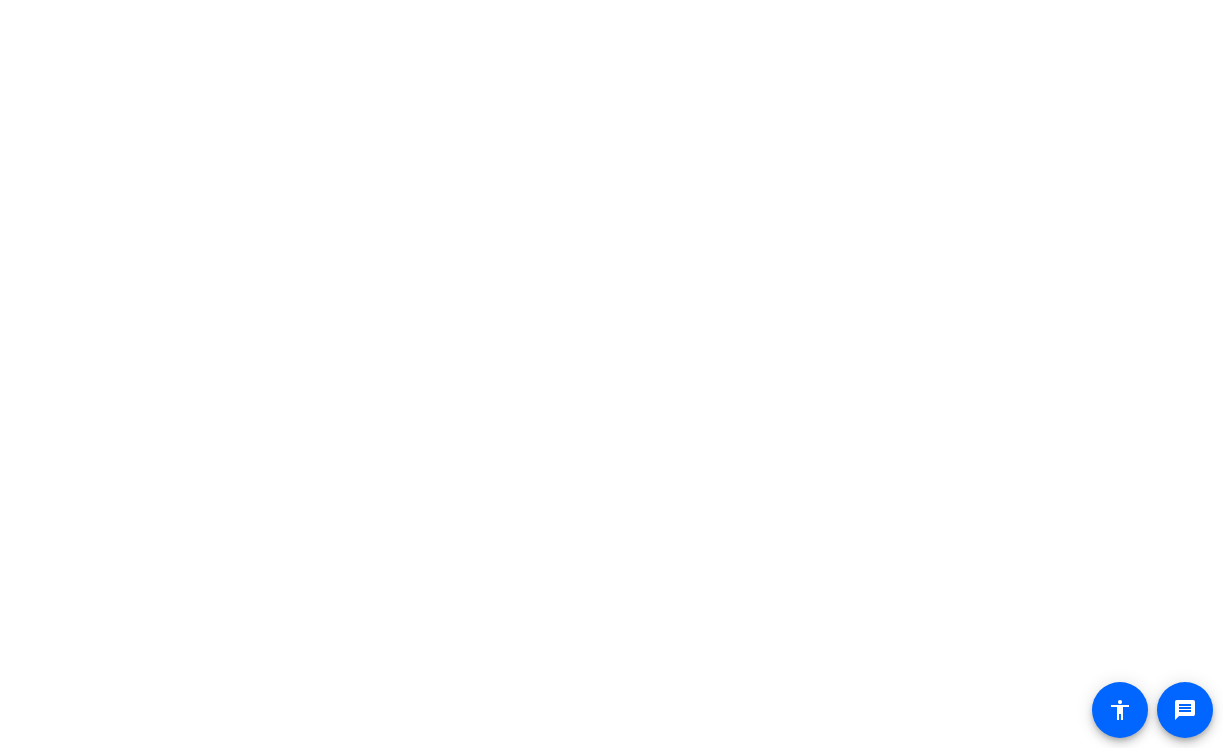 scroll, scrollTop: 0, scrollLeft: 0, axis: both 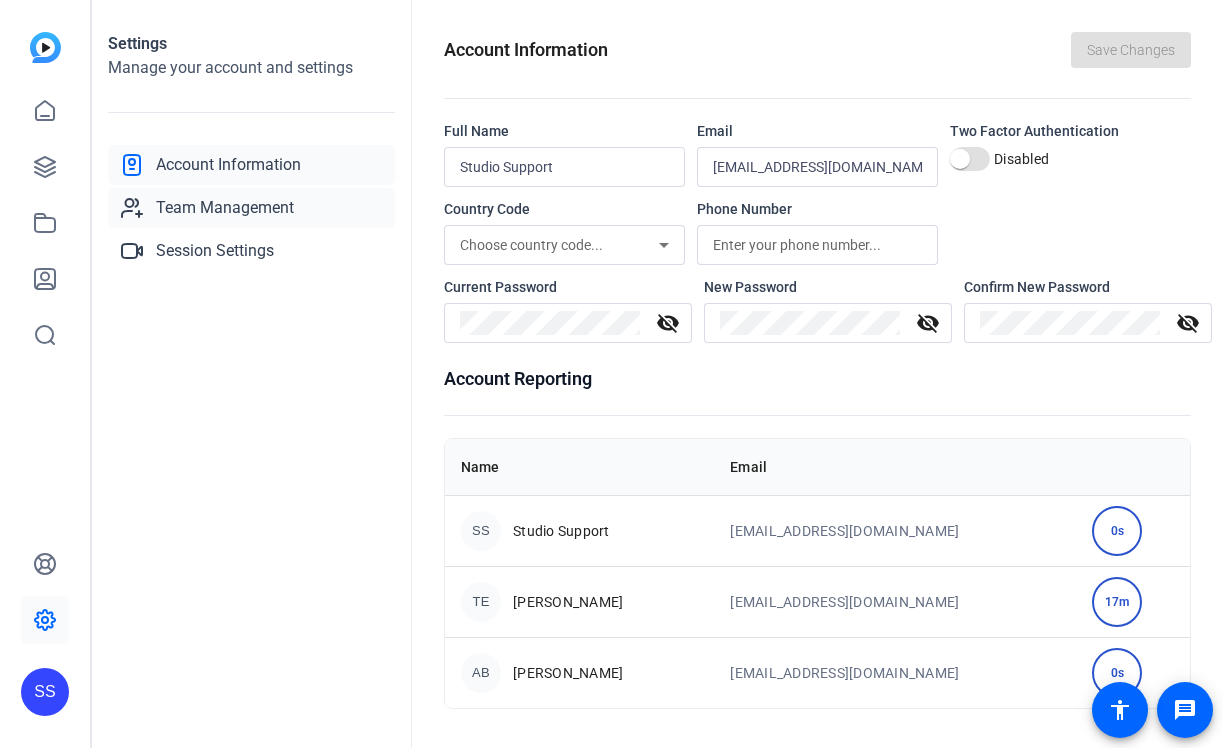 click on "Team Management" 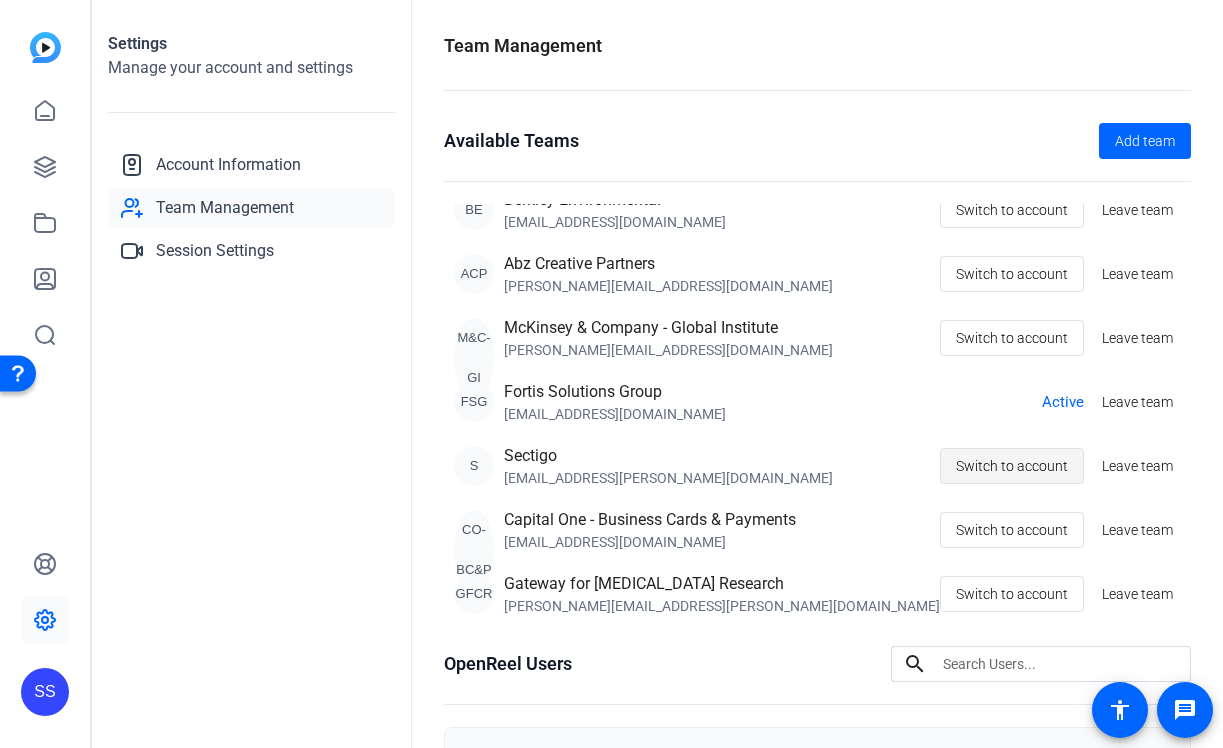 scroll, scrollTop: 0, scrollLeft: 0, axis: both 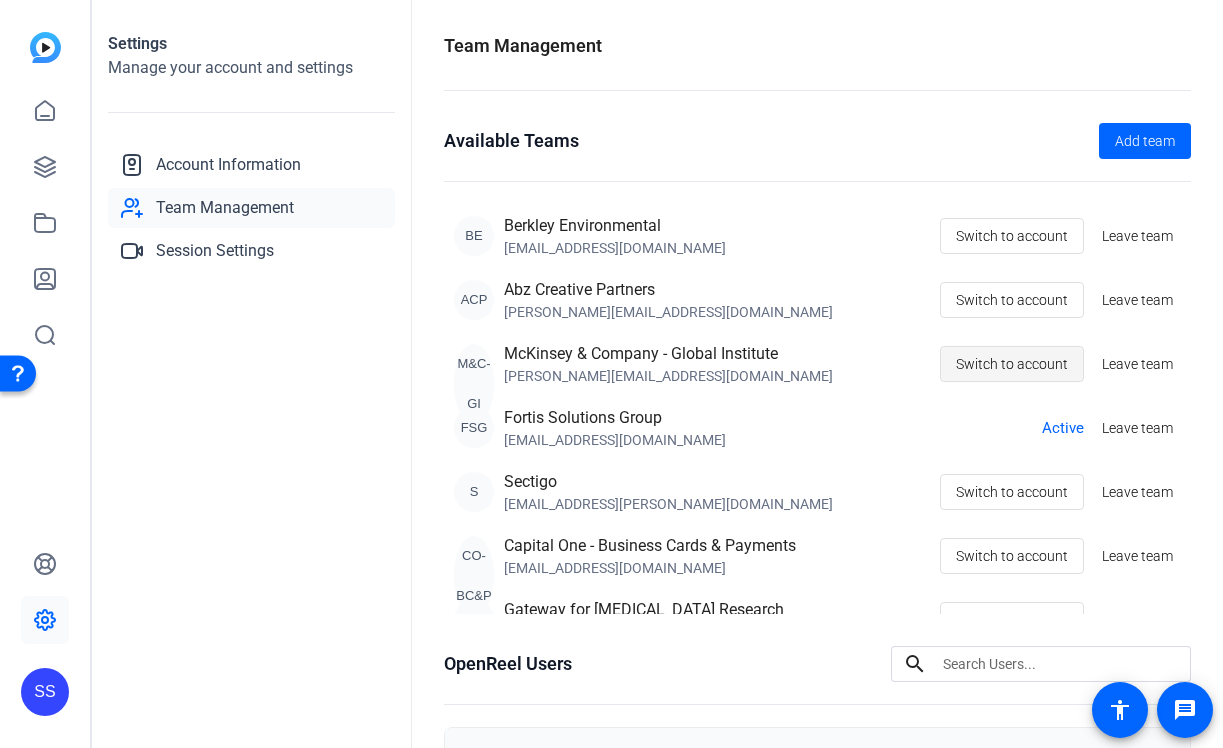 click on "Switch to account" 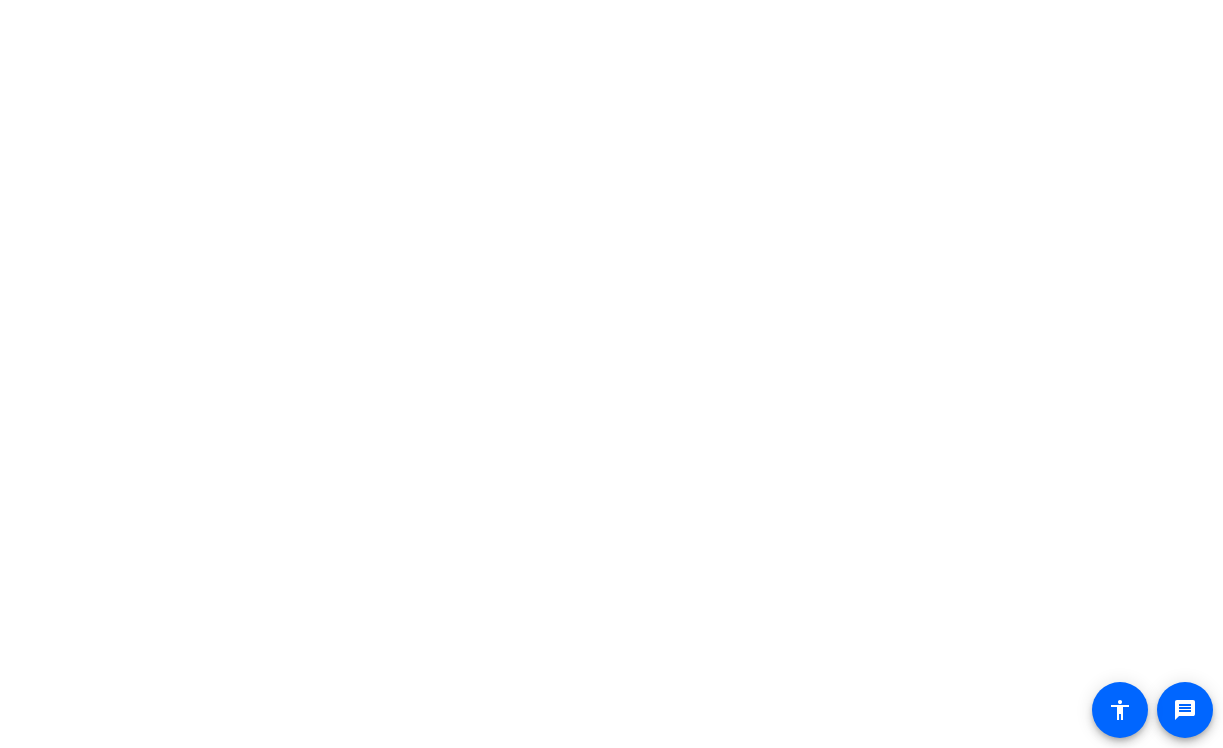 scroll, scrollTop: 0, scrollLeft: 0, axis: both 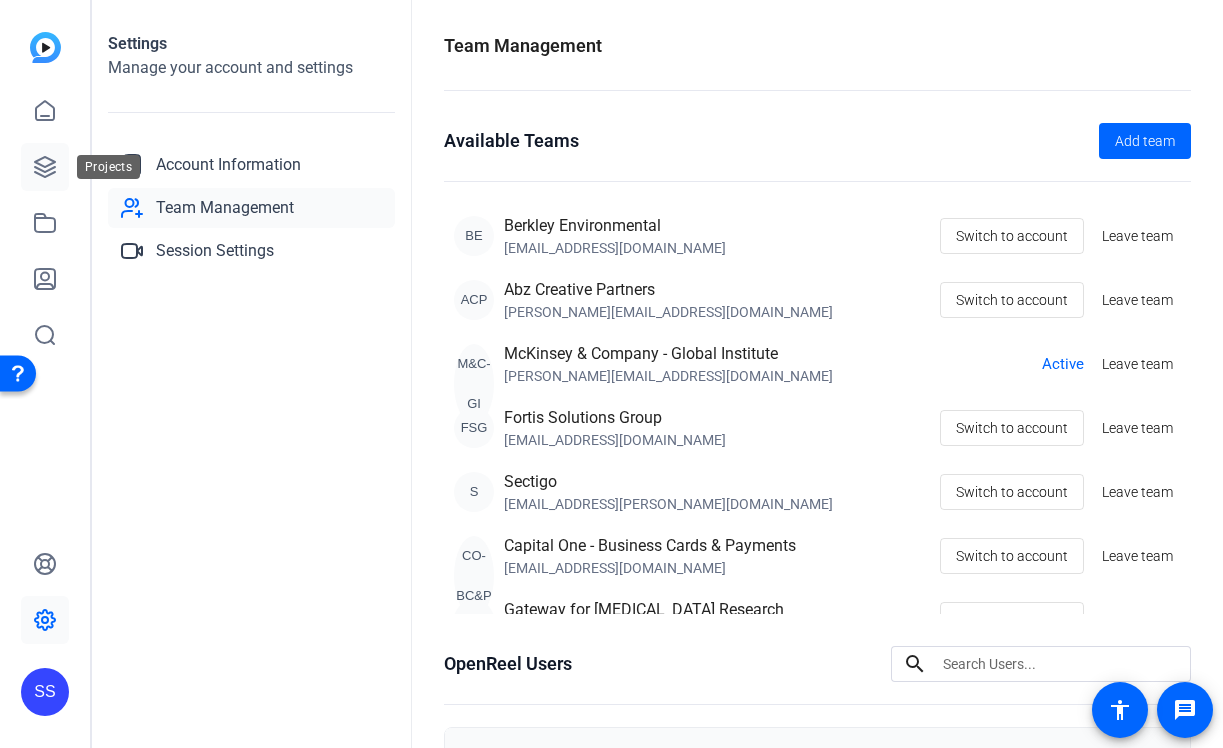click 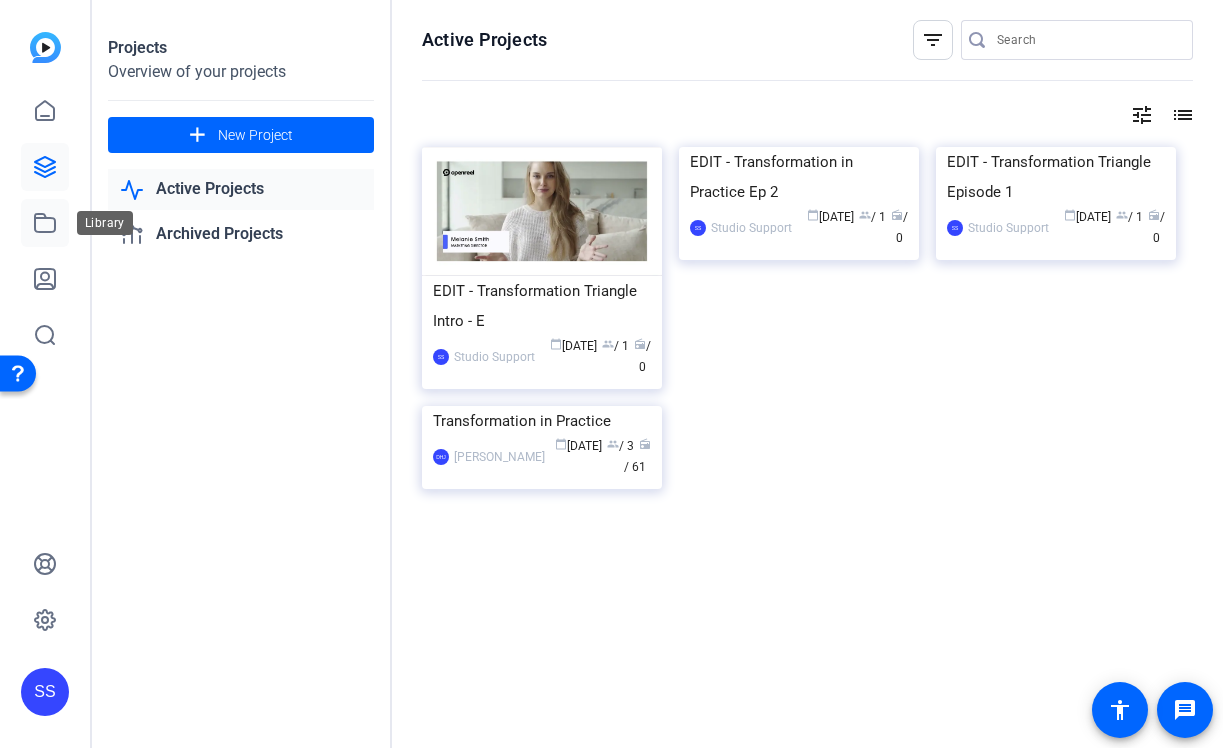click 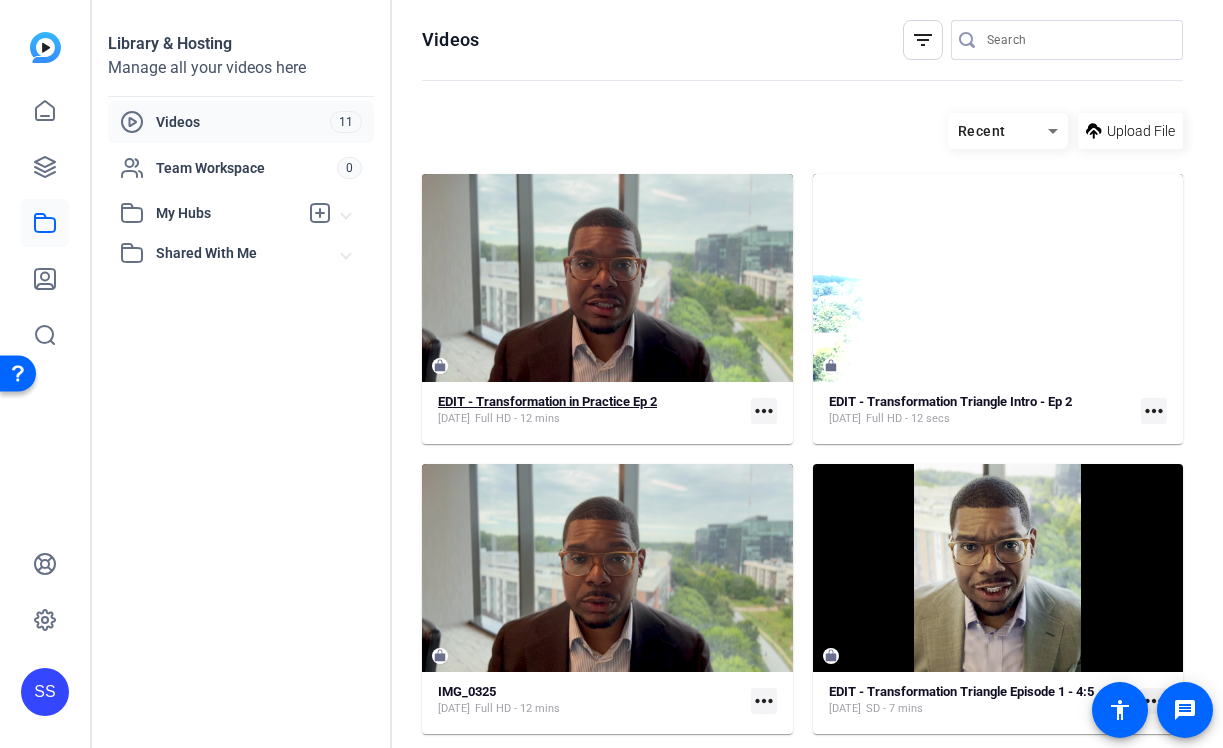click on "EDIT - Transformation in Practice Ep 2" 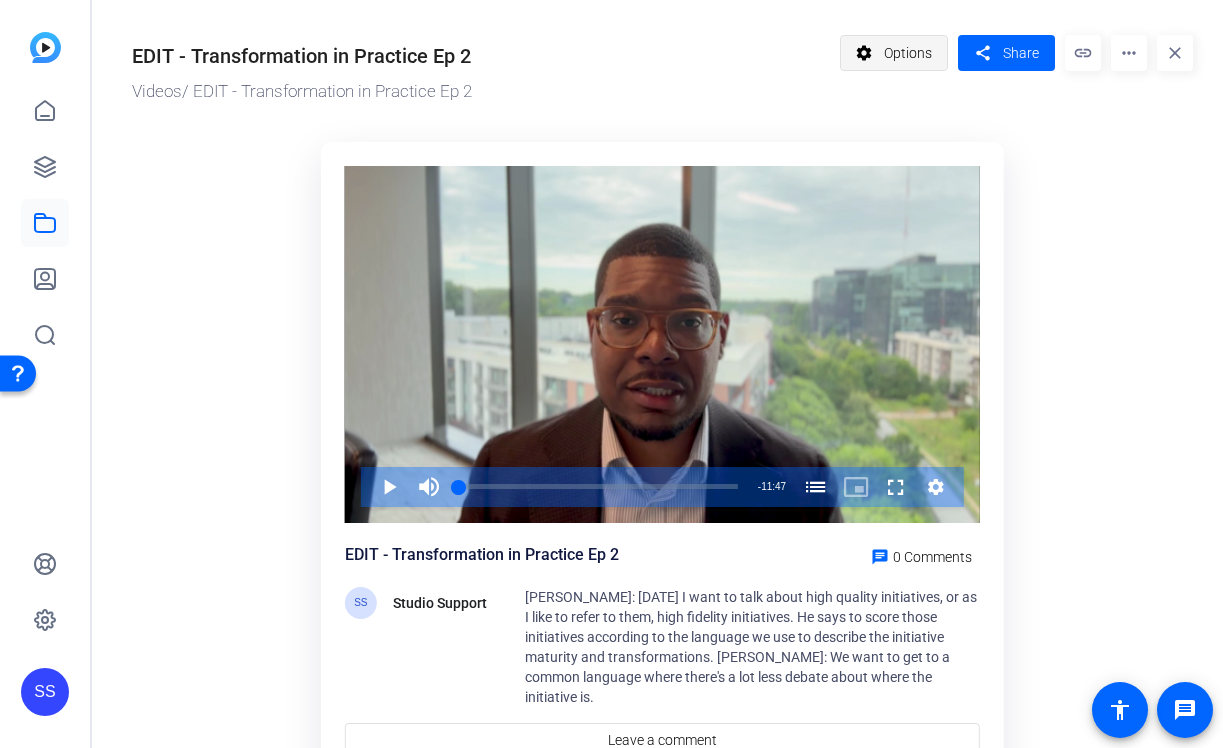 click on "Options" 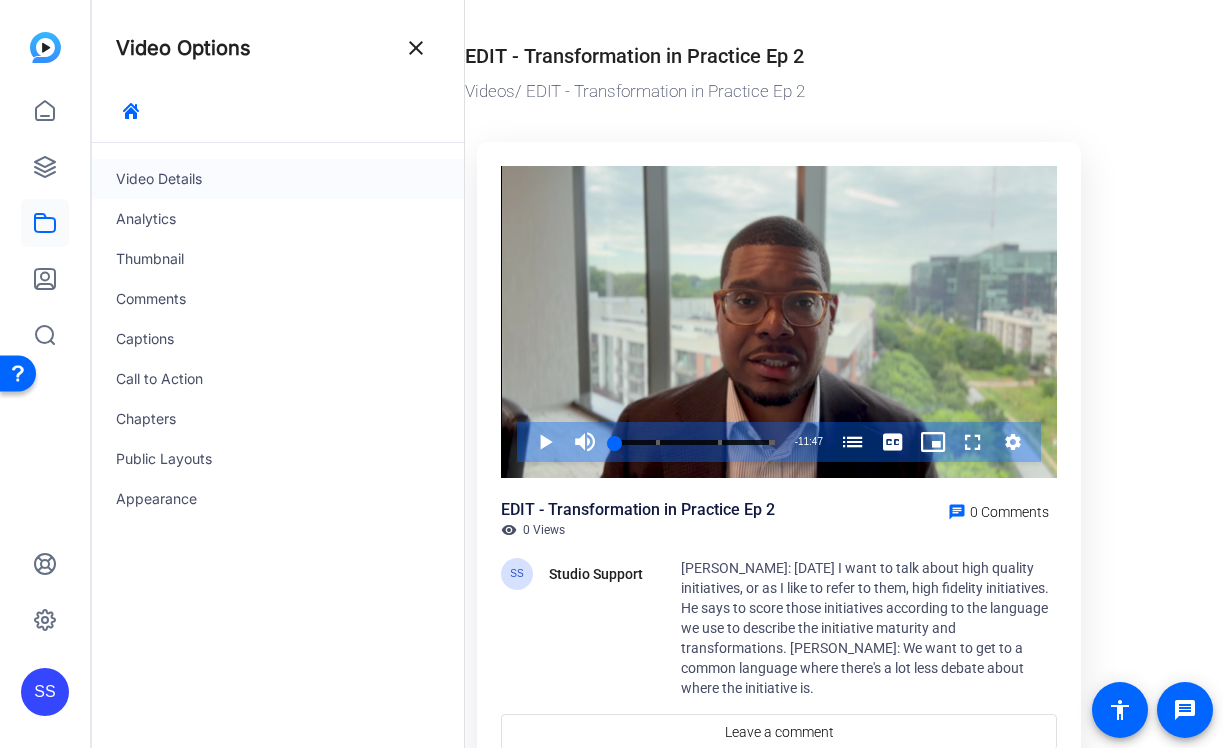 click on "Video Details" 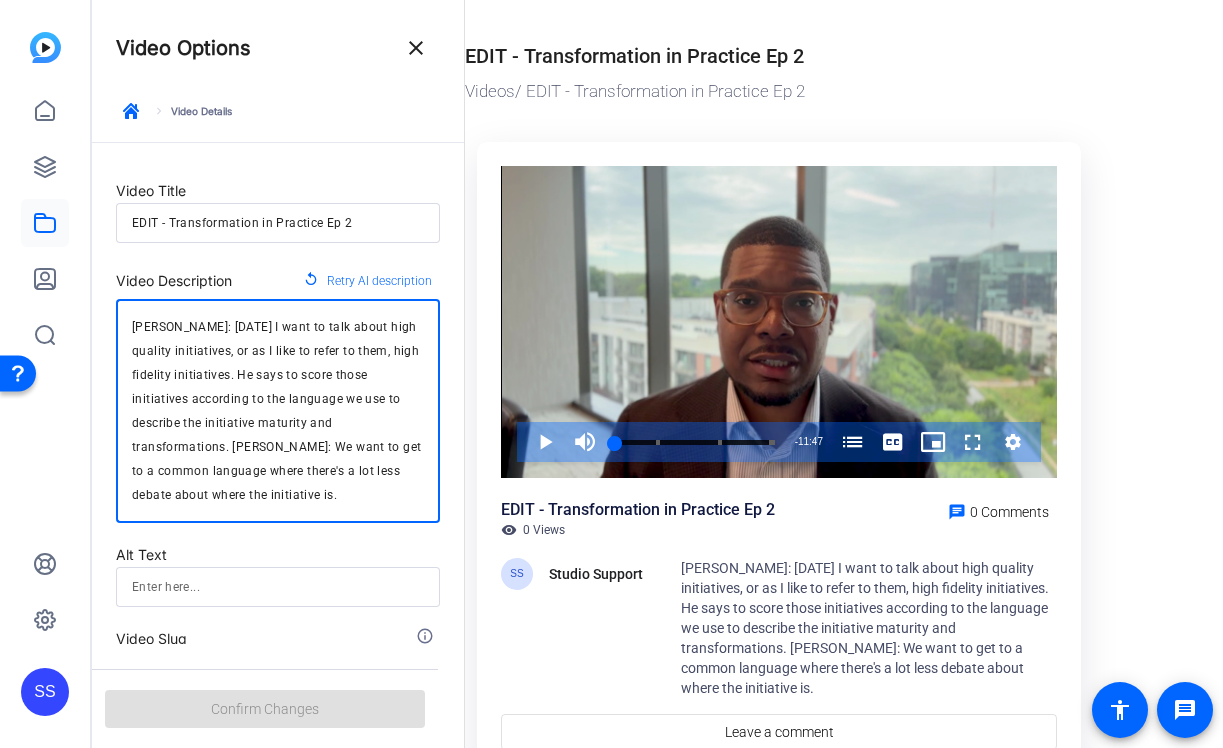 click on "Darius Bates: Today I want to talk about high quality initiatives, or as I like to refer to them, high fidelity initiatives. He says to score those initiatives according to the language we use to describe the initiative maturity and transformations. Bates: We want to get to a common language where there's a lot less debate about where the initiative is." at bounding box center [278, 411] 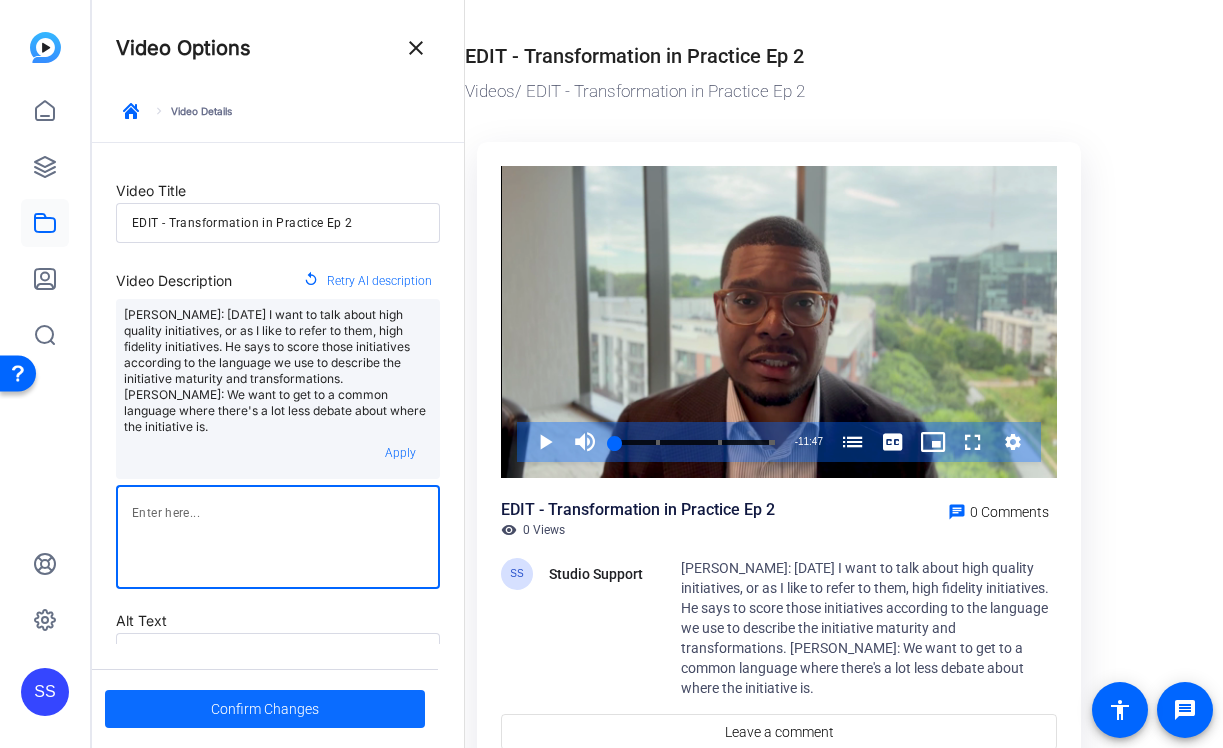 type 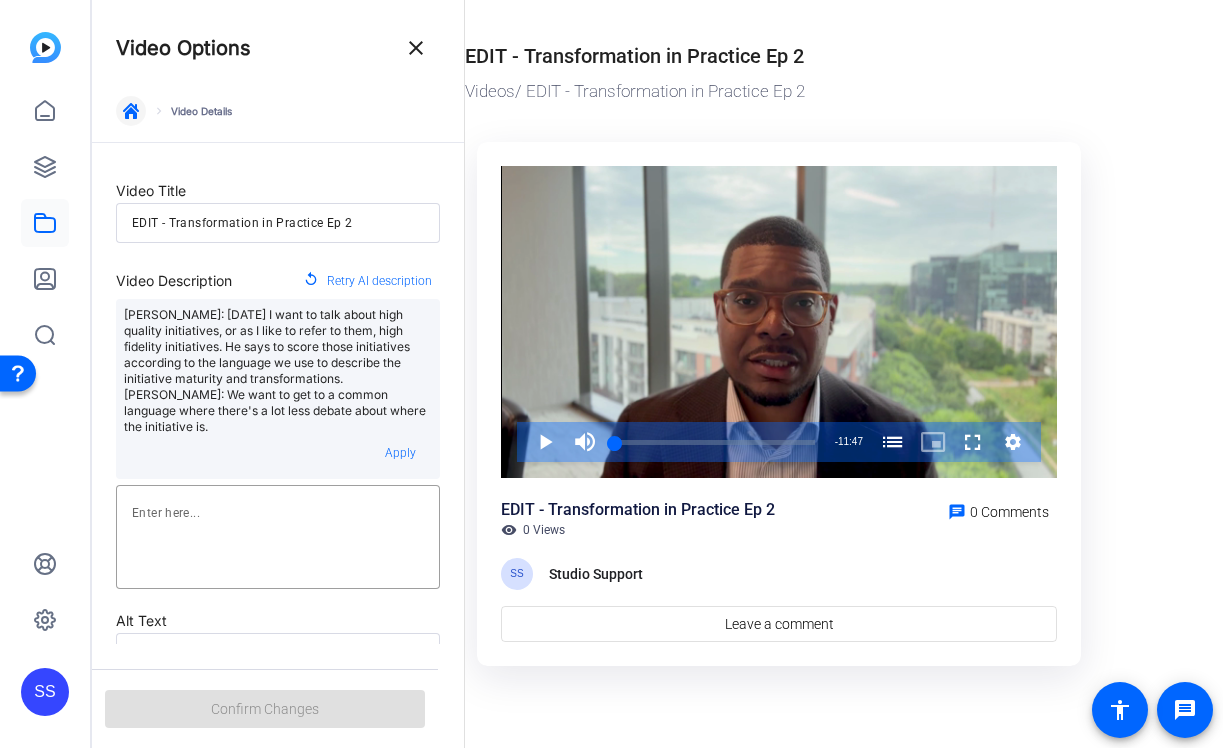click 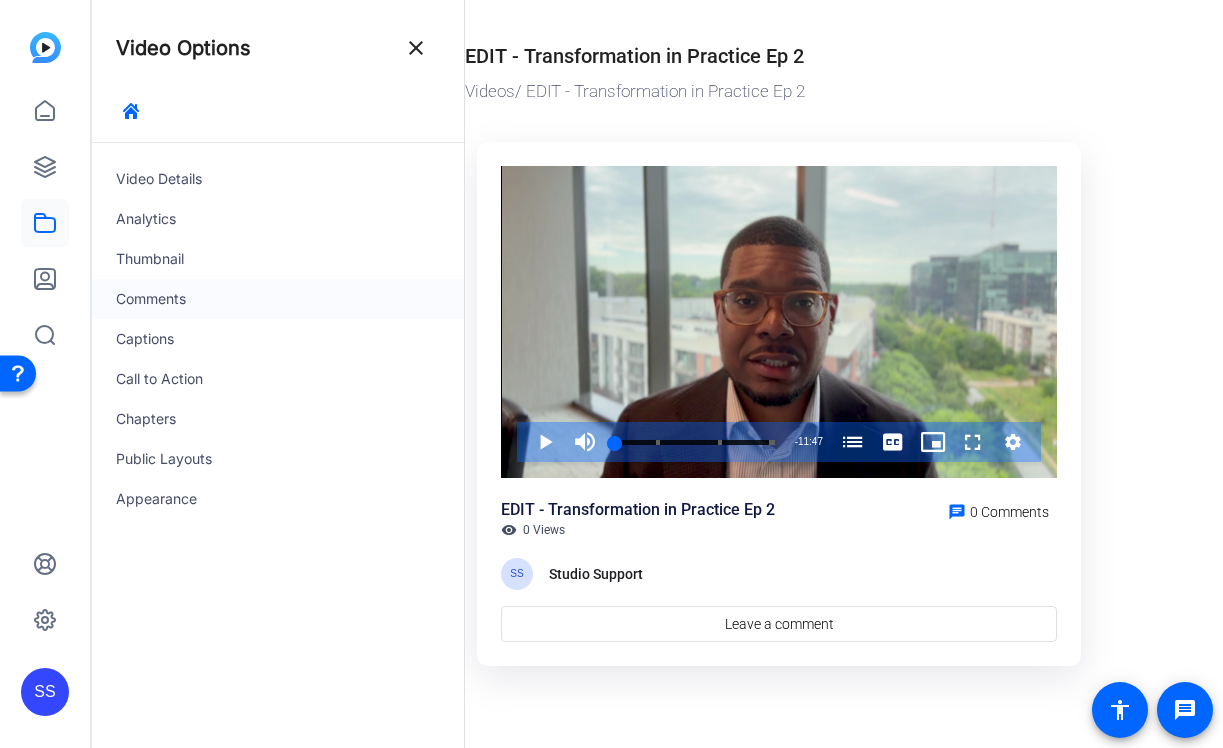 click on "Comments" 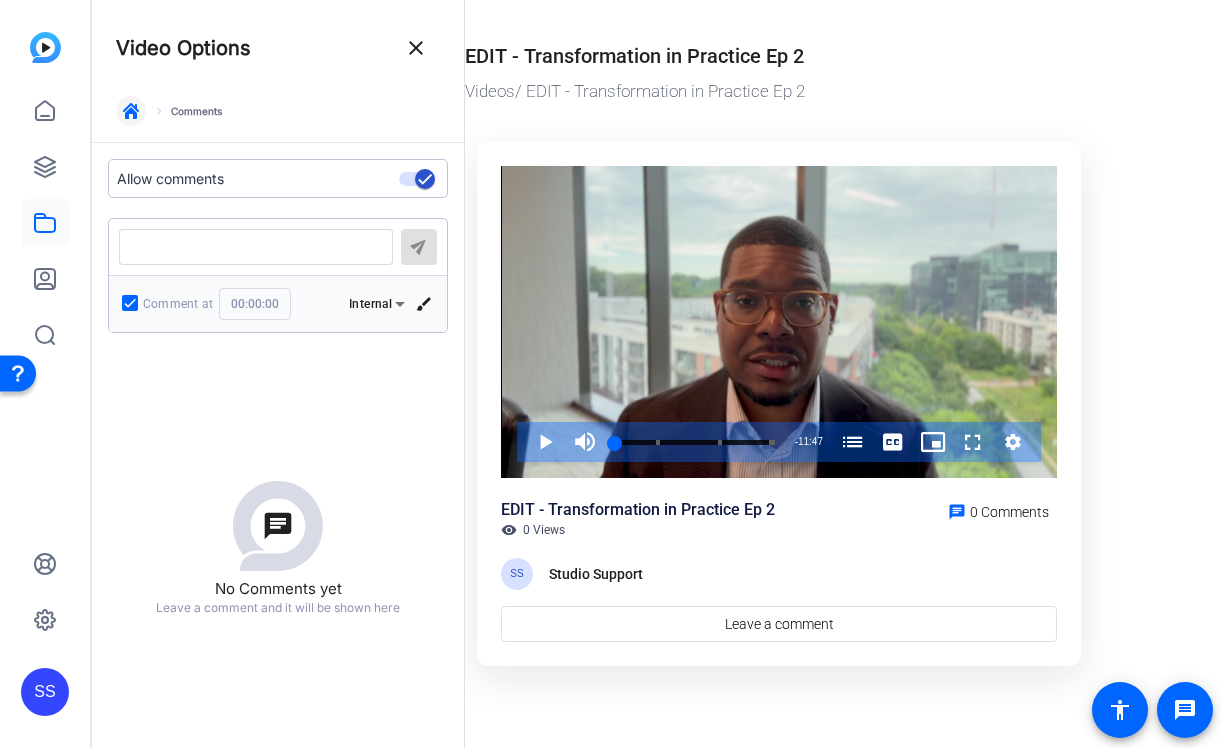 click 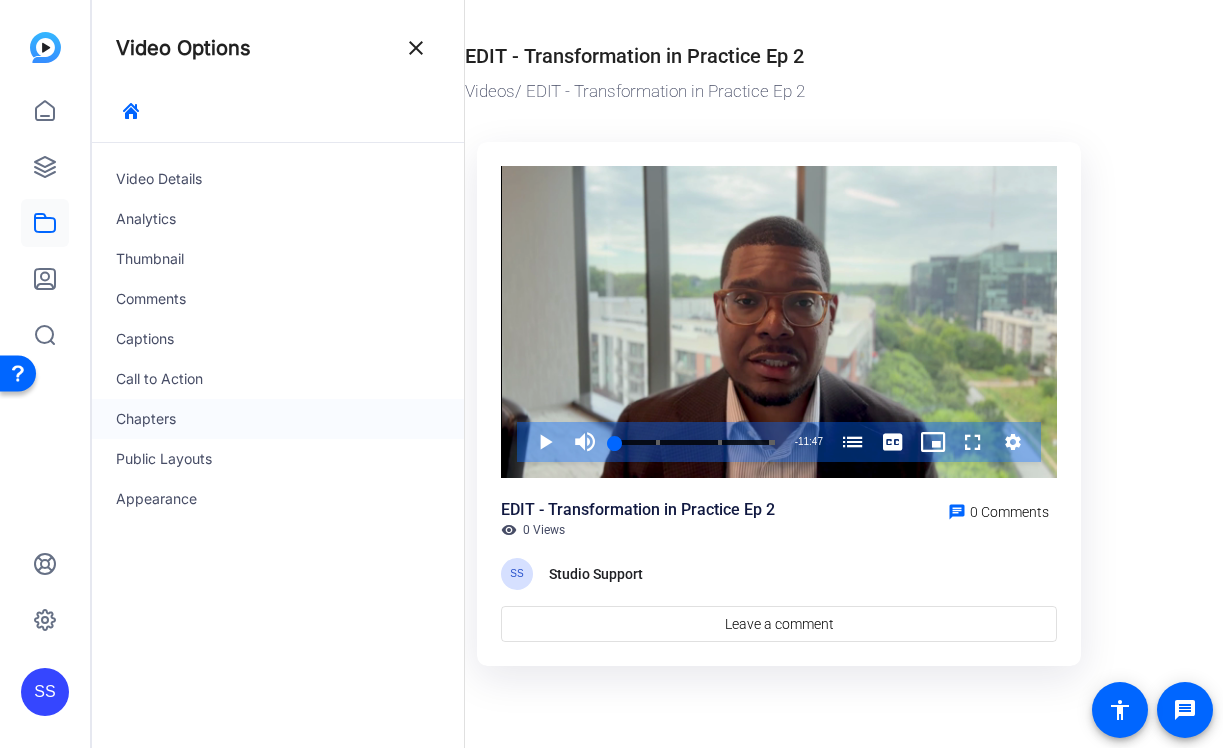 click on "Chapters" 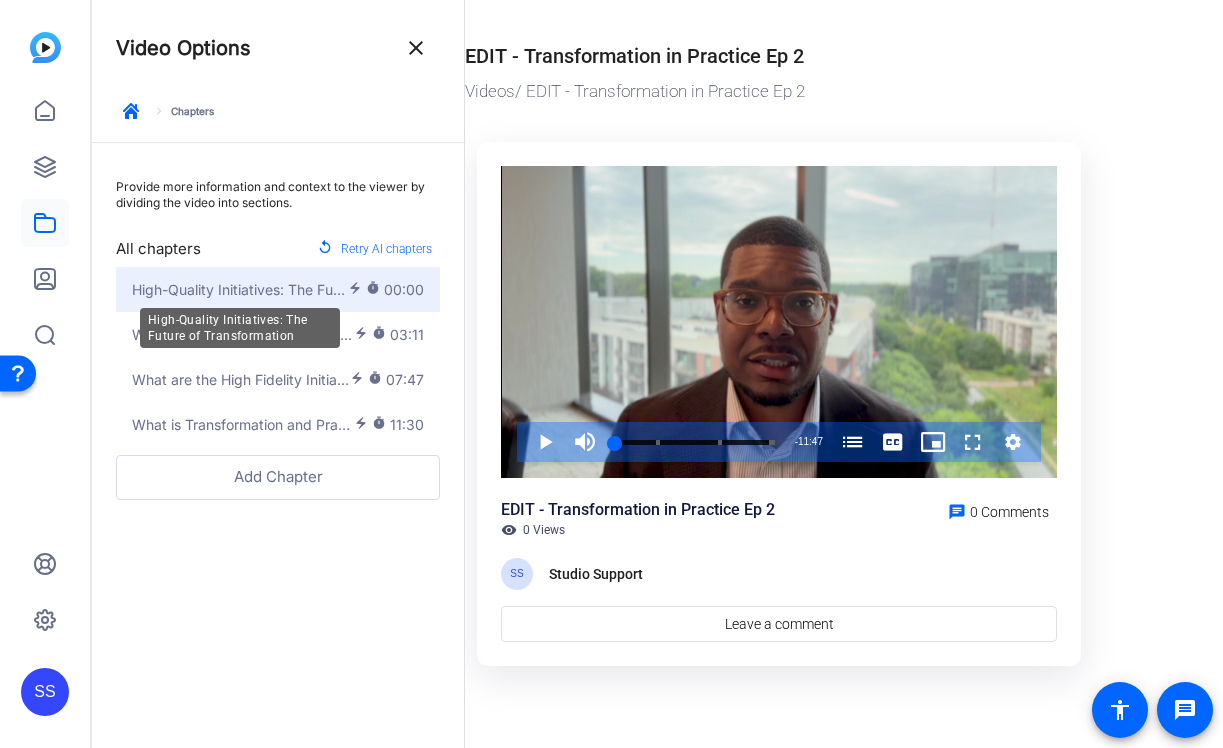 click on "Accessibility Screen-Reader Guide, Feedback, and Issue Reporting | New window
SS  Video Options close
keyboard_arrow_right  Chapters   Provide more information and context to the viewer by dividing the video into sections.  All chapters replay  Retry AI chapters  High-Quality Initiatives: The Future of Transformation electric_bolt timer 00:00 What should a High-Fidelity Initiative look like? electric_bolt timer 03:11 What are the High Fidelity Initiatives? electric_bolt timer 07:47 What is Transformation and Practice electric_bolt timer 11:30  Add Chapter   EDIT - Transformation in Practice Ep 2  Videos  / EDIT - Transformation in Practice Ep 2     Video Player is loading. Play Video Play Mute Current Time  0:00 / Duration  11:47 Loaded :  1.57% 00:00 High-Quality Initiatives: The Future of Transformation (00:00) What should a High-Fidelity Initiative look like? (03:11) What are the High Fidelity Initiatives? (07:47) Stream Type  LIVE" at bounding box center (611, 374) 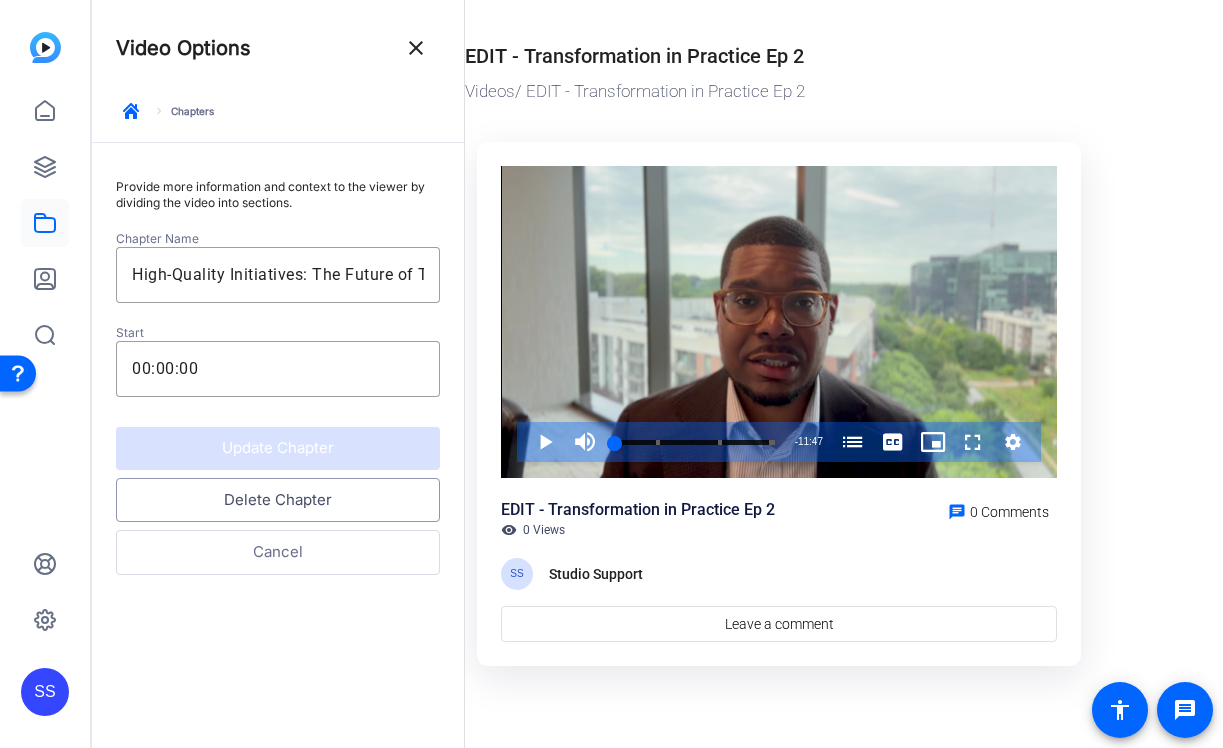 click on "Delete Chapter" 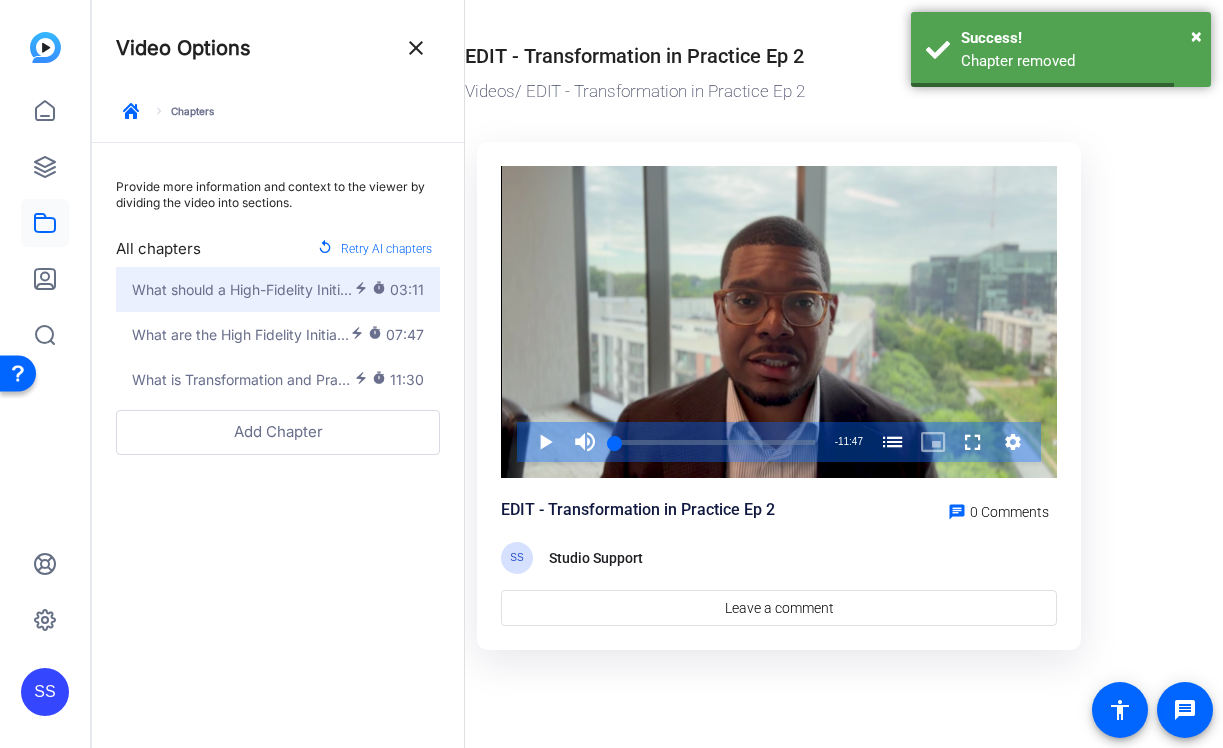 click on "What should a High-Fidelity Initiative look like? electric_bolt timer 03:11" 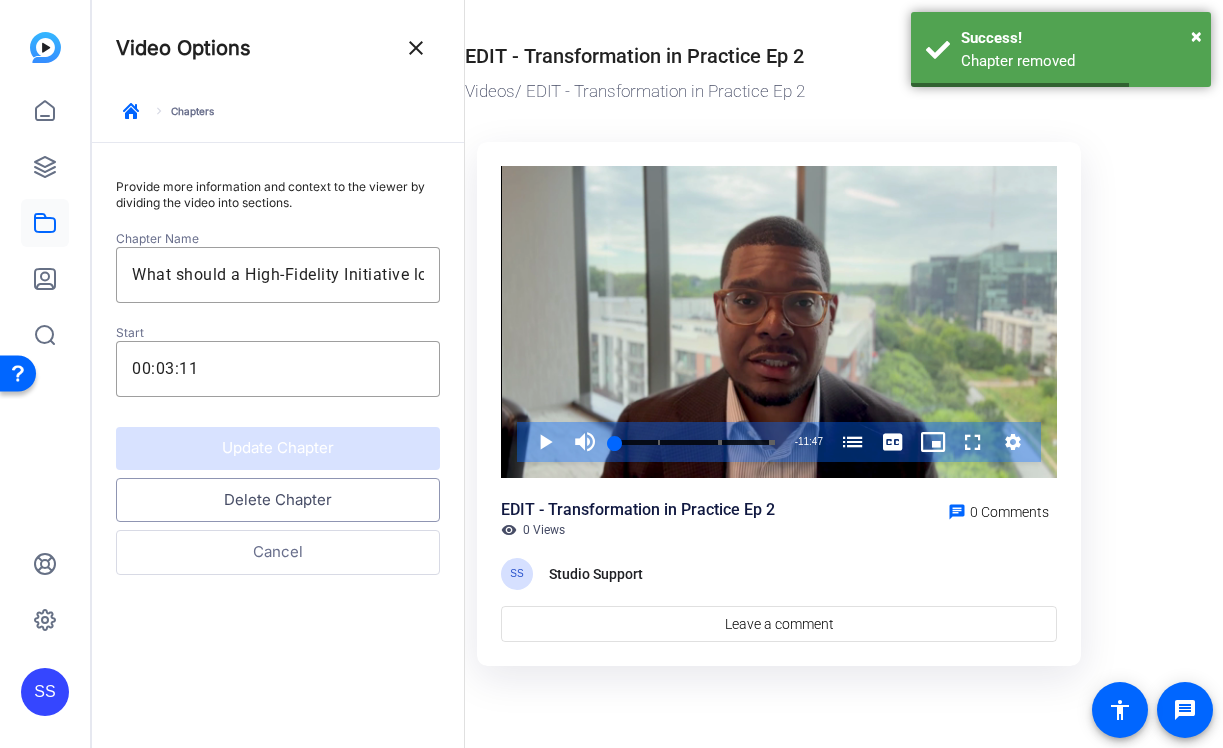 click on "Delete Chapter" 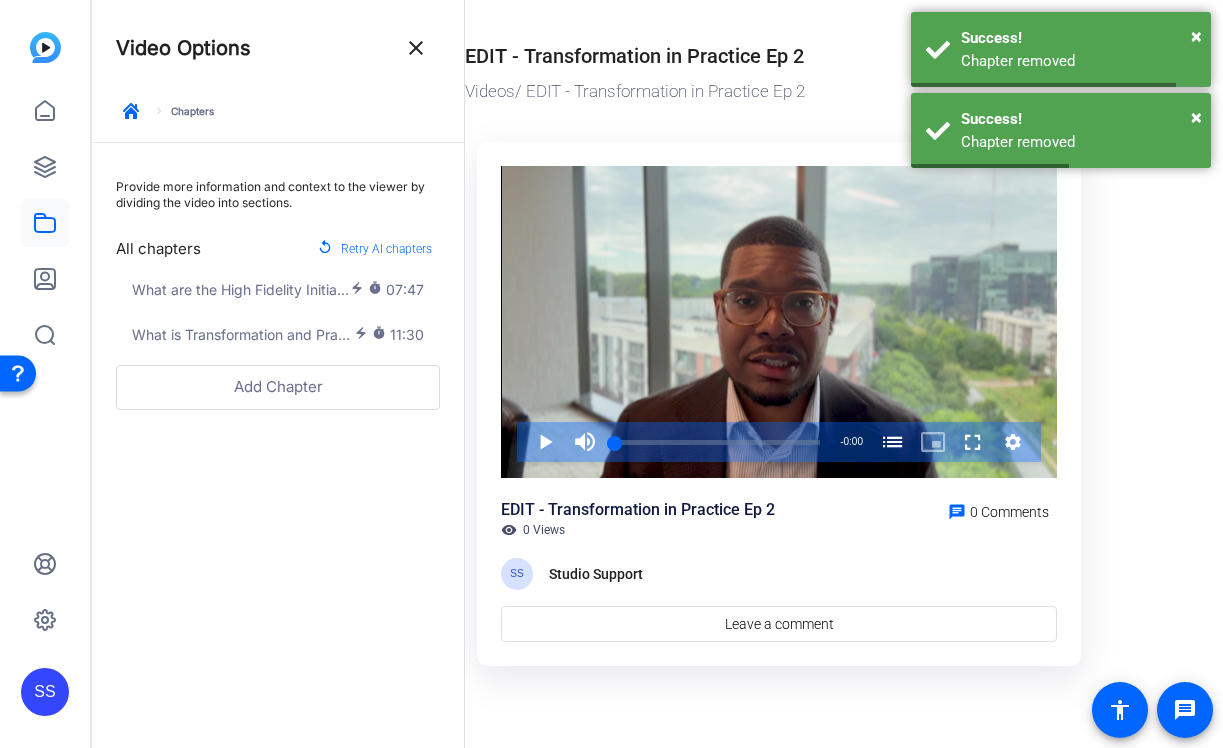 click on "What are the High Fidelity Initiatives? electric_bolt timer 07:47" 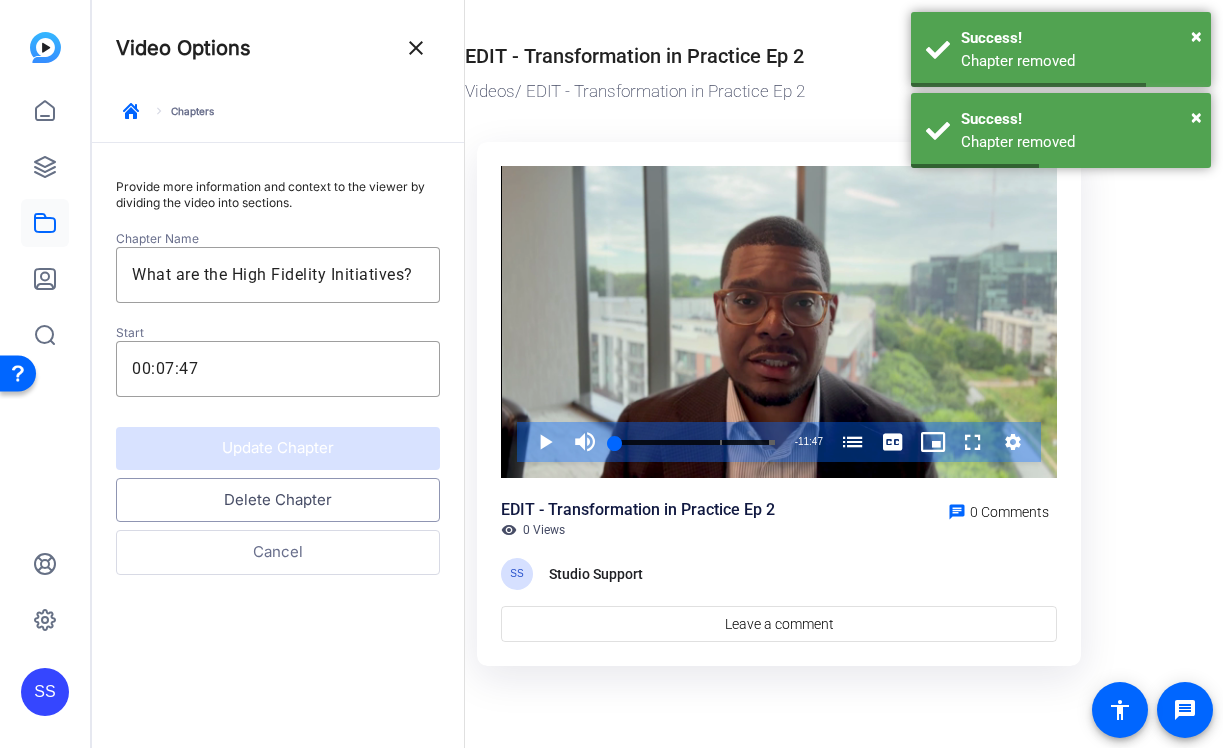 click on "Delete Chapter" 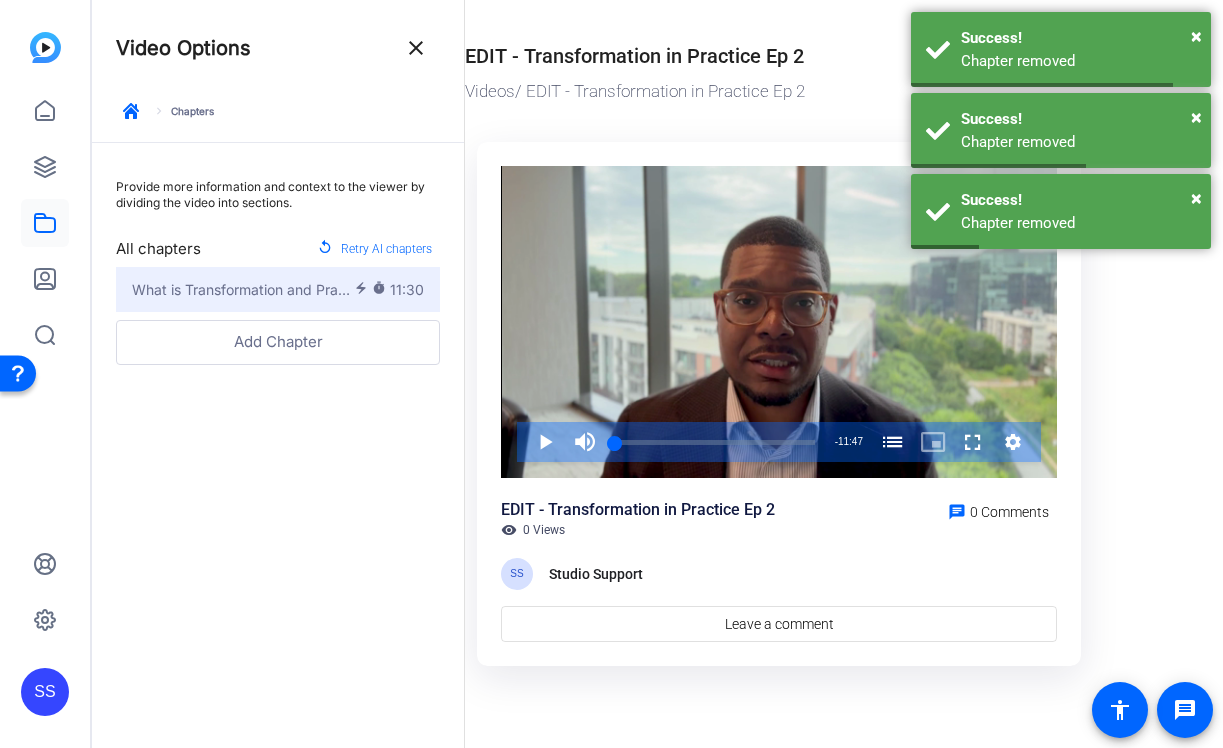 click on "What is Transformation and Practice electric_bolt timer 11:30" 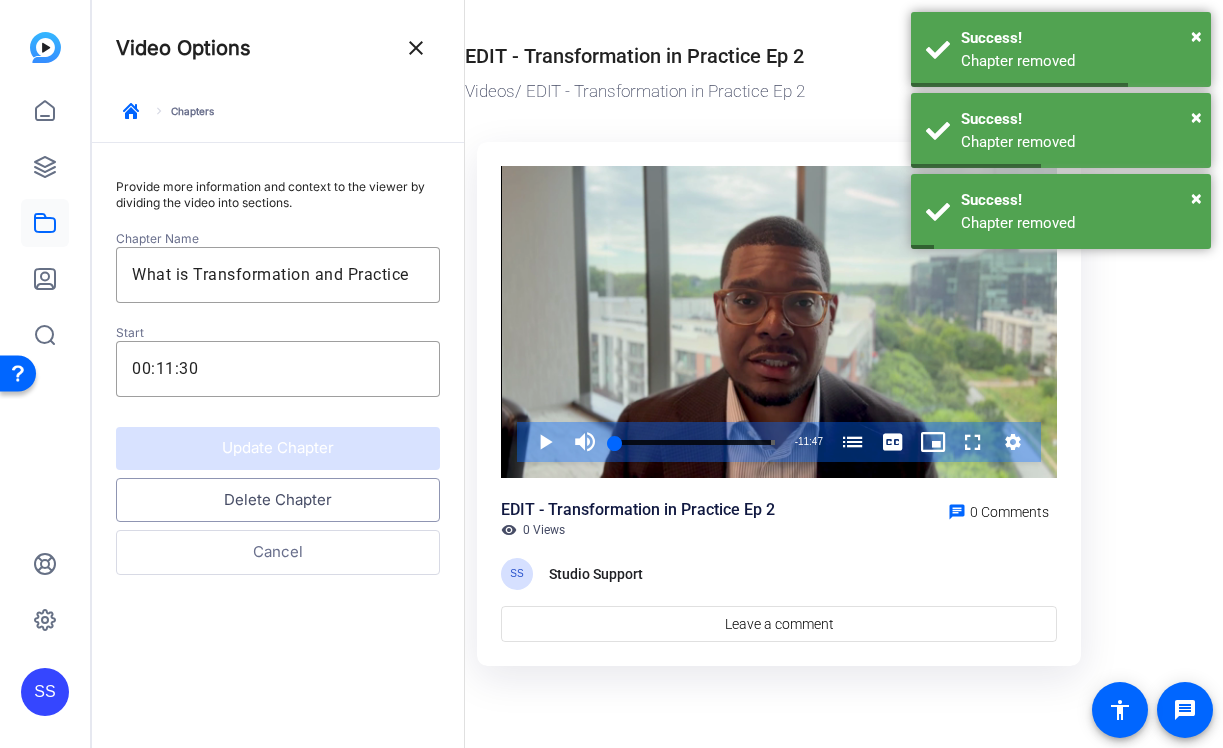 click on "Delete Chapter" 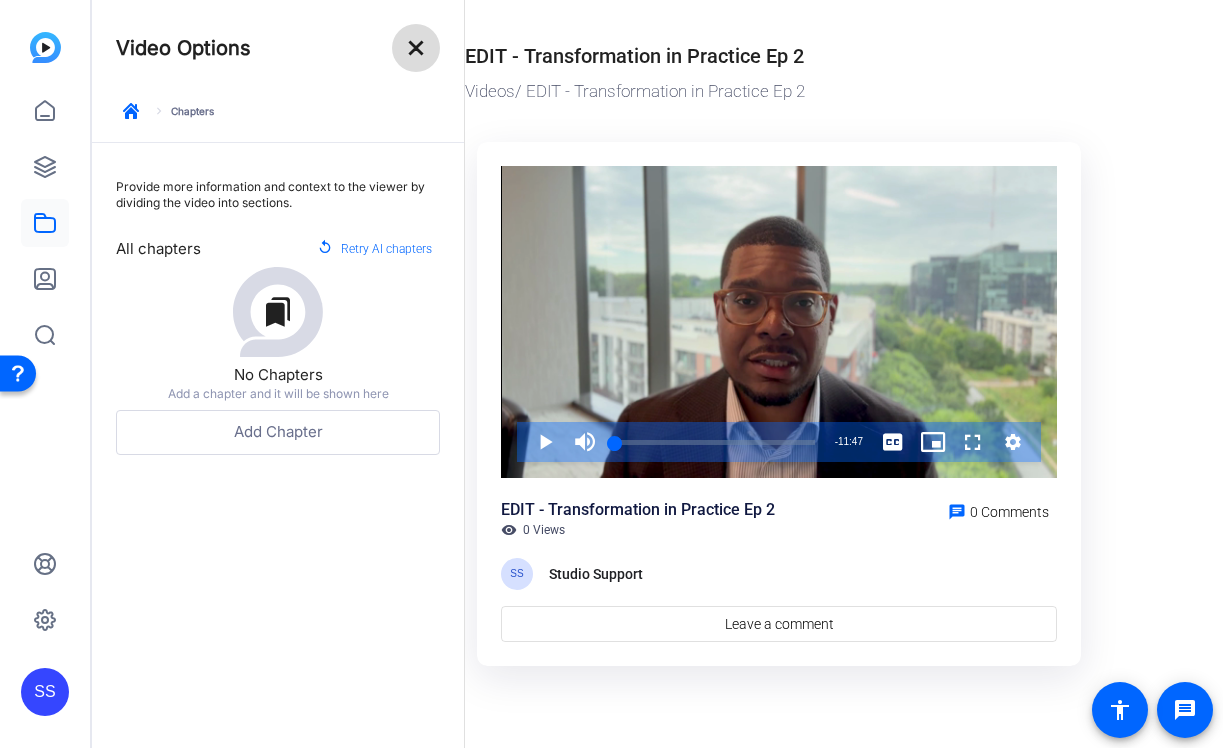 click on "close" 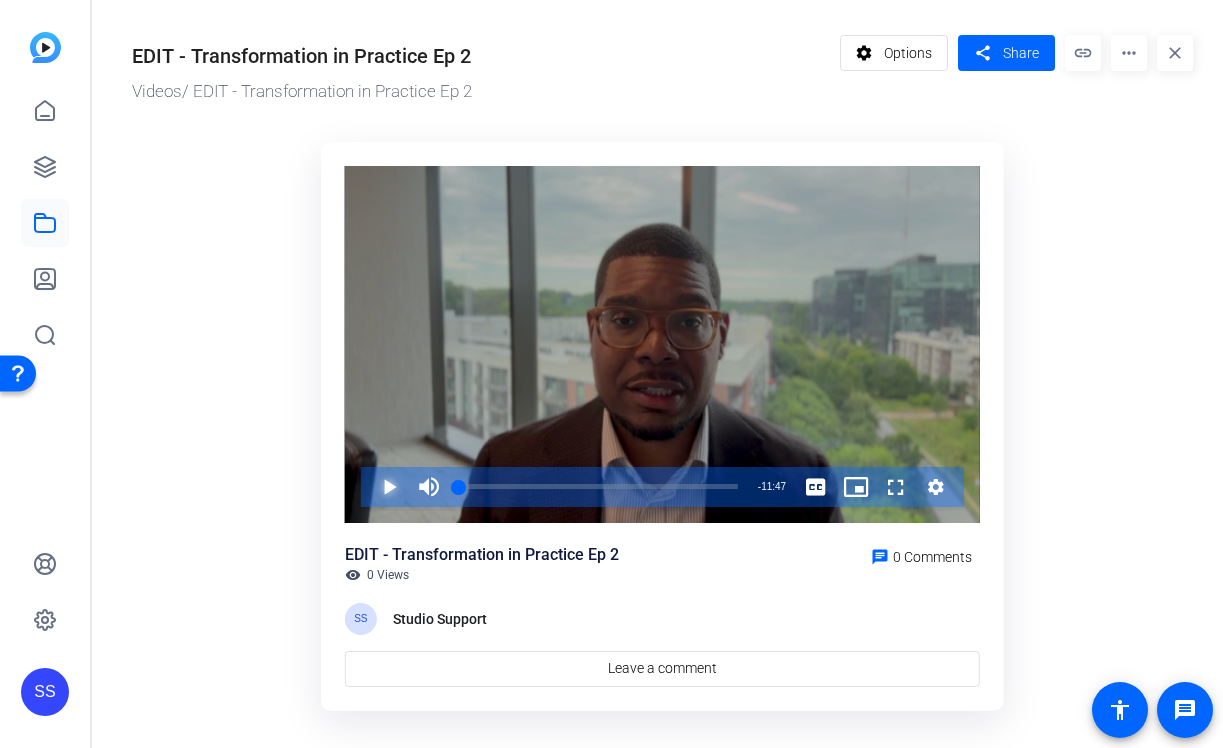 click at bounding box center [369, 487] 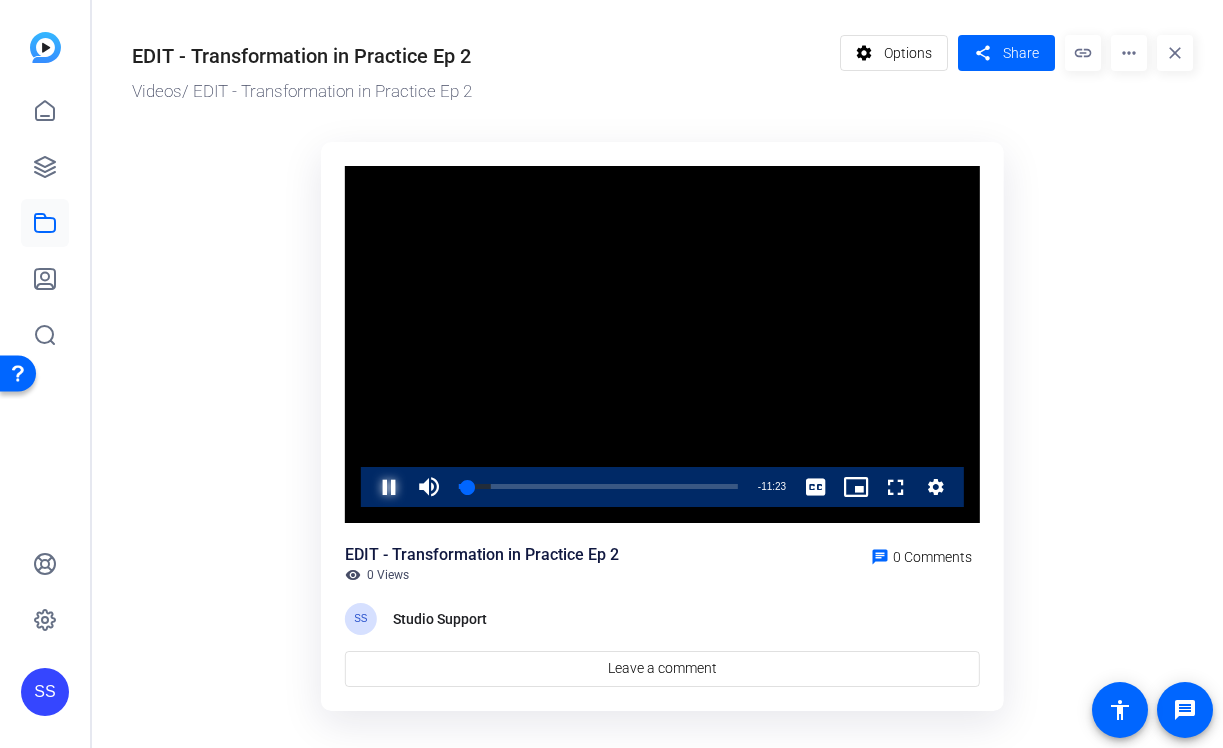 click at bounding box center [369, 487] 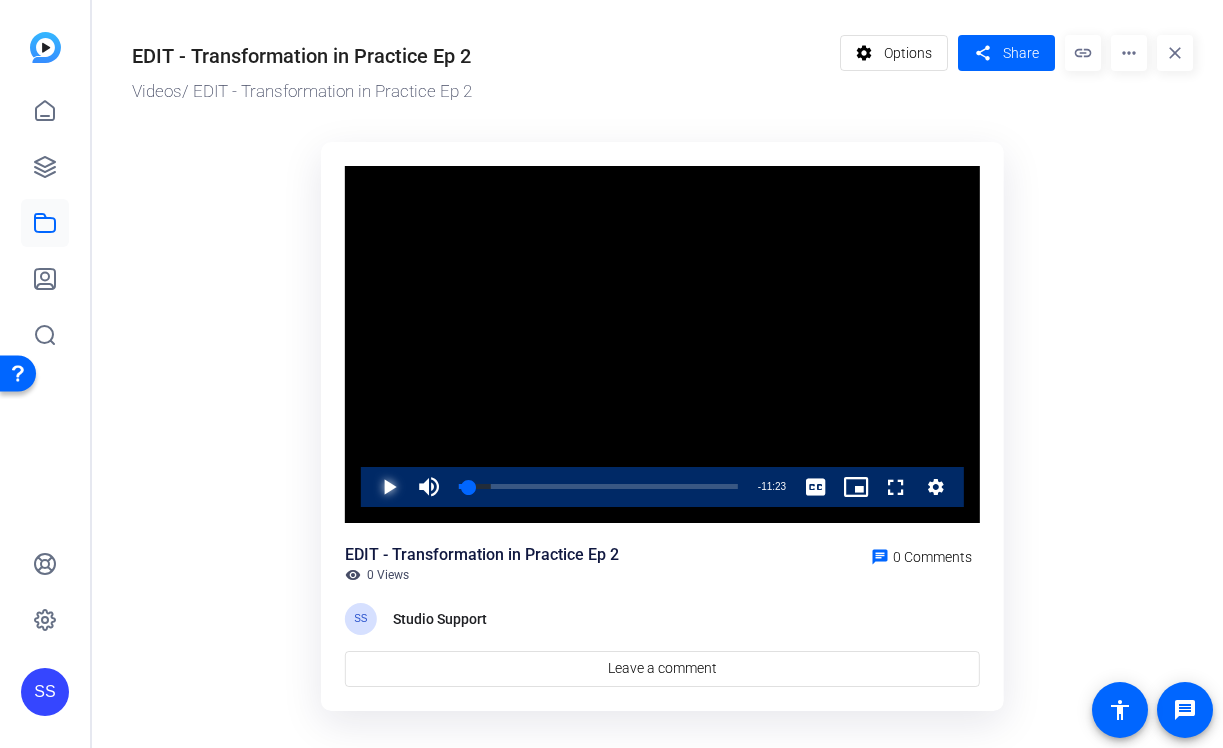 click at bounding box center (369, 487) 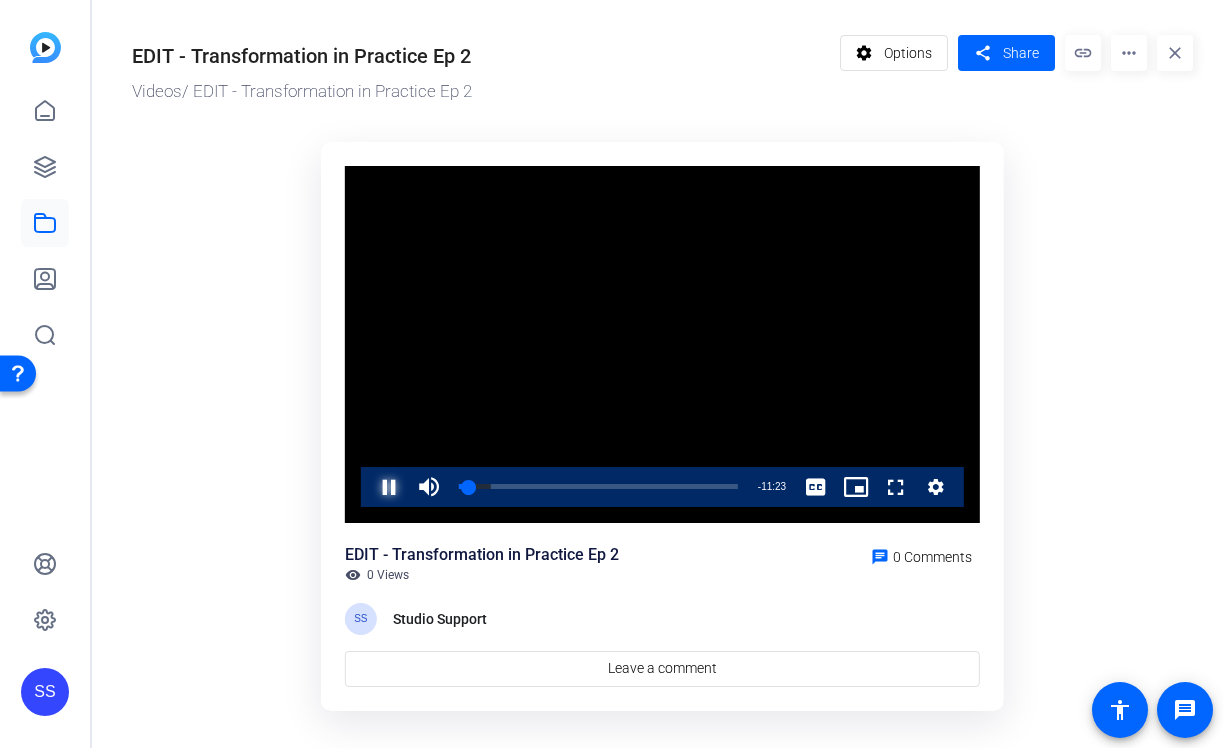 click at bounding box center [369, 487] 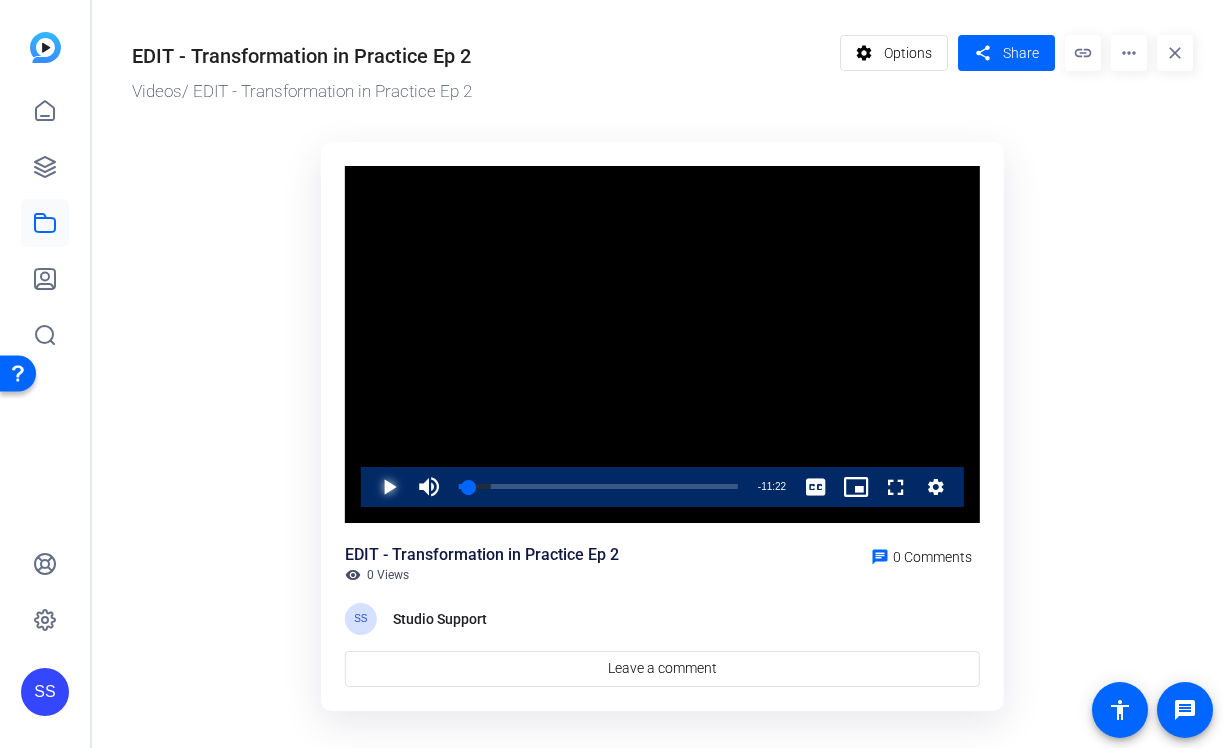 click at bounding box center (369, 487) 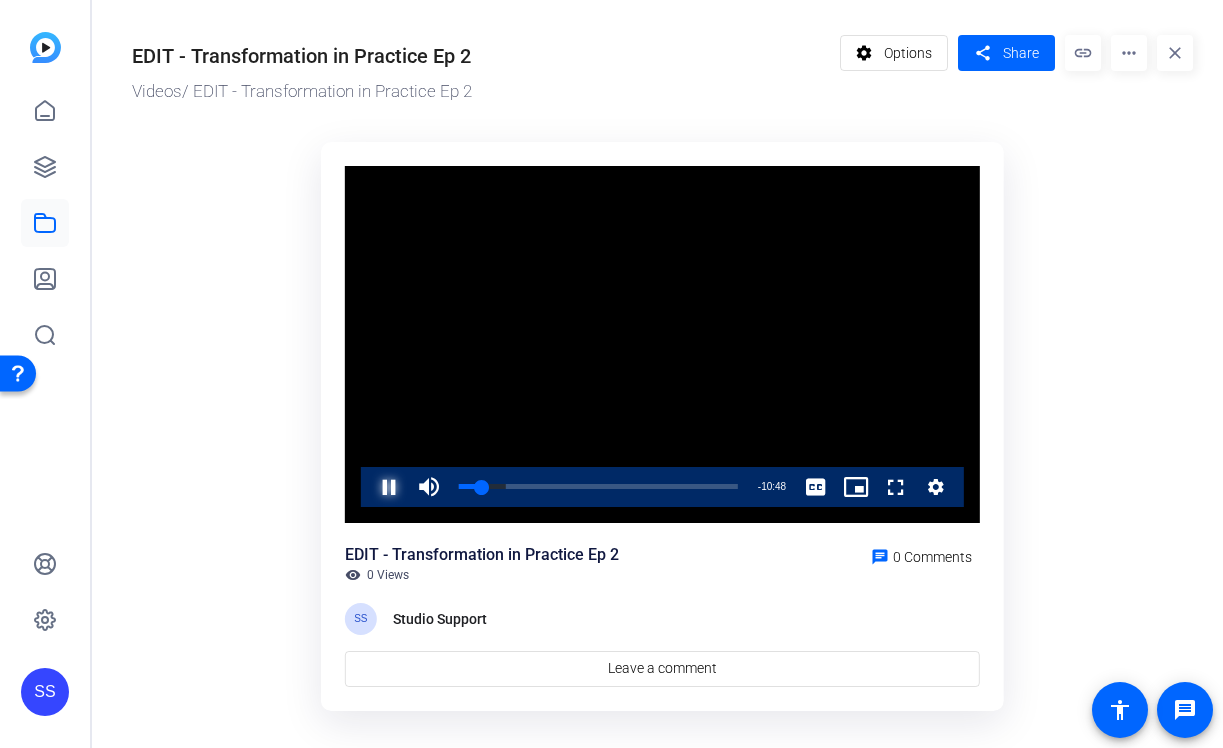 click at bounding box center [369, 487] 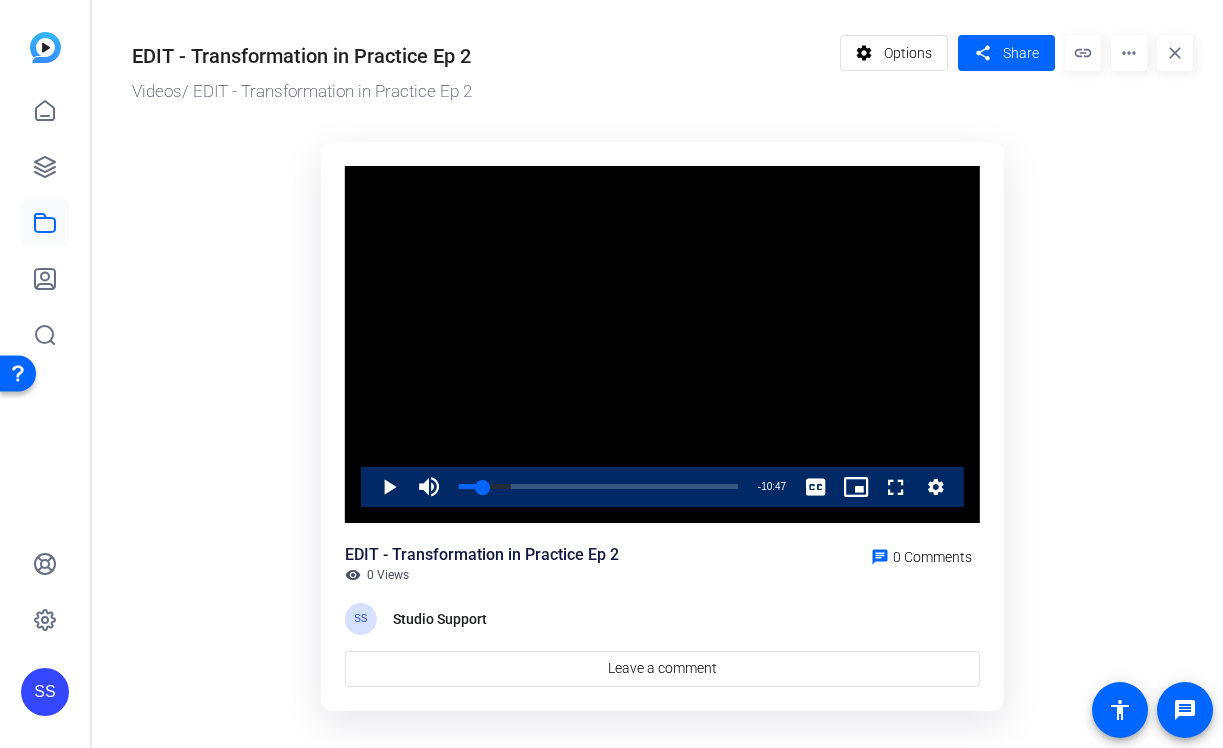 click at bounding box center (662, 344) 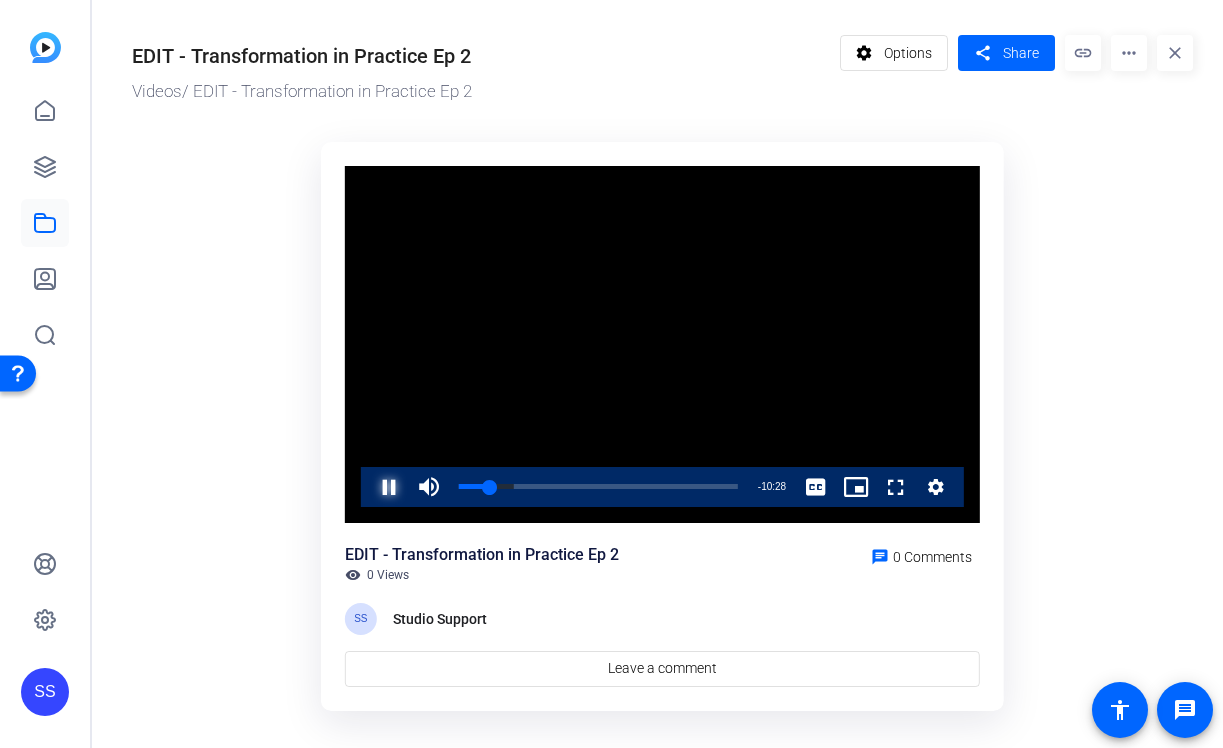 click at bounding box center [369, 487] 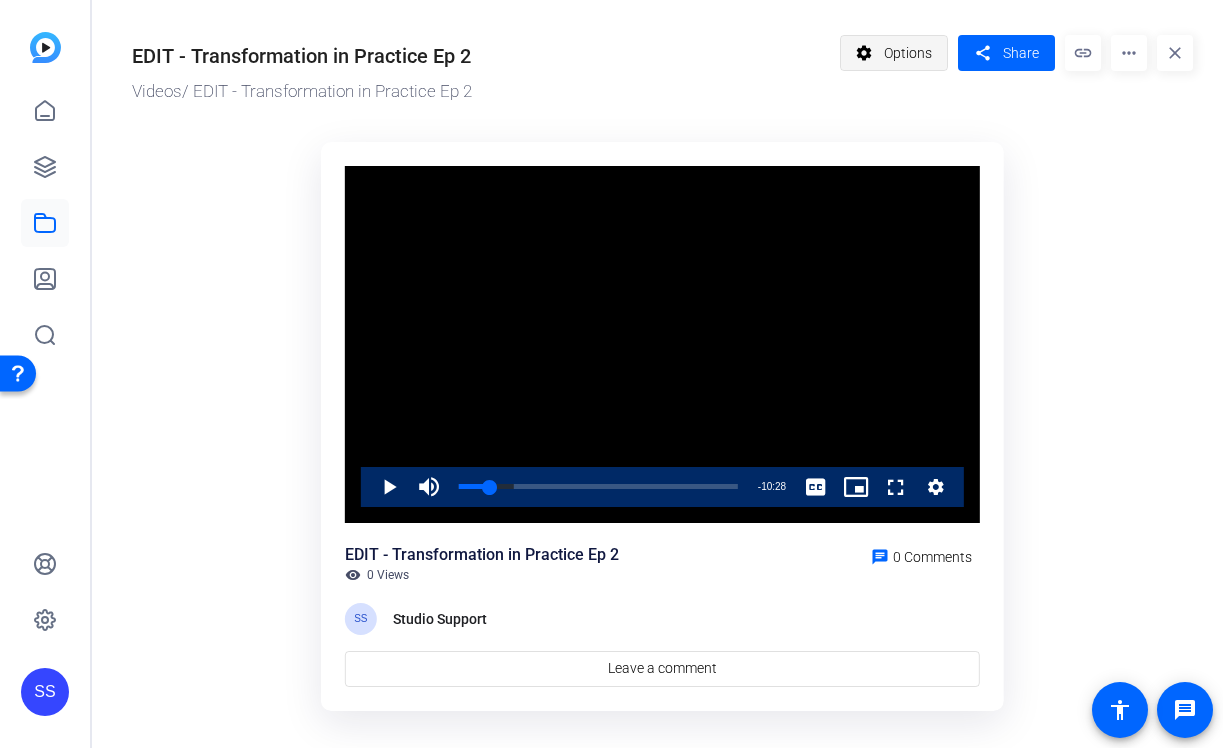 click on "Options" 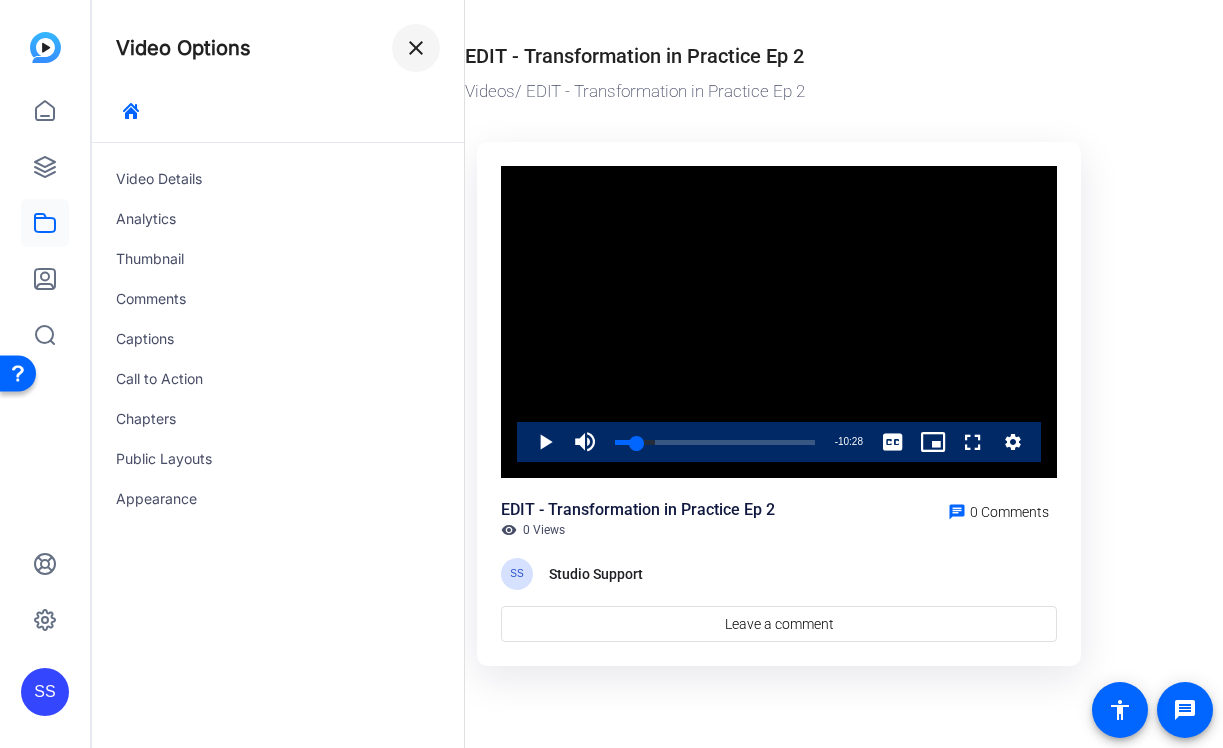 click 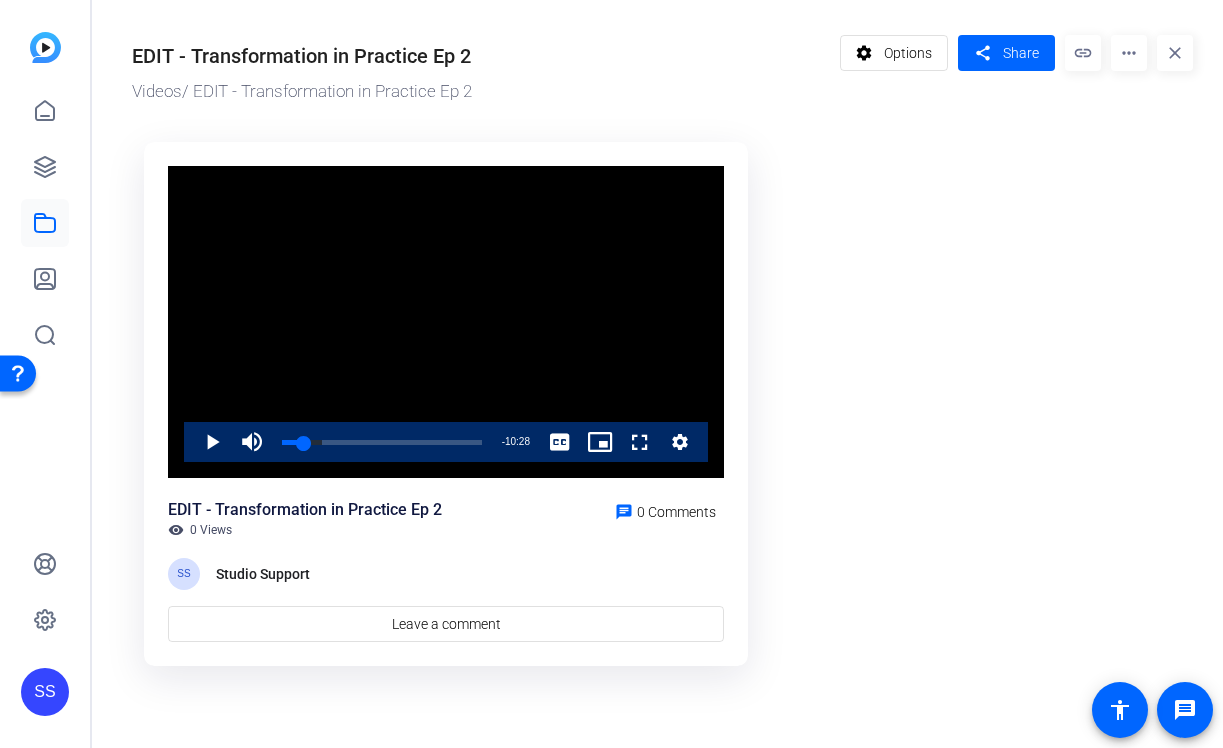 click on "more_horiz" 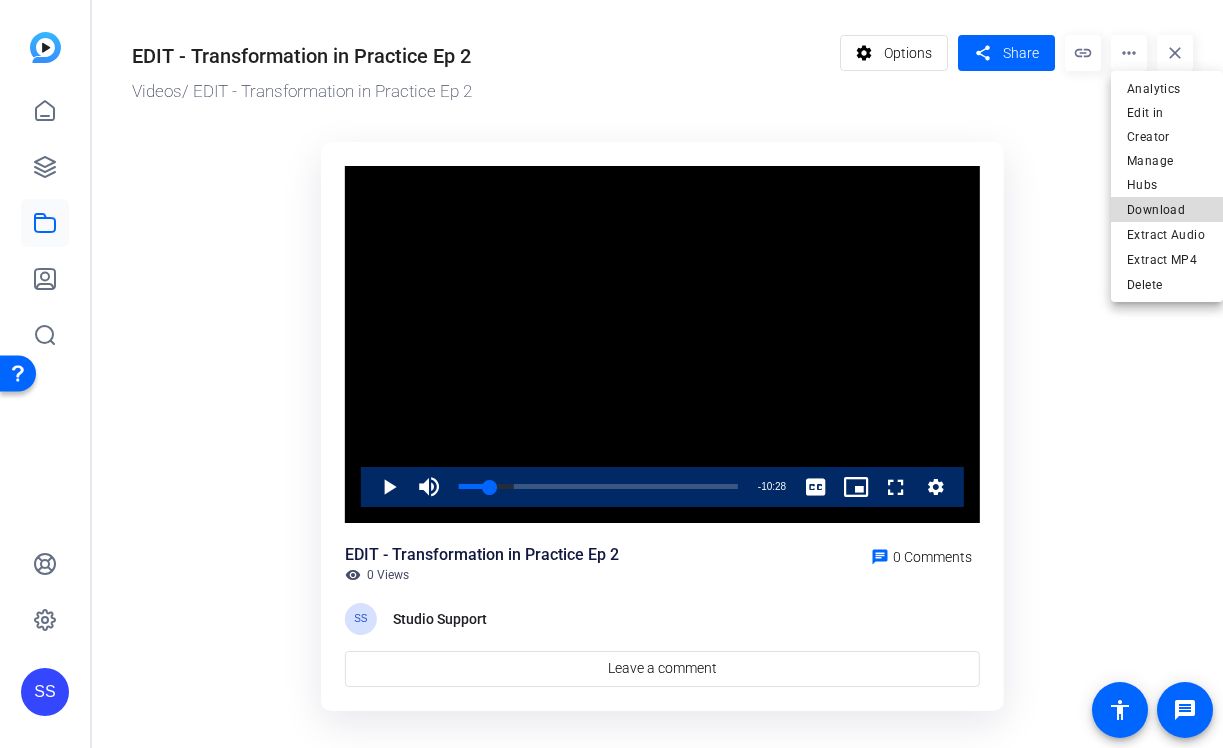 click on "Download" at bounding box center (1167, 210) 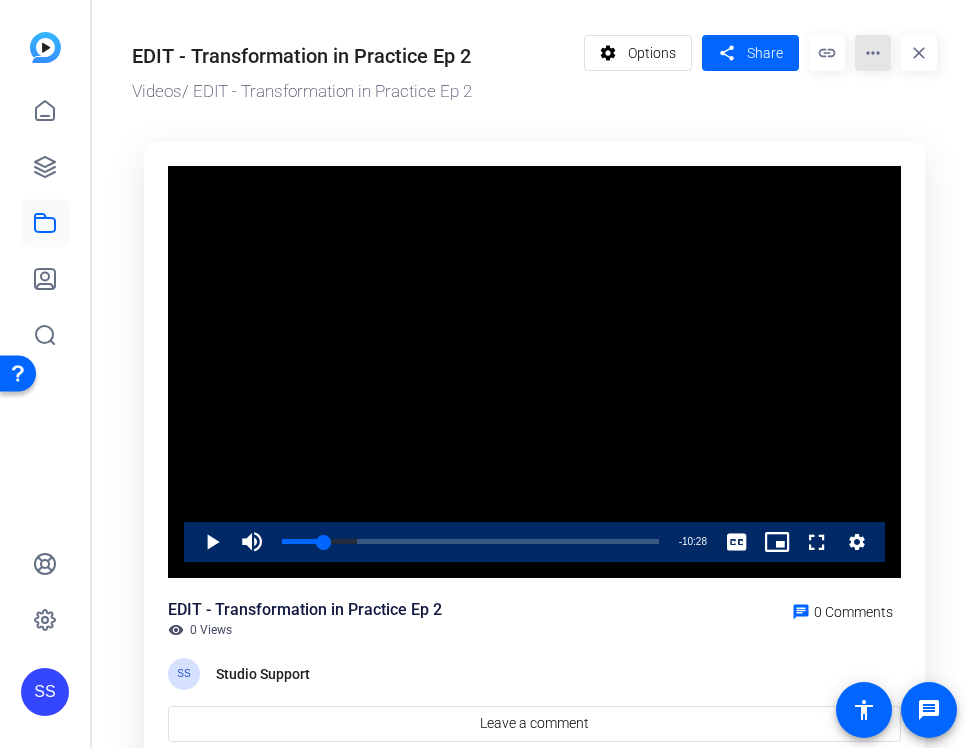 click on "more_horiz" 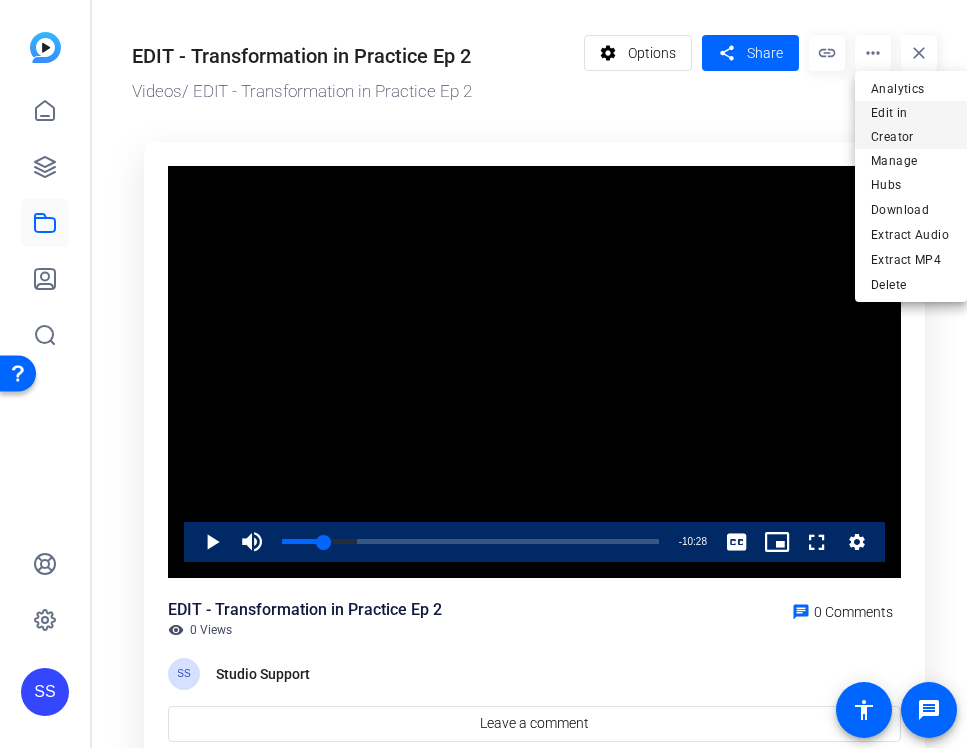 click on "Edit in Creator" at bounding box center (911, 125) 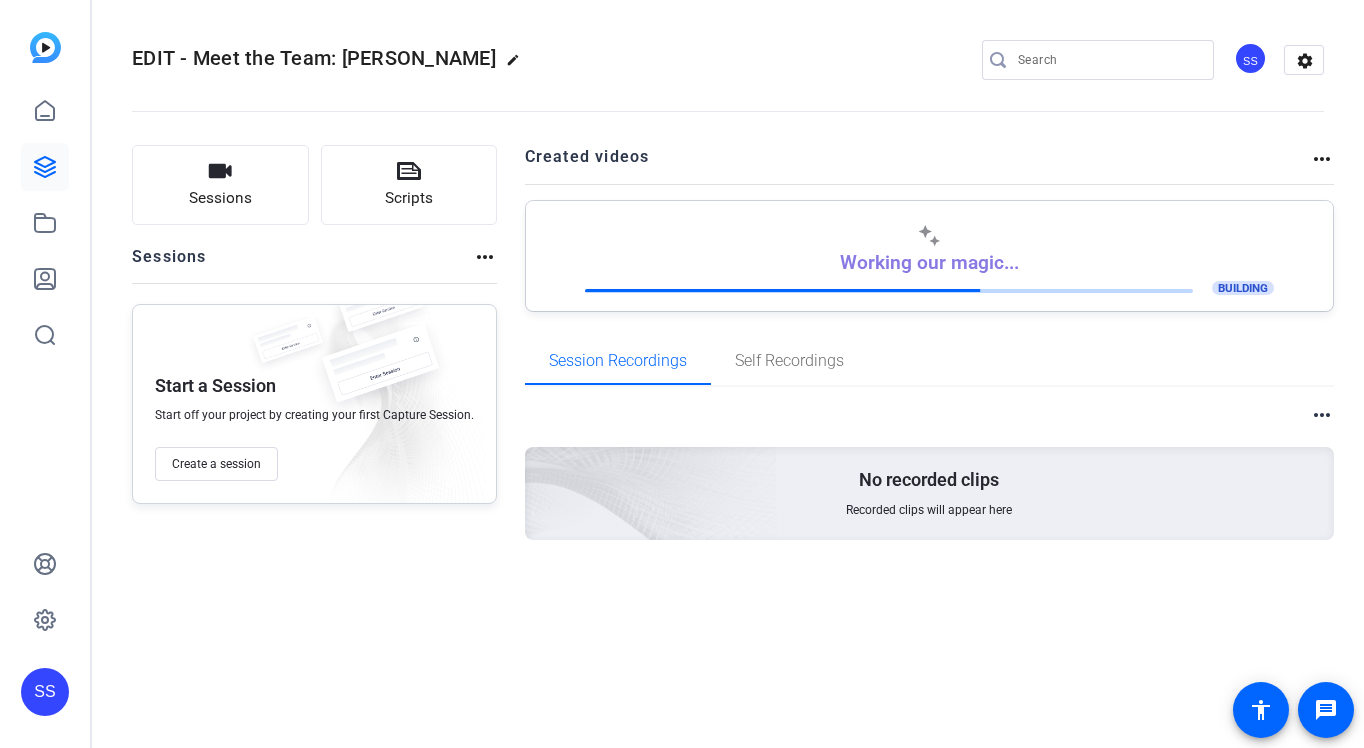 scroll, scrollTop: 0, scrollLeft: 0, axis: both 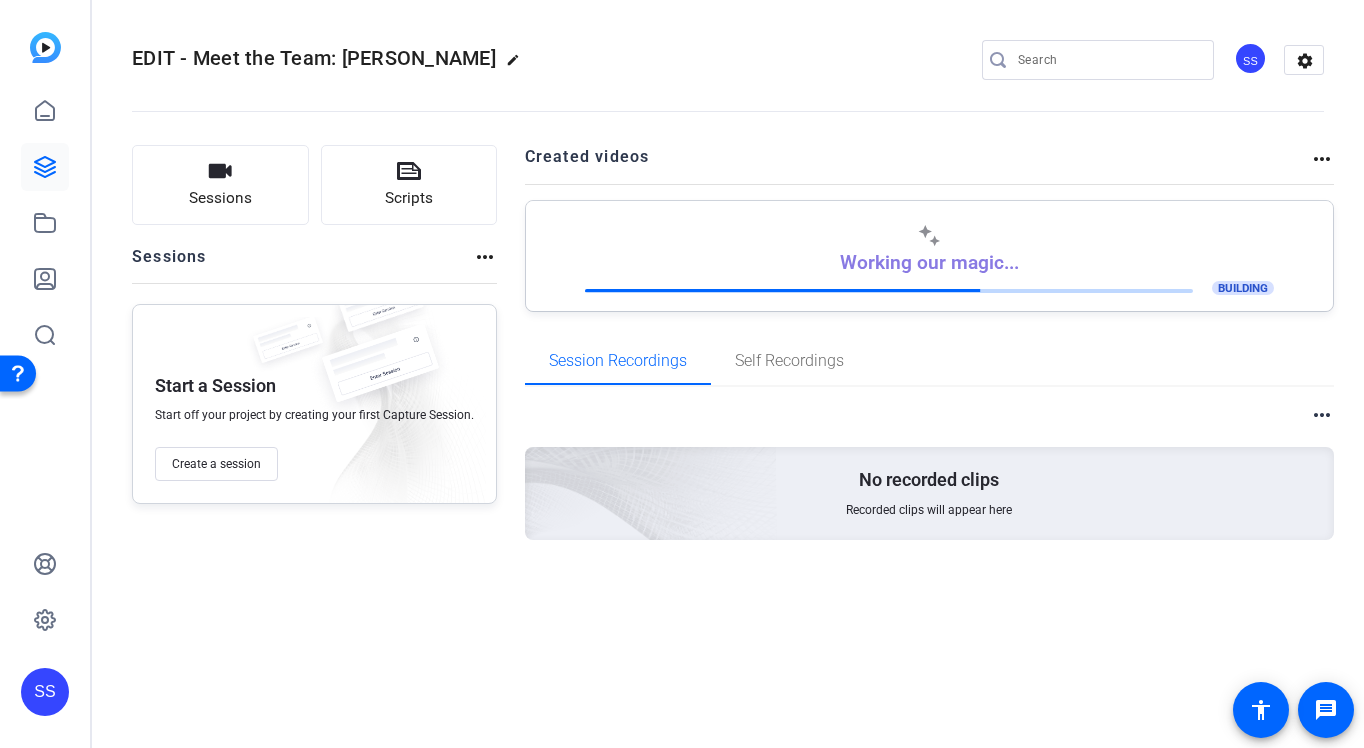click on "SS" 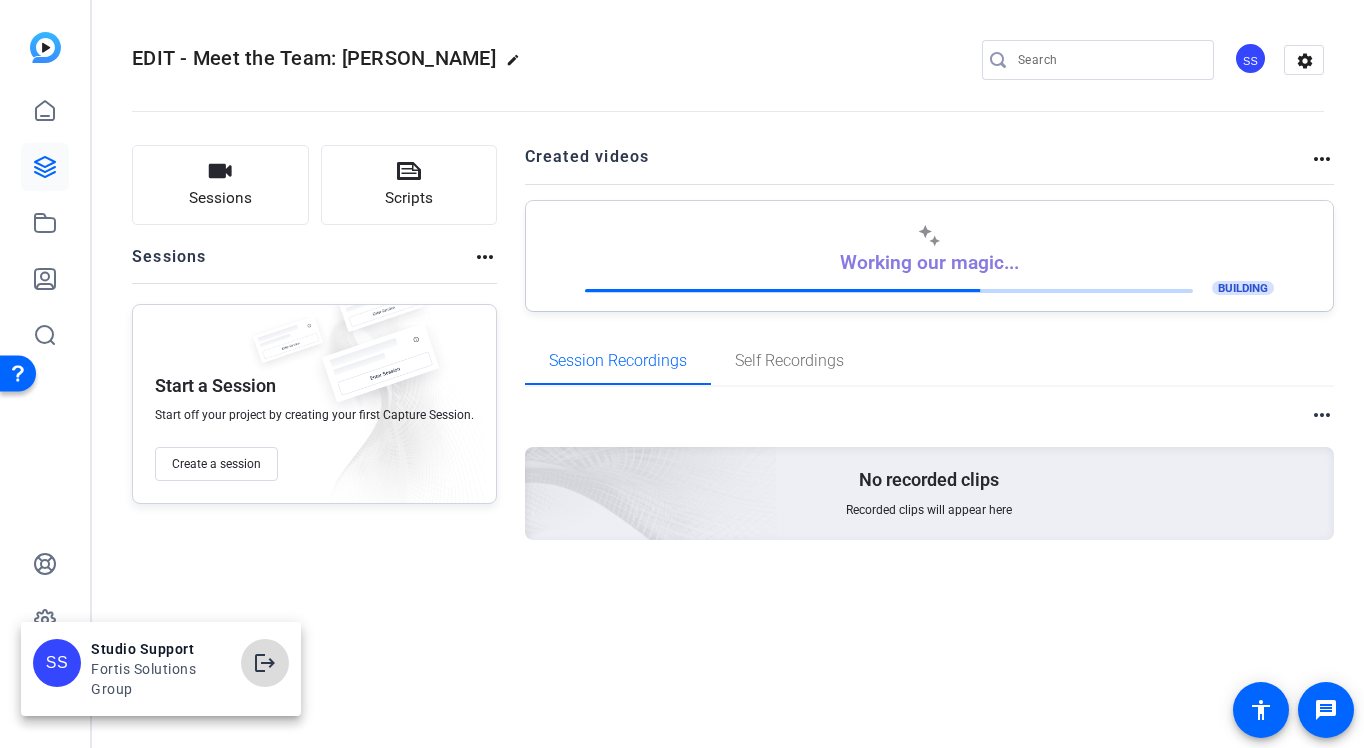click on "logout" at bounding box center [265, 663] 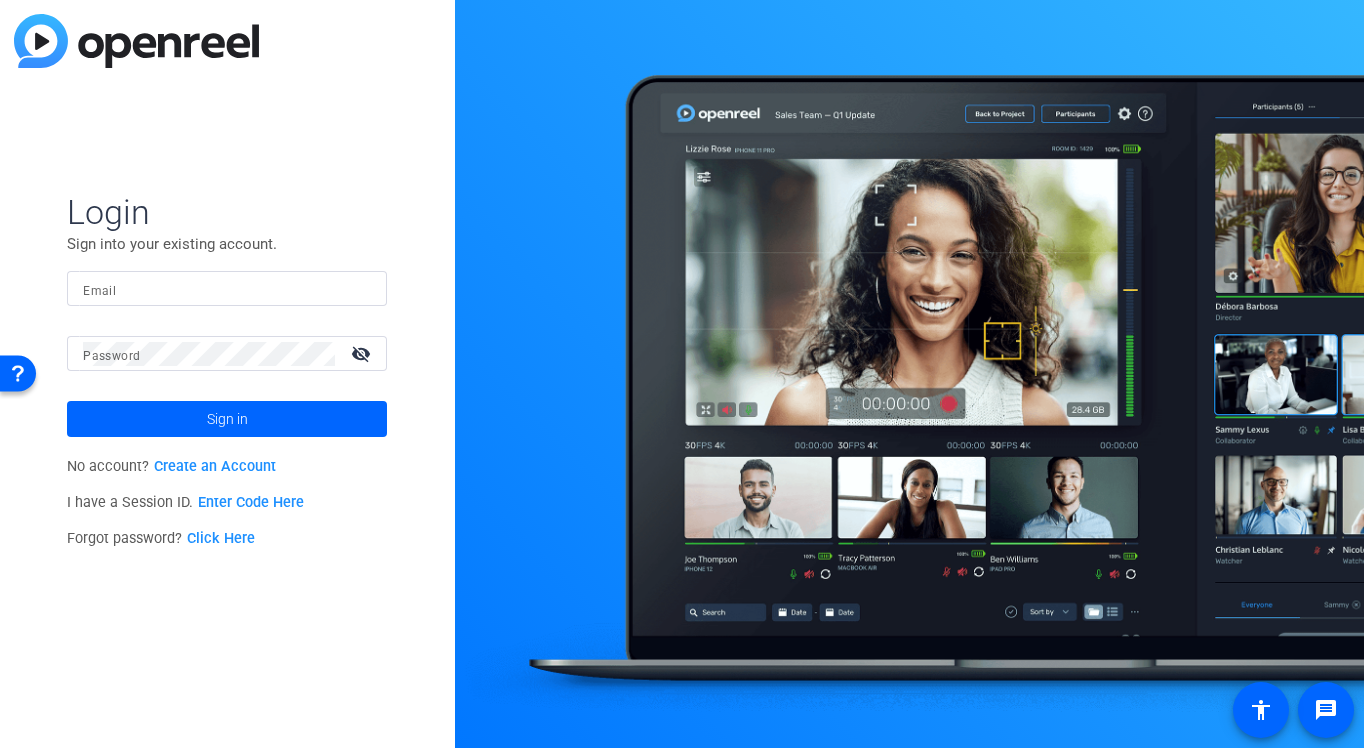 click on "Login Sign into your existing account. Email Password visibility_off Sign in No account?  Create an Account I have a Session ID.  Enter Code Here Forgot password?  Click Here" 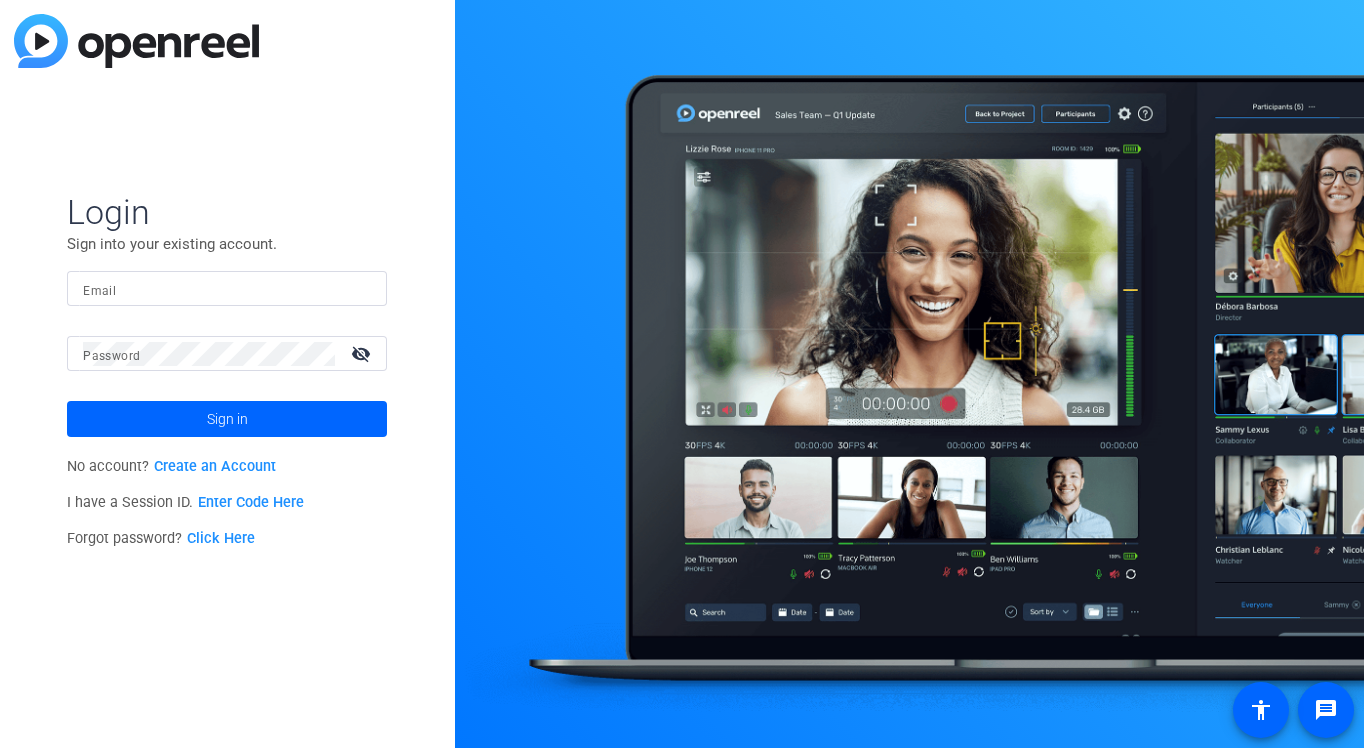 scroll, scrollTop: 0, scrollLeft: 0, axis: both 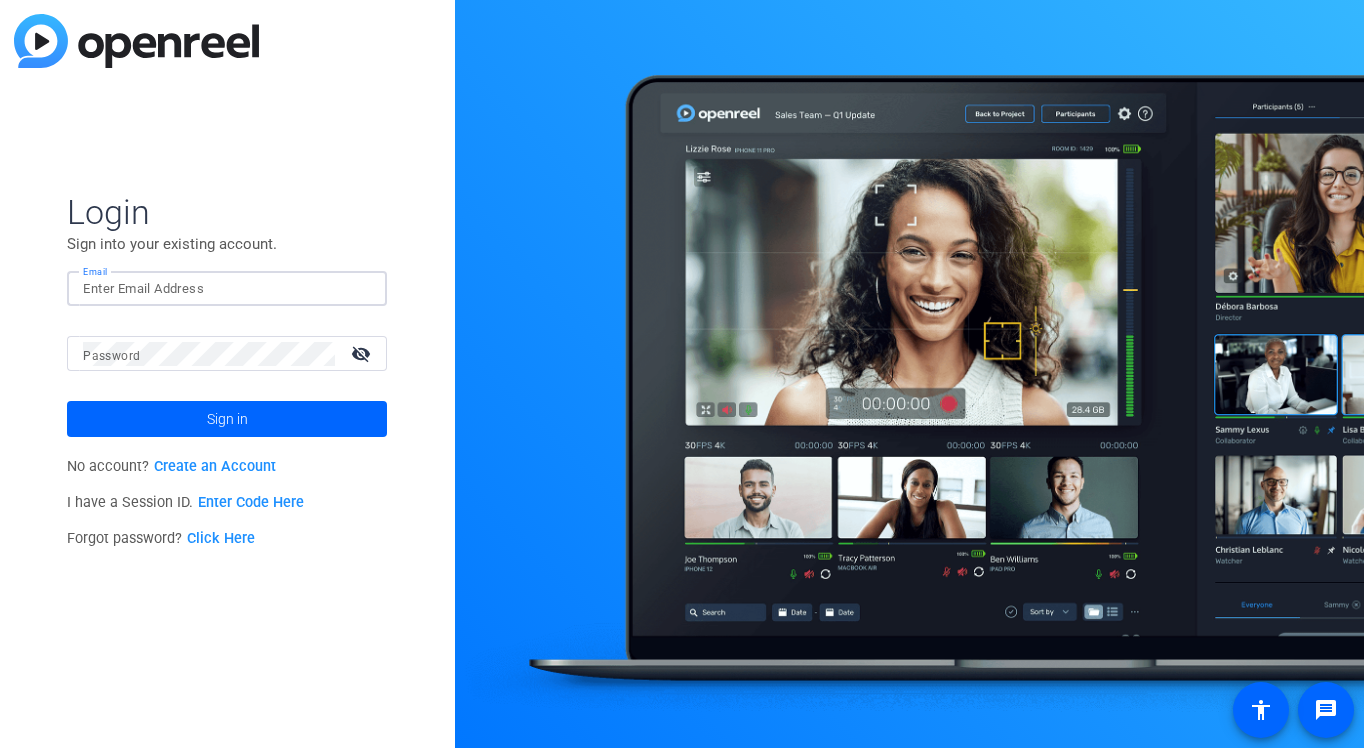 click on "Email" at bounding box center (227, 289) 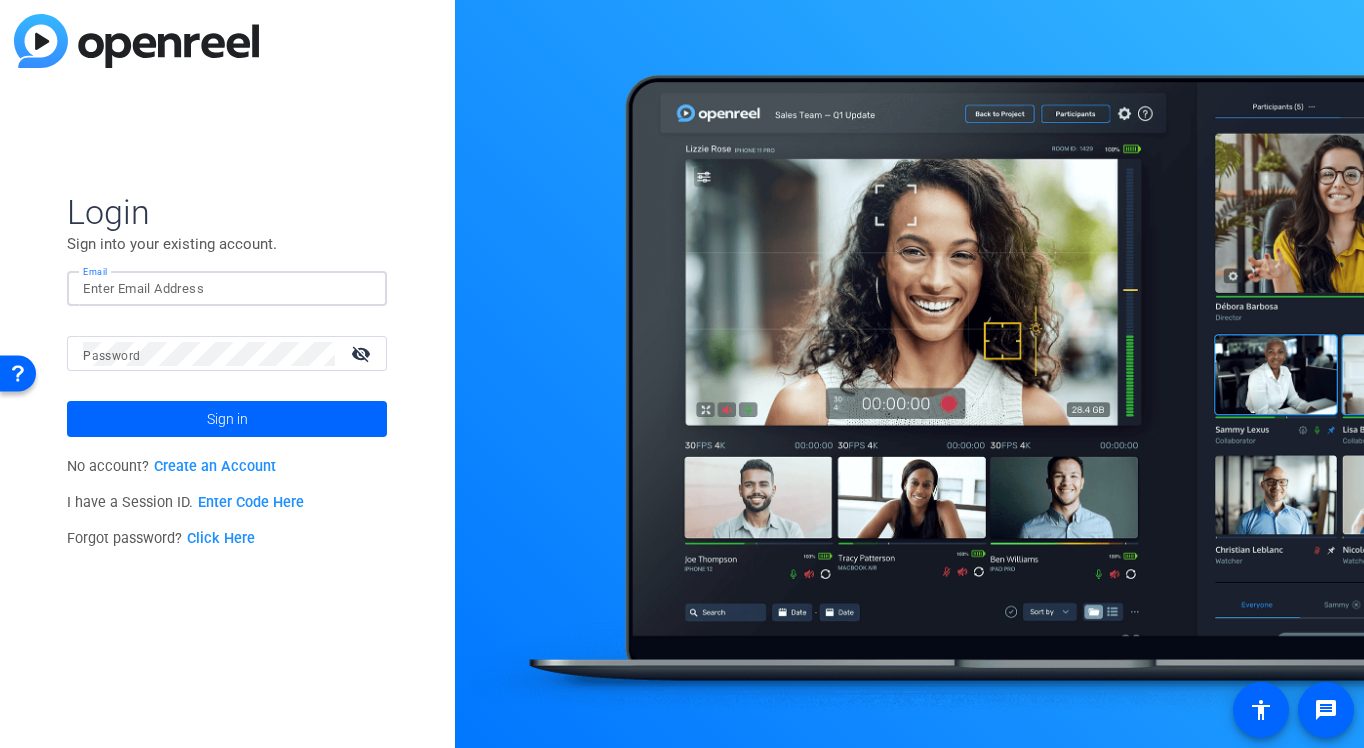 click 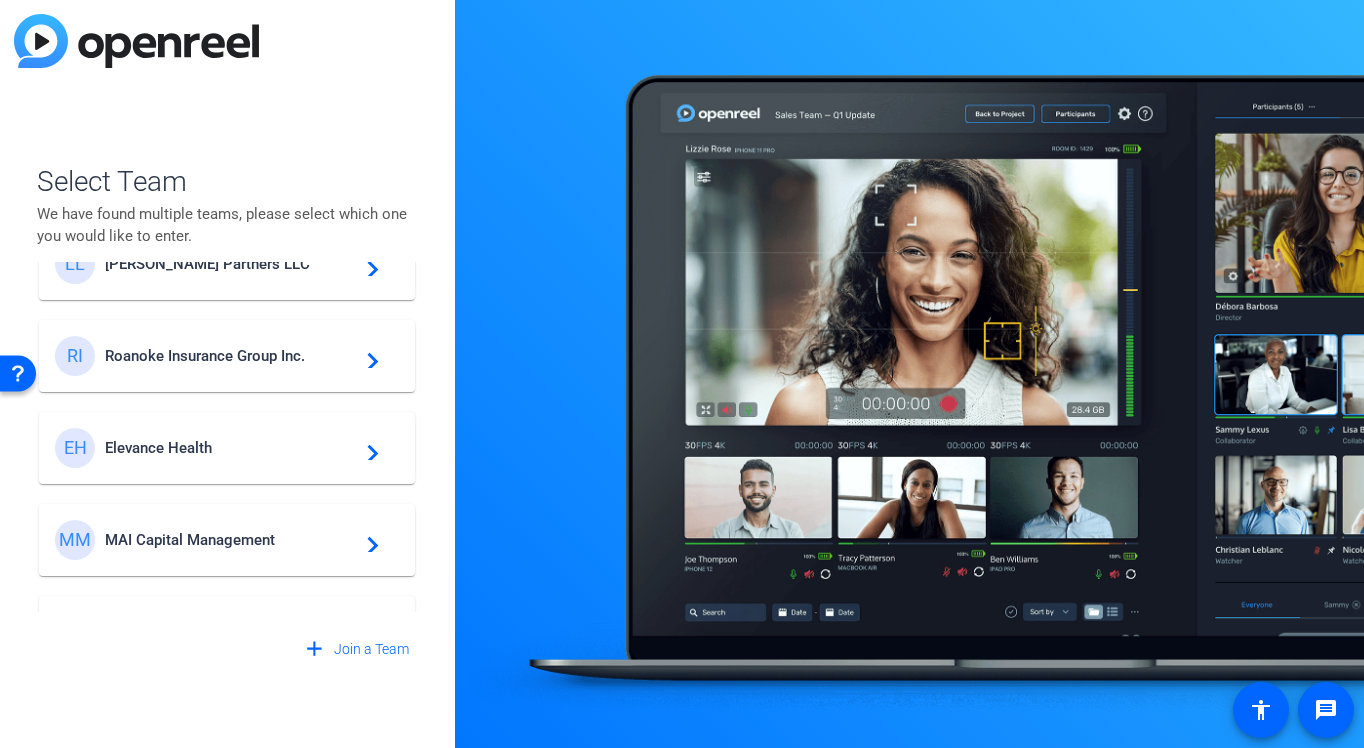 scroll, scrollTop: 71, scrollLeft: 0, axis: vertical 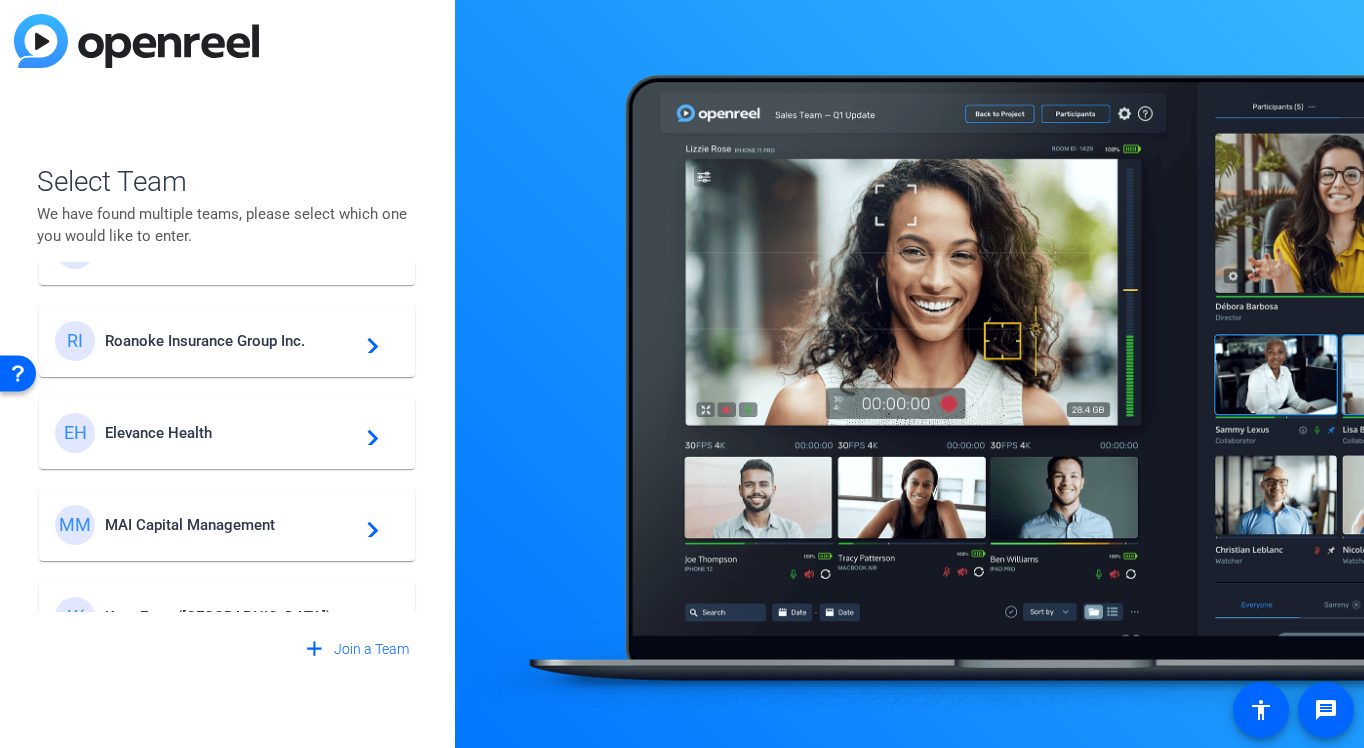 click on "EH Elevance Health  navigate_next" 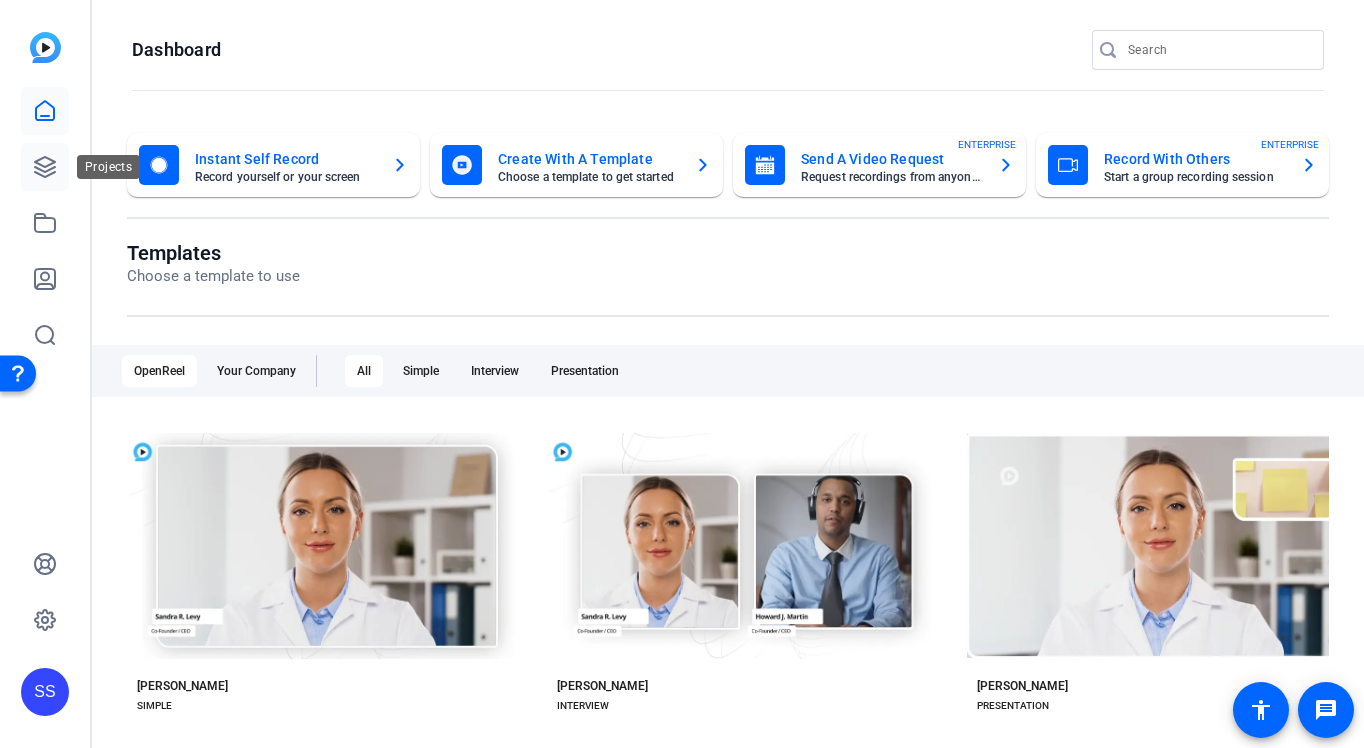 click 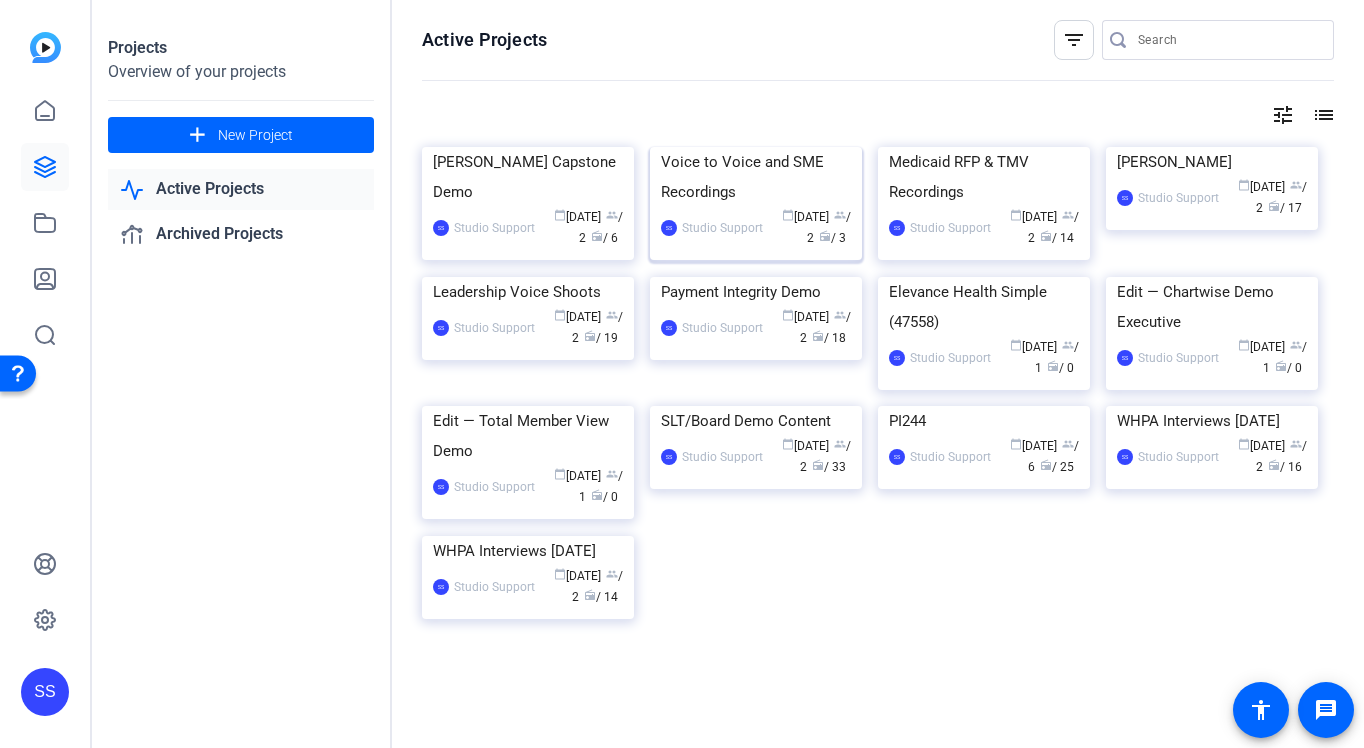 click on "Voice to Voice and SME Recordings" 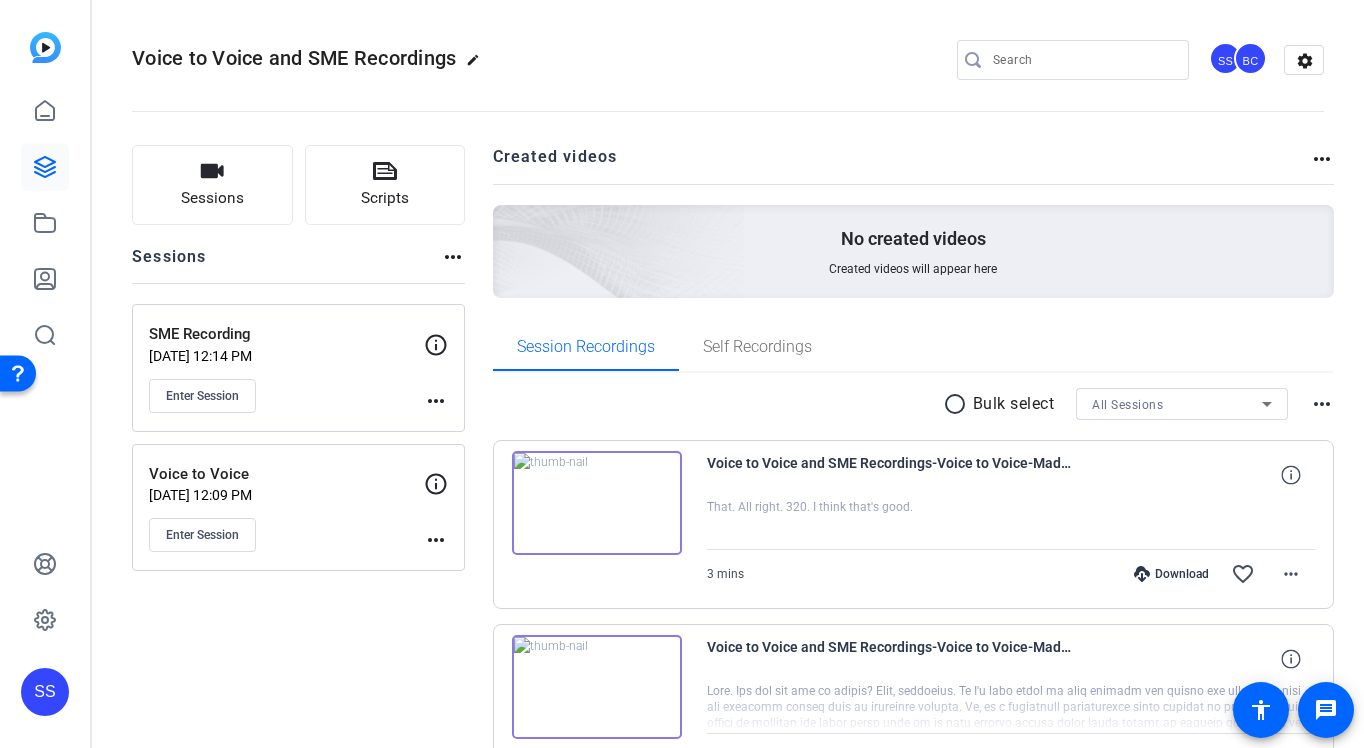 click on "Voice to Voice" 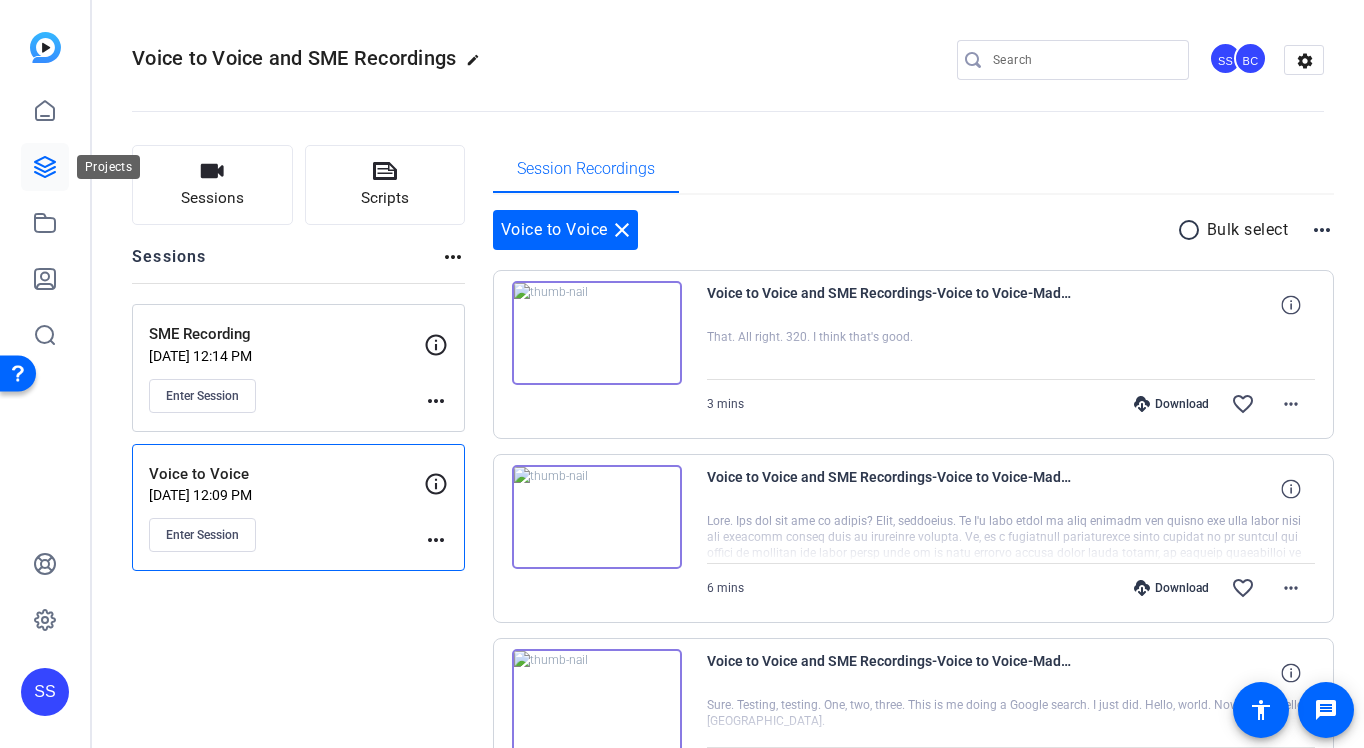 click 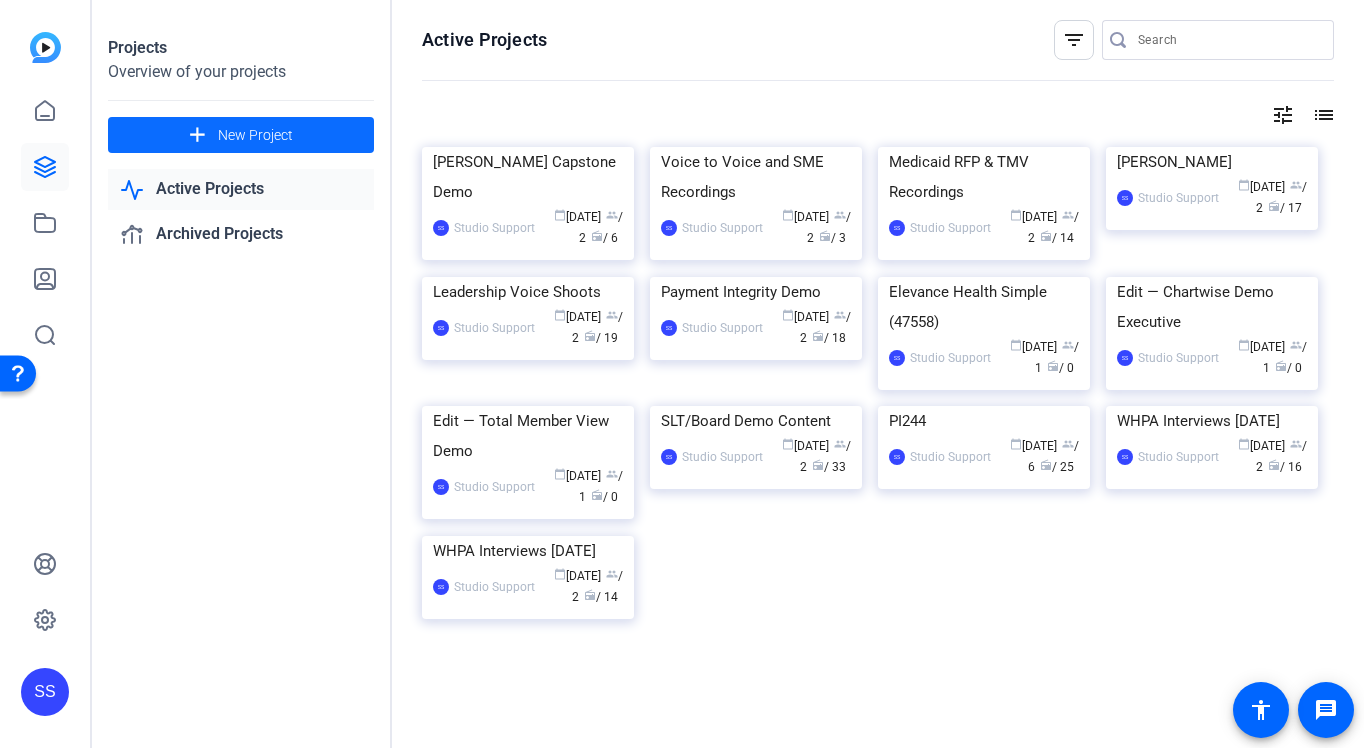 click on "New Project" 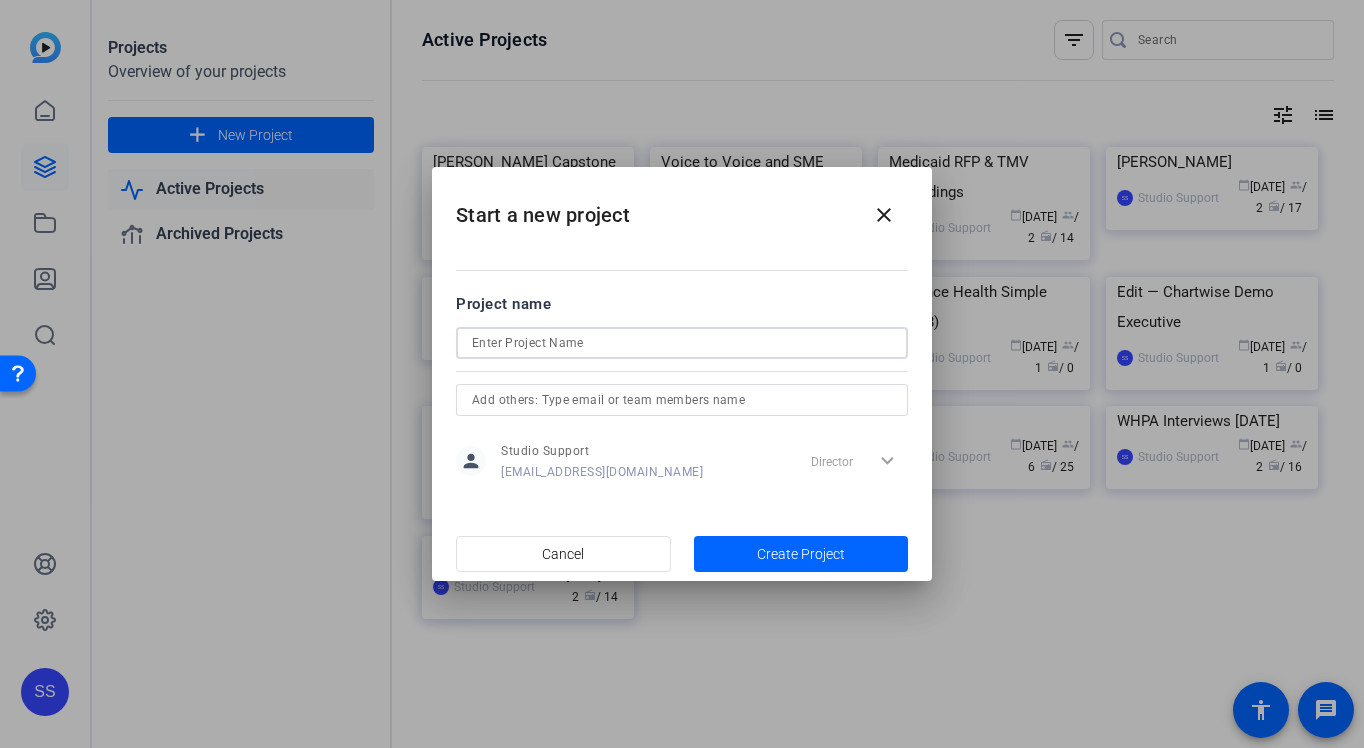 click at bounding box center (682, 343) 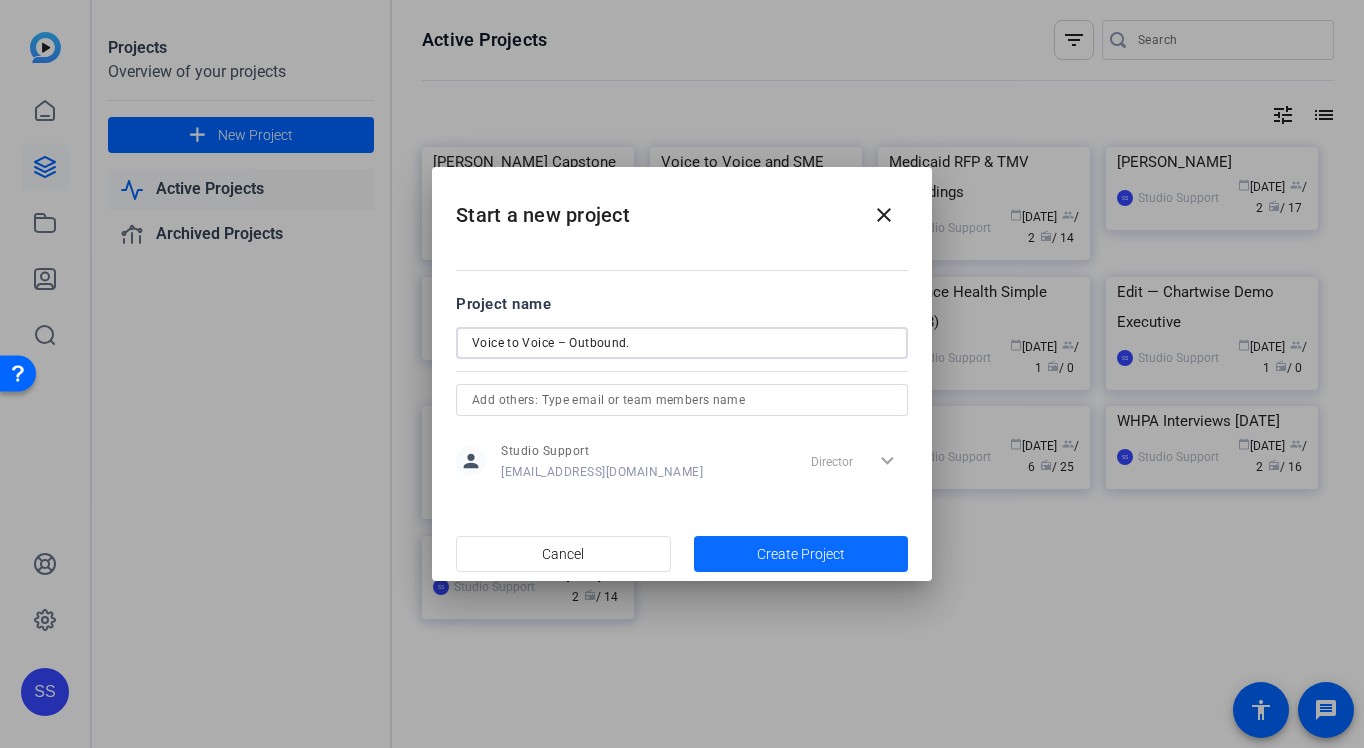 type on "Voice to Voice – Outbound." 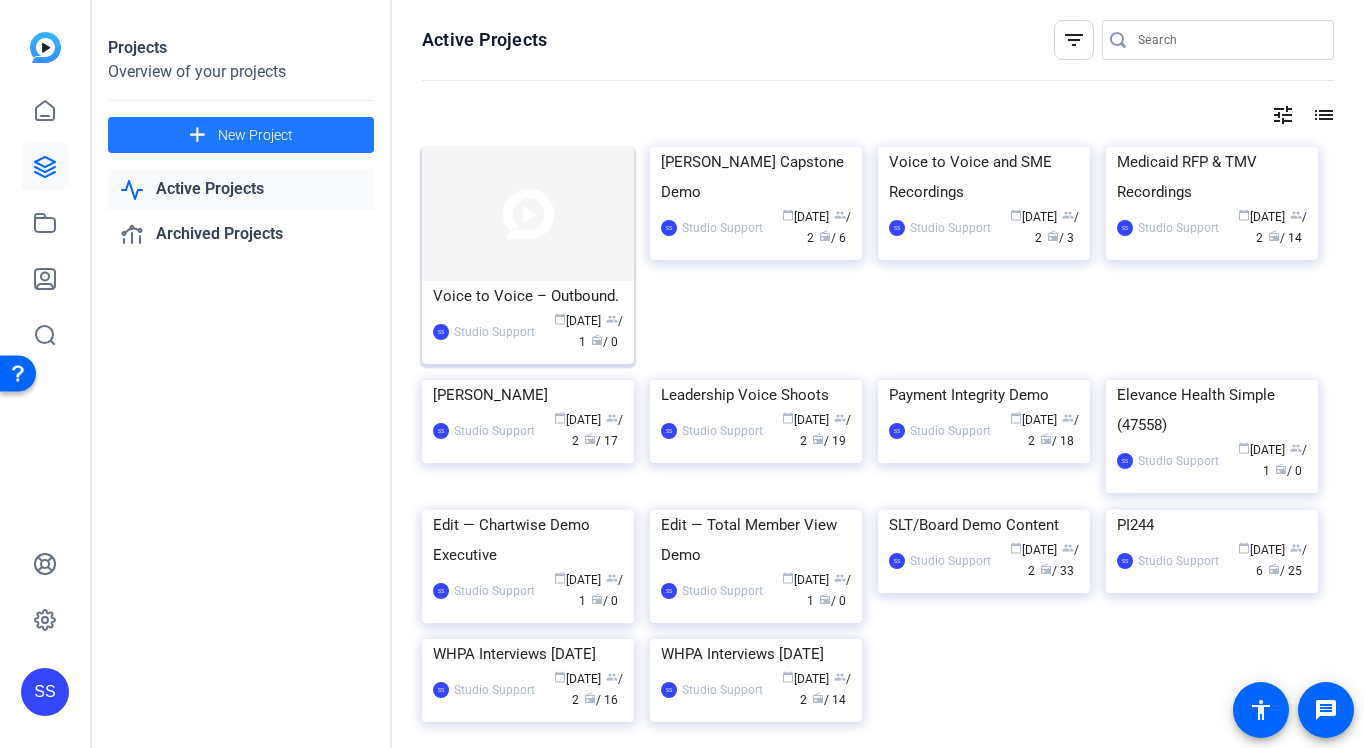 click on "Voice to Voice – Outbound." 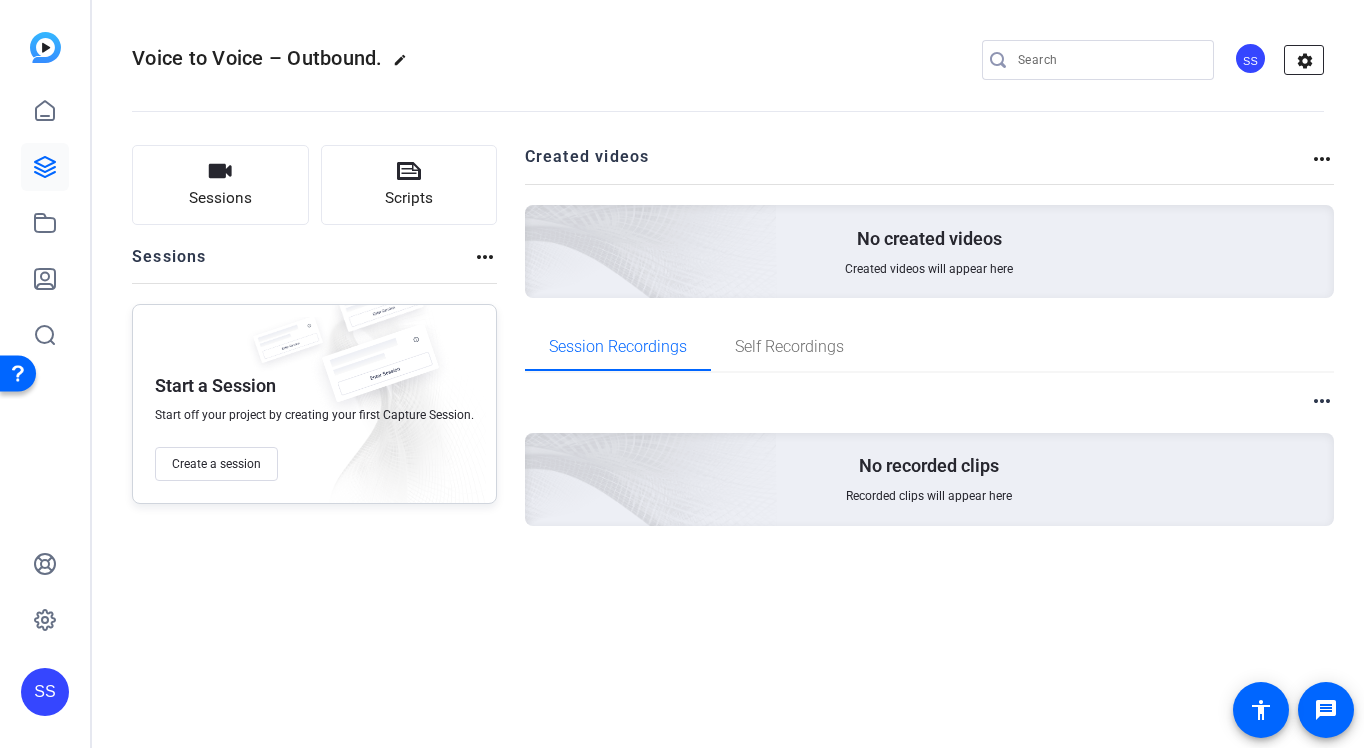 click on "settings" 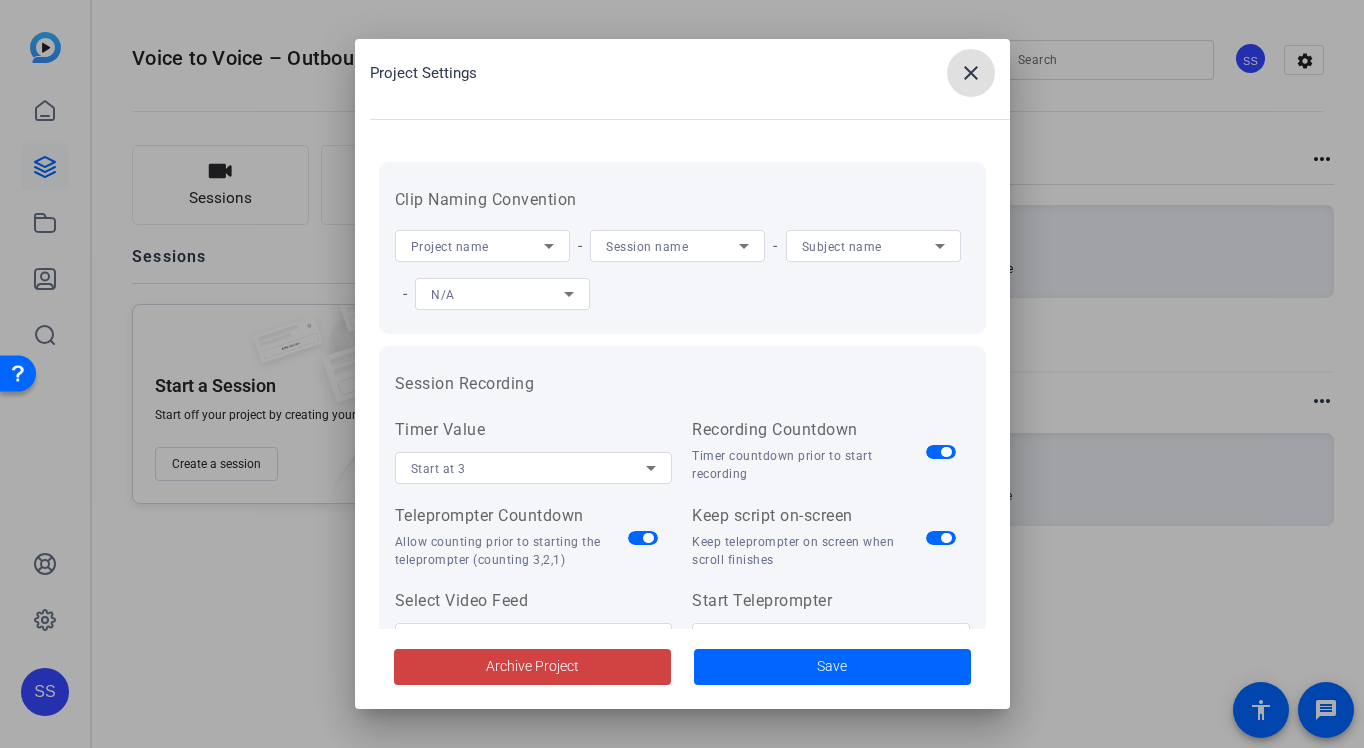 click on "close" at bounding box center [971, 73] 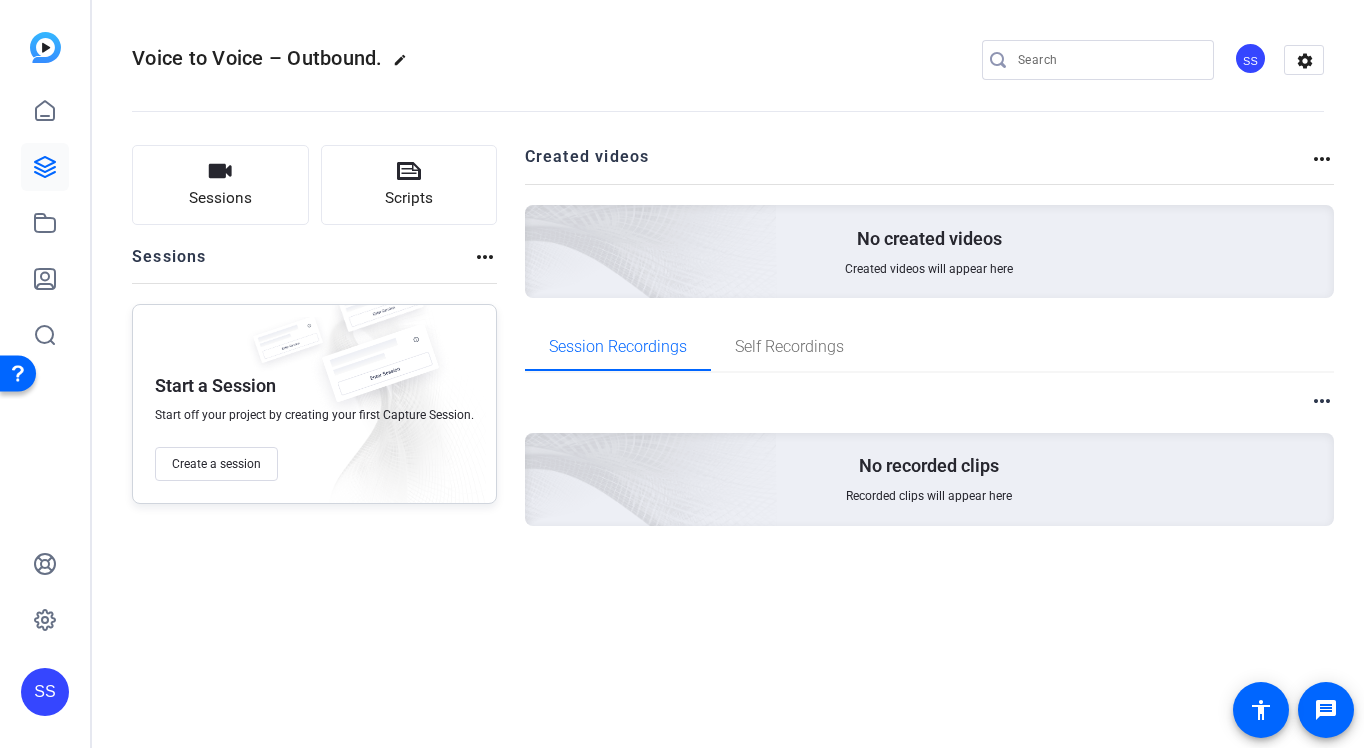 click on "edit" 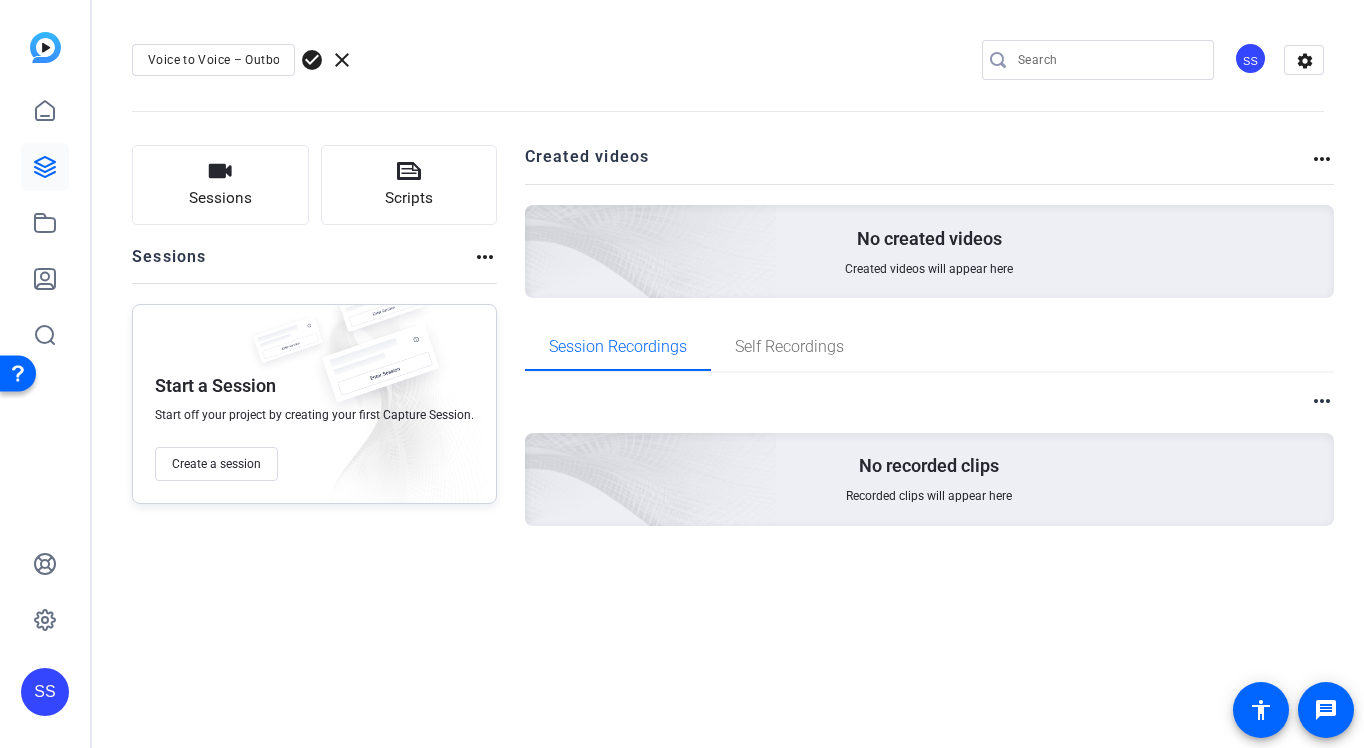 click on "Voice to Voice – Outbound." 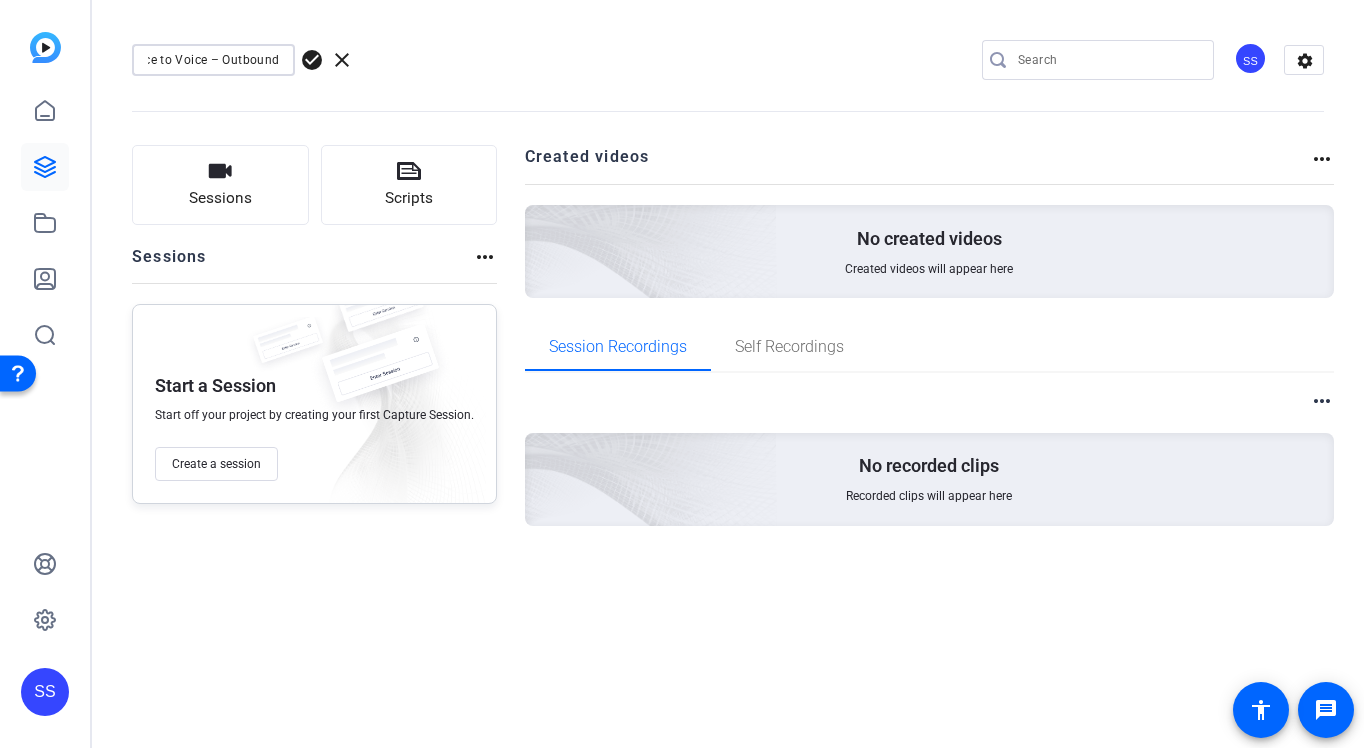 scroll, scrollTop: 0, scrollLeft: 21, axis: horizontal 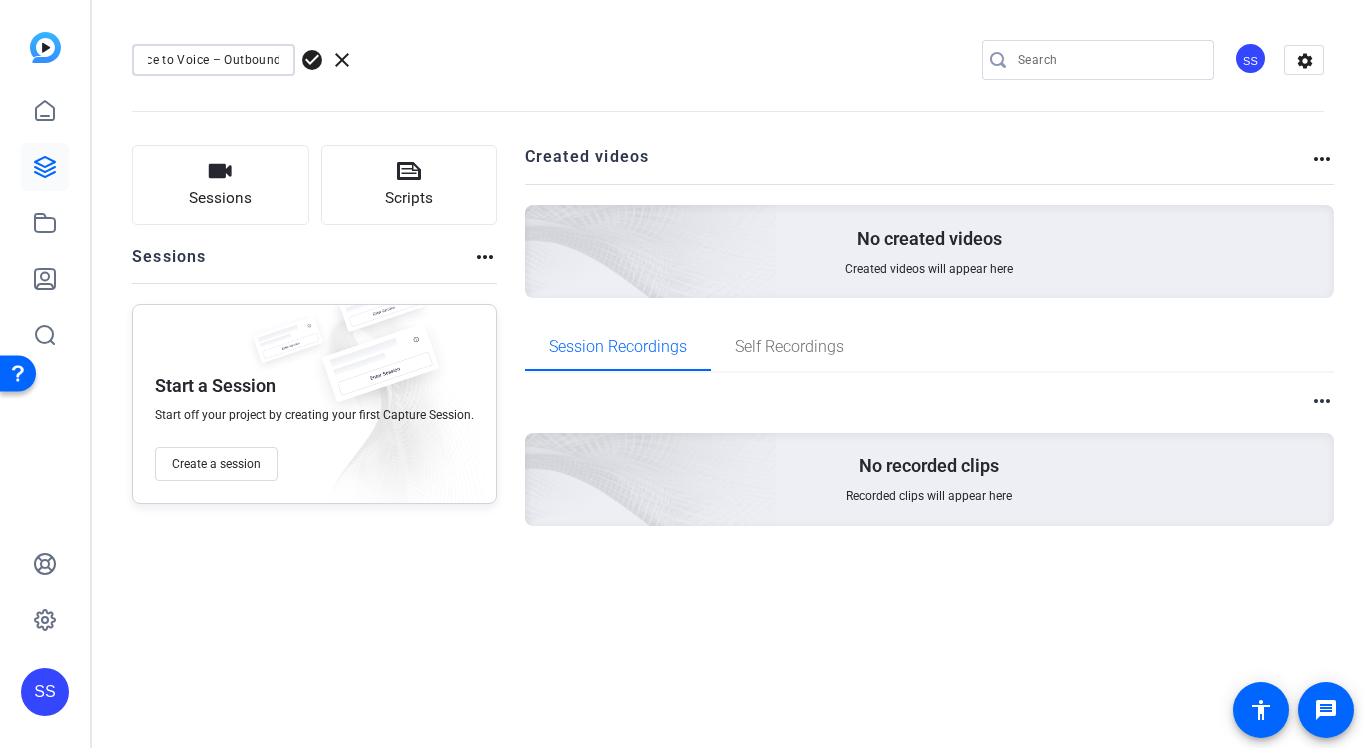 type on "Voice to Voice – Outbound" 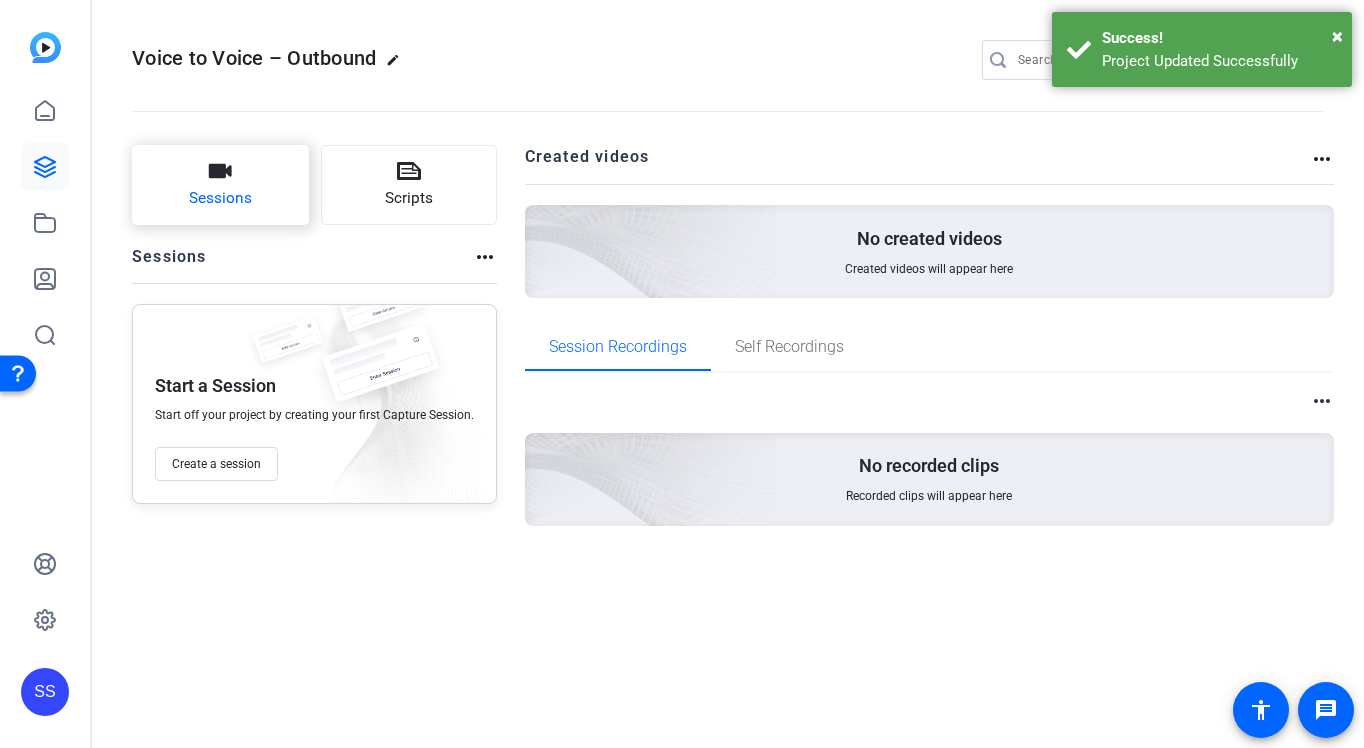 click on "Sessions" 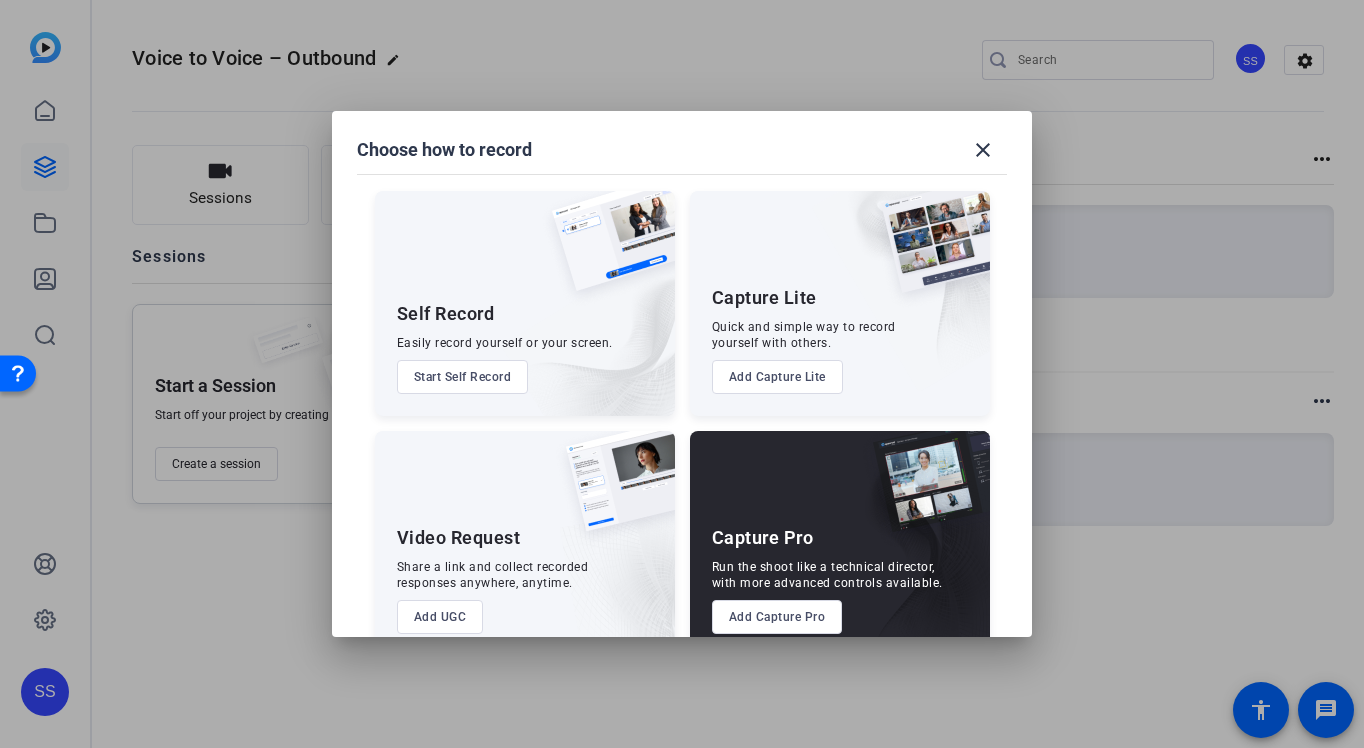 click on "Add Capture Pro" at bounding box center (777, 617) 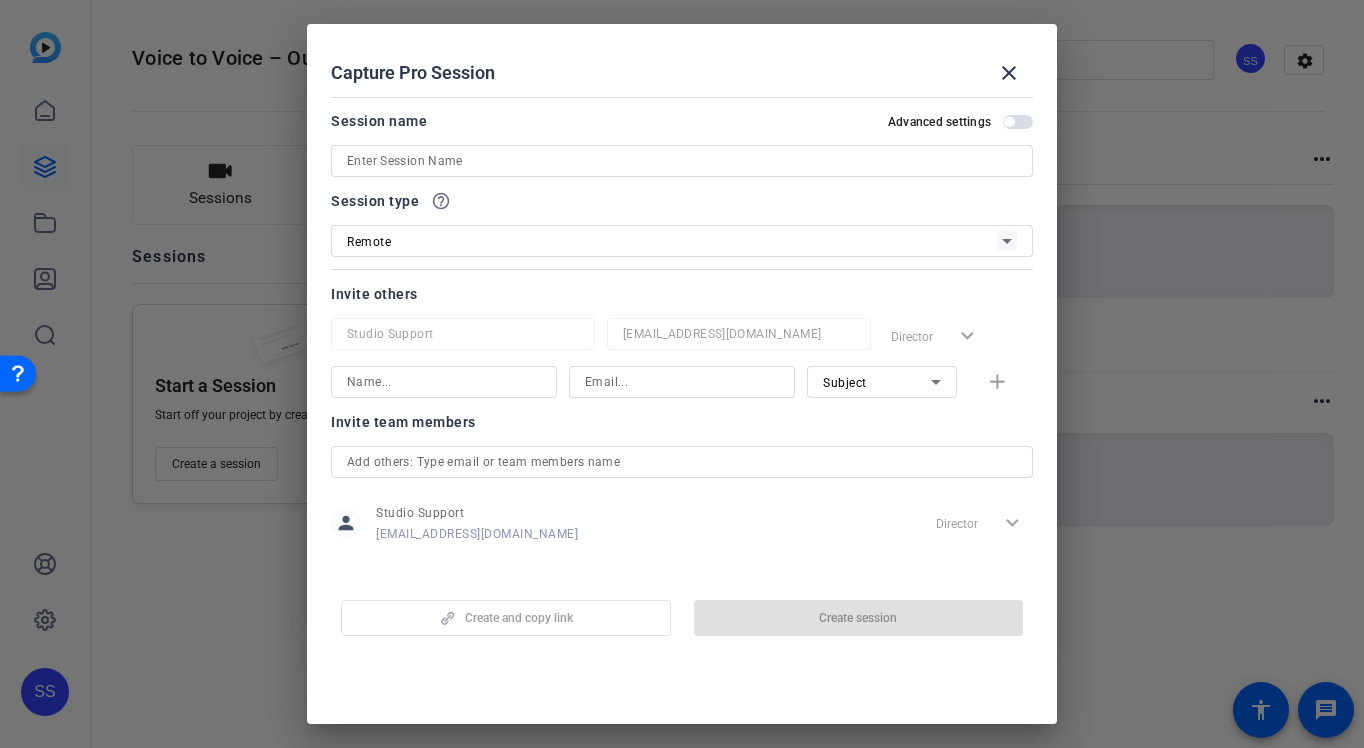 click at bounding box center [682, 161] 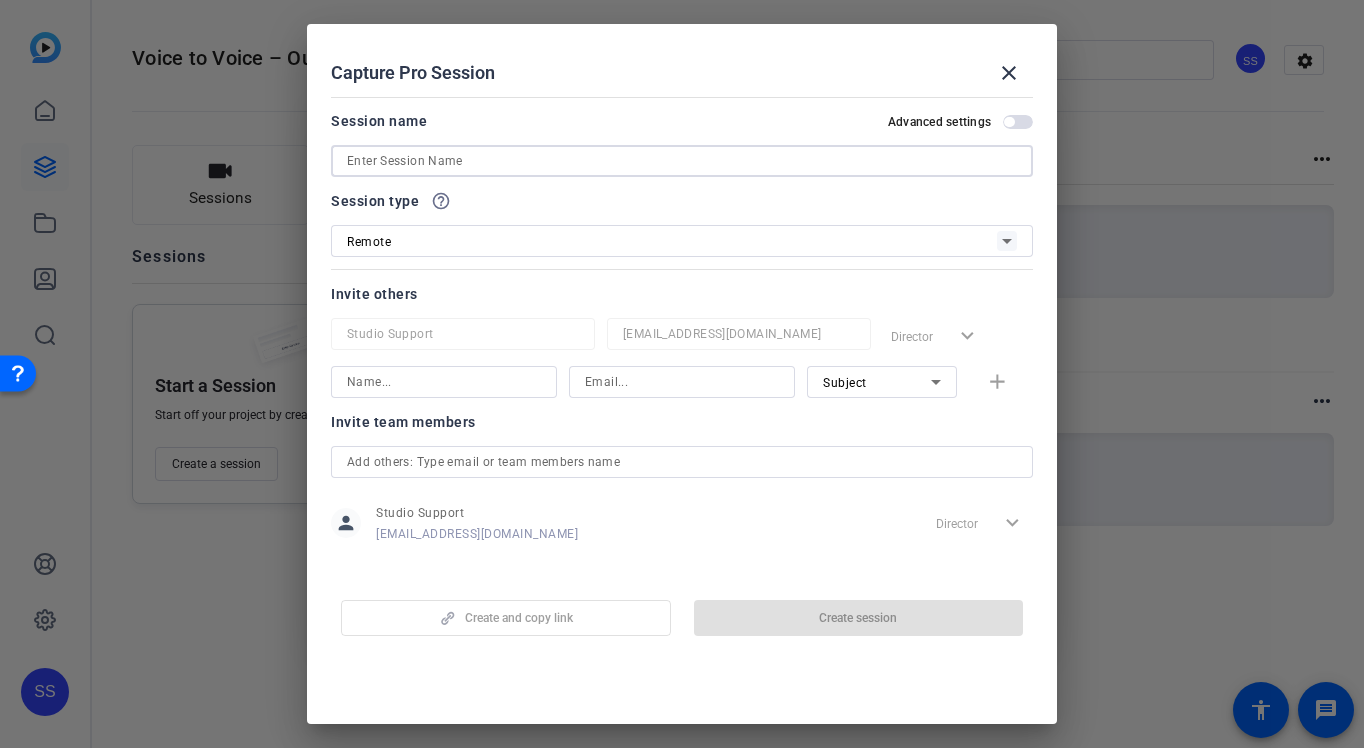 paste on "Voice to Voice – Outbound." 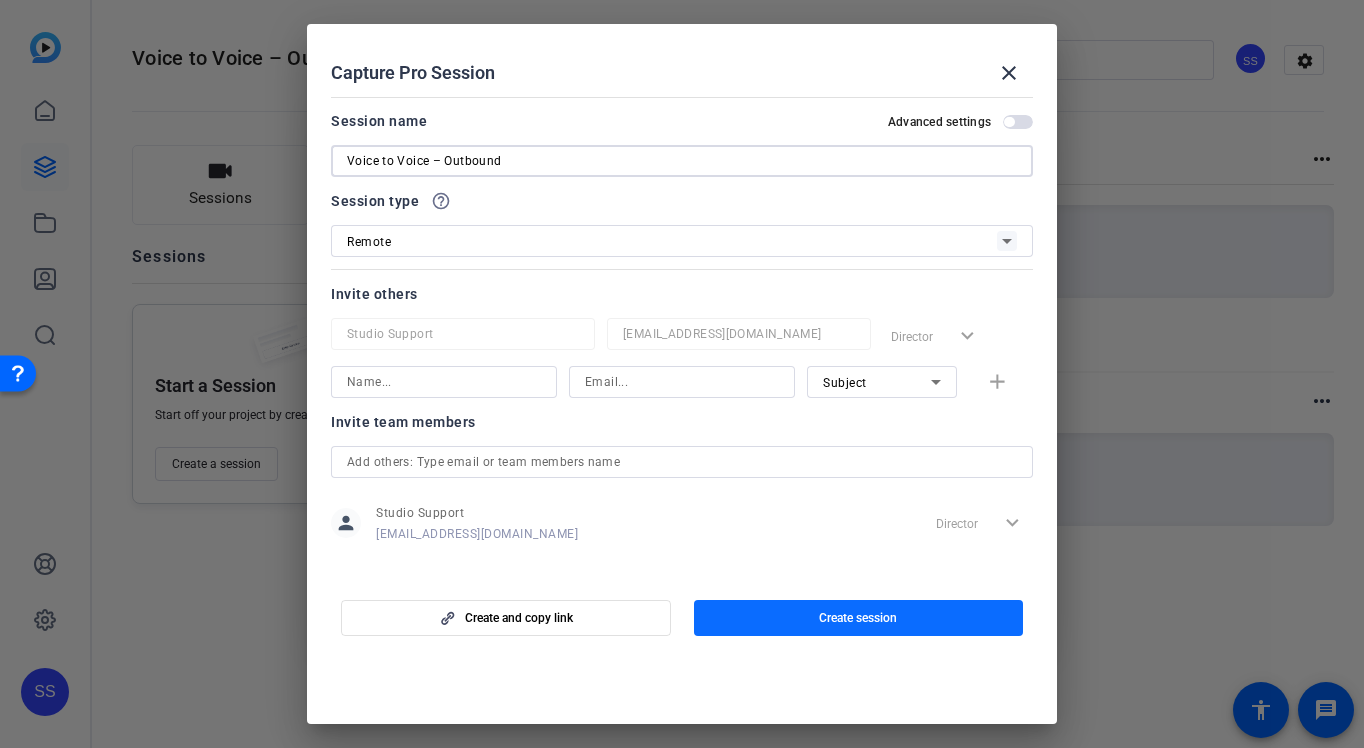 type on "Voice to Voice – Outbound" 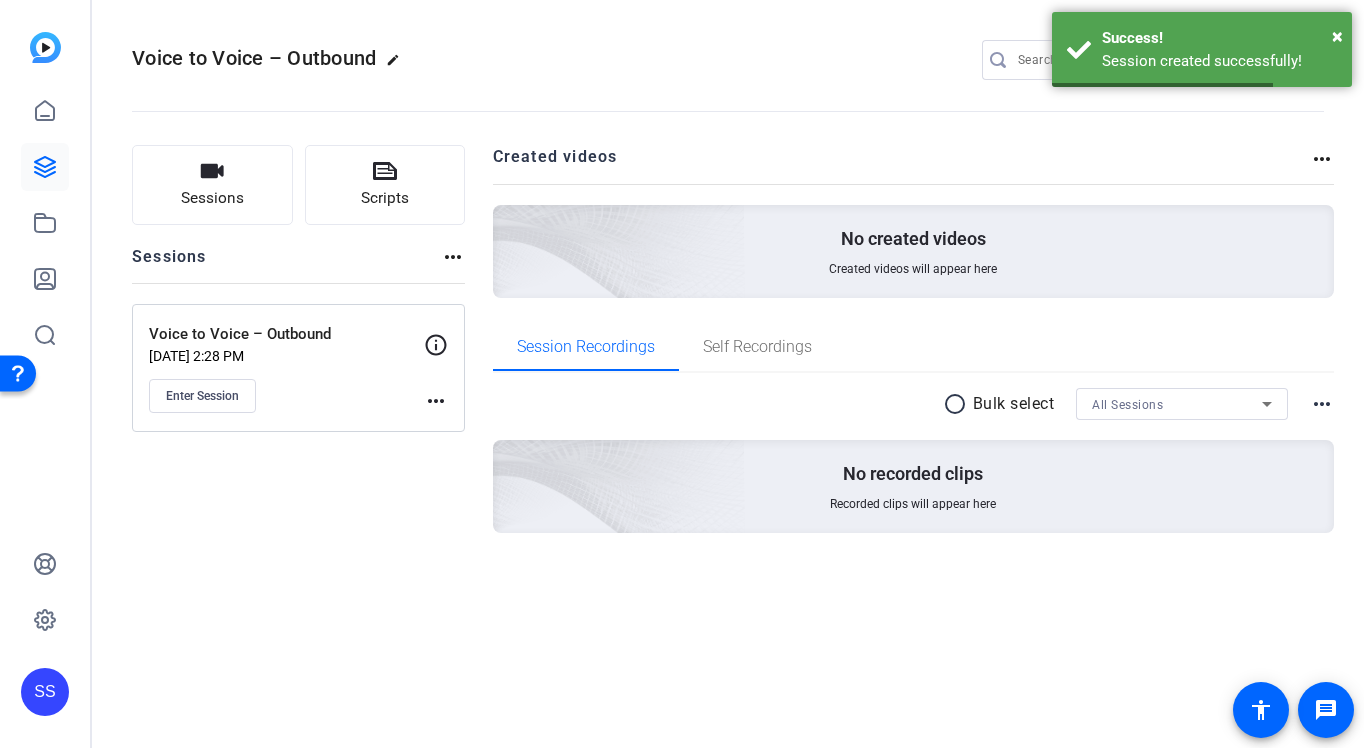 click on "more_horiz" 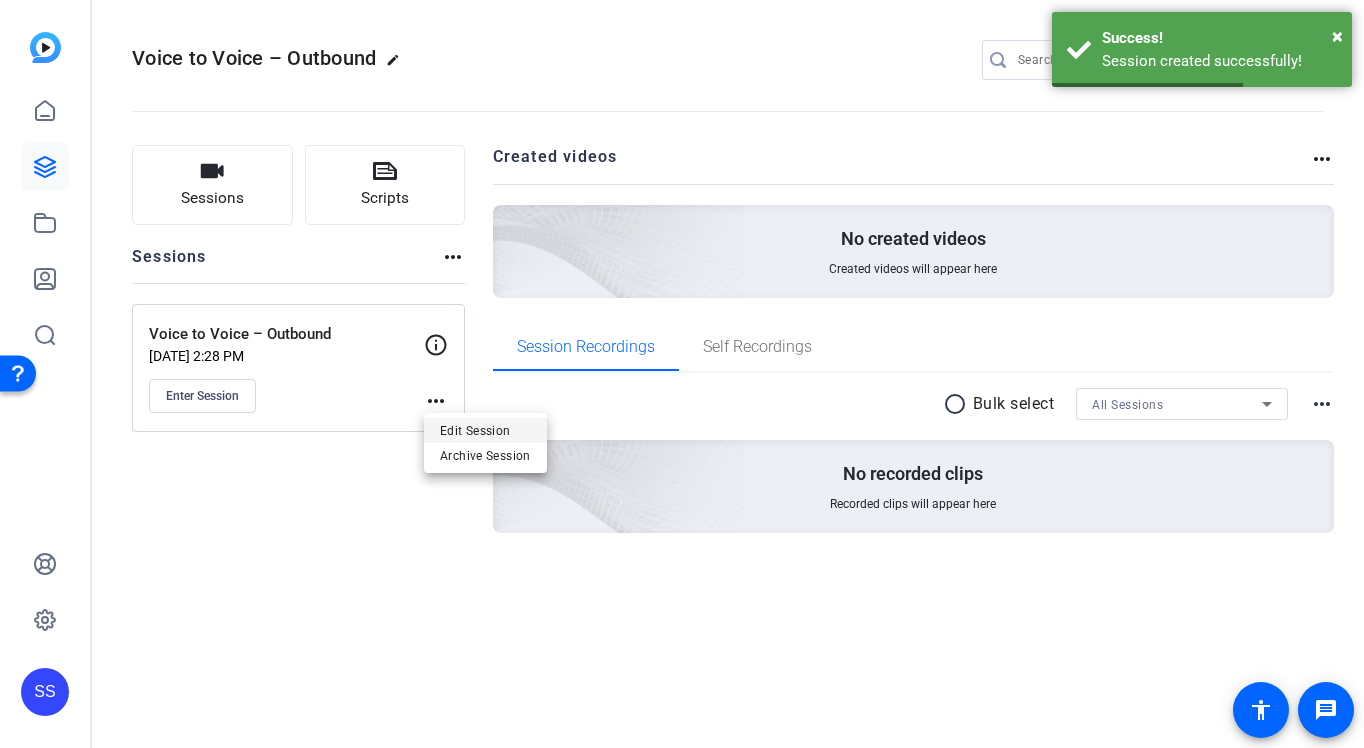 click on "Edit Session" at bounding box center [485, 430] 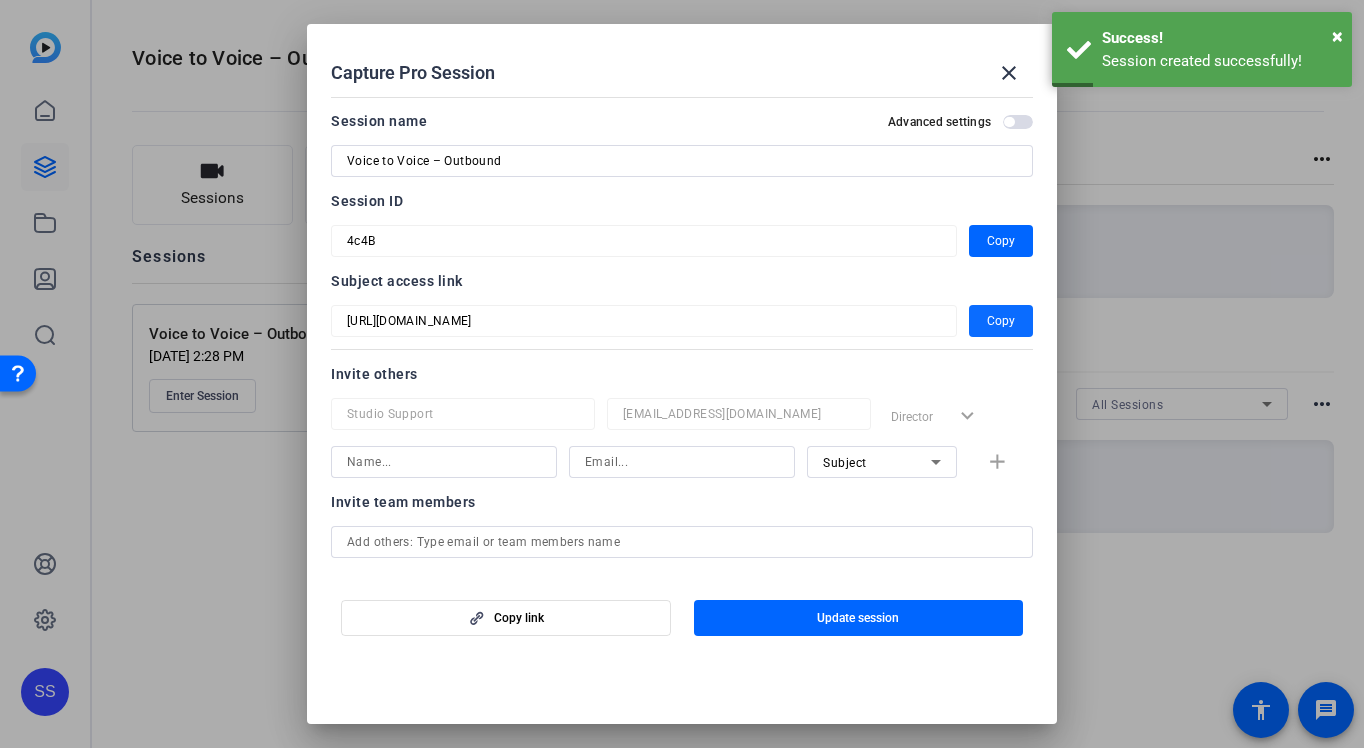 click on "Copy" at bounding box center (1001, 321) 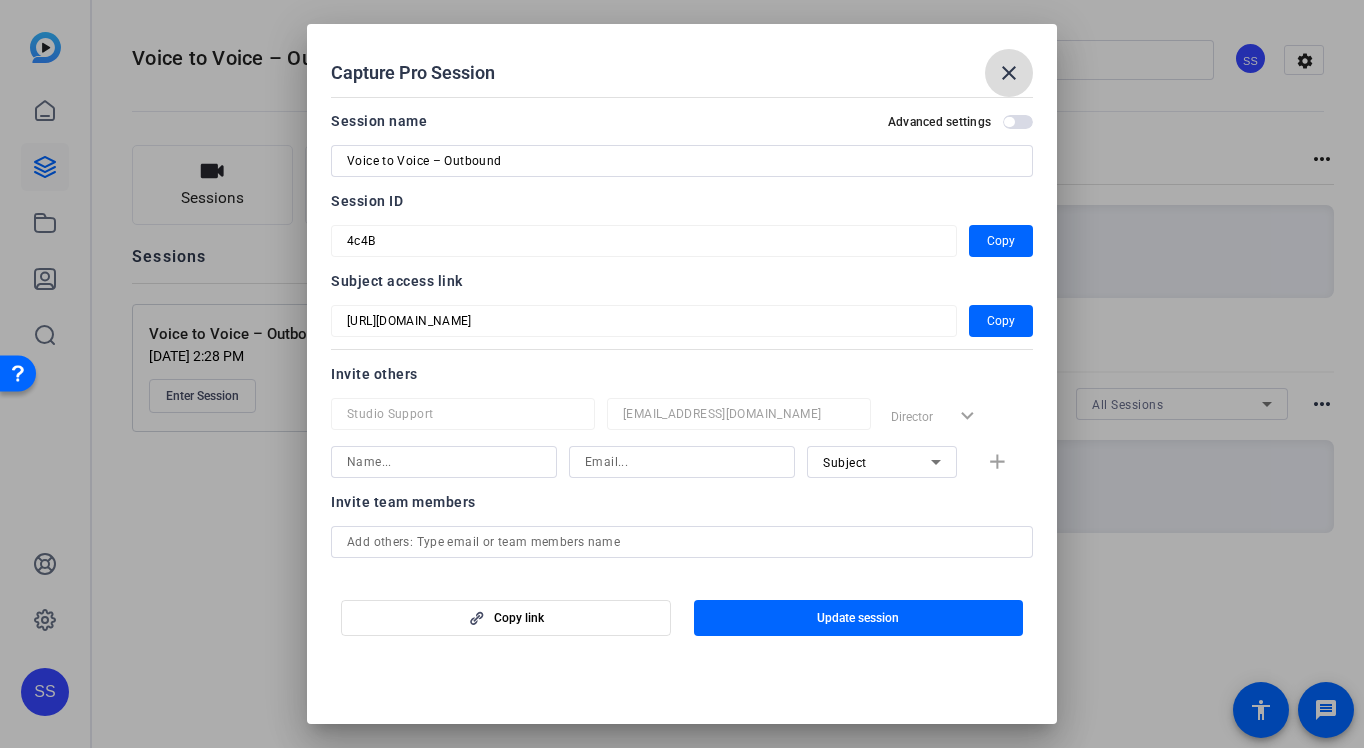 click at bounding box center (1009, 73) 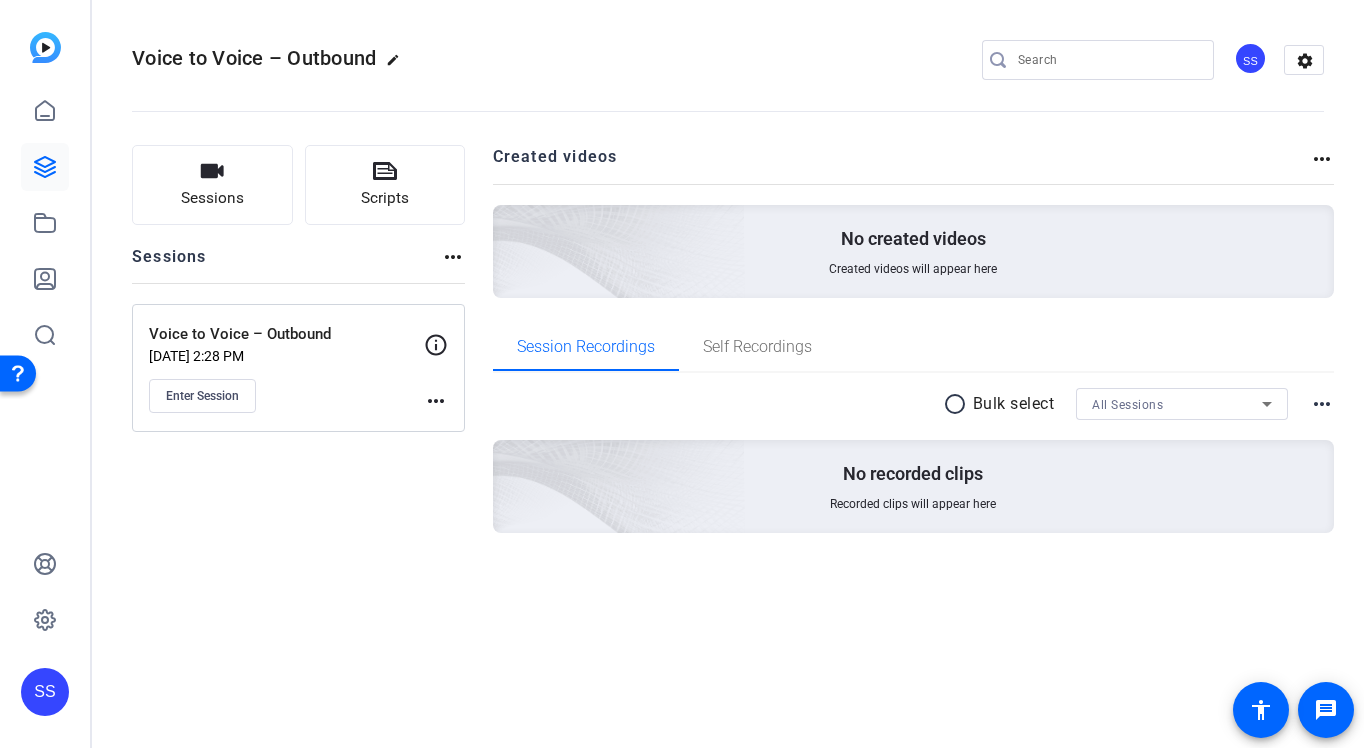 click on "more_horiz" 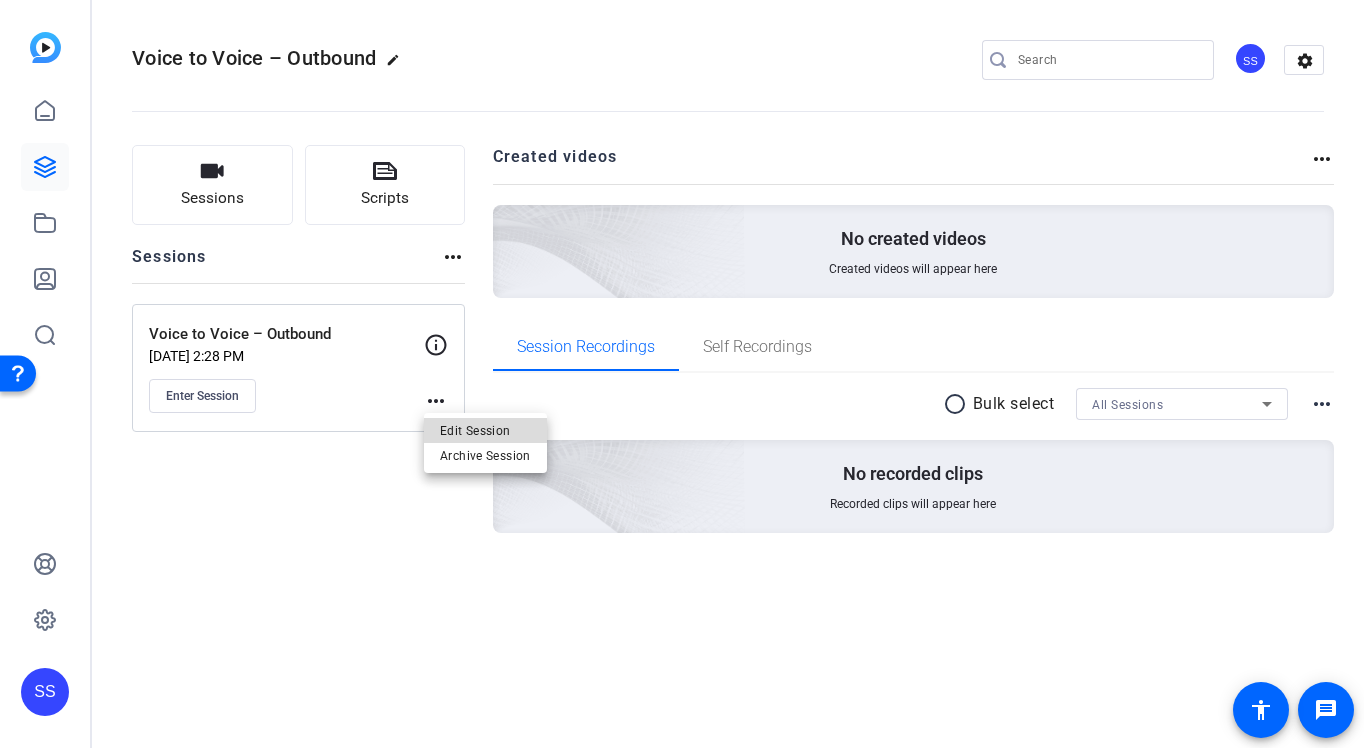 click on "Edit Session" at bounding box center (485, 430) 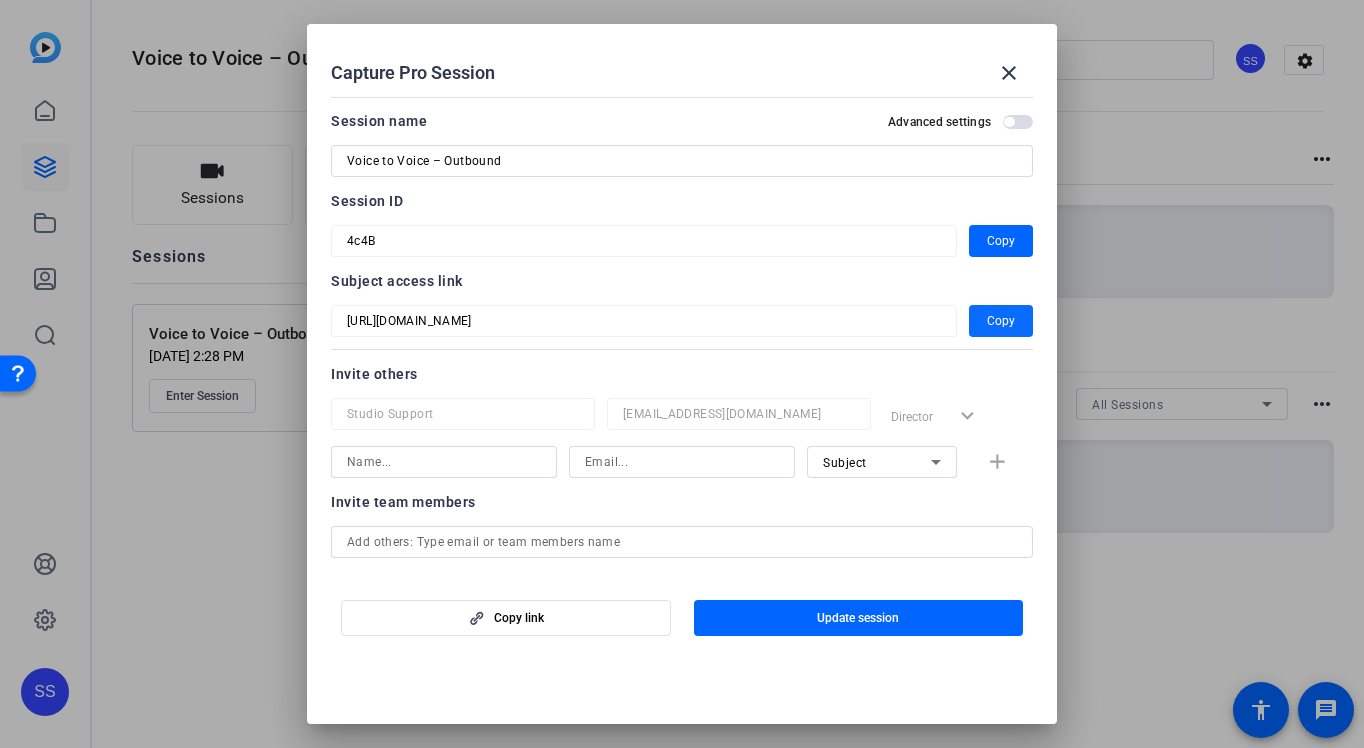 click on "Copy" at bounding box center (1001, 321) 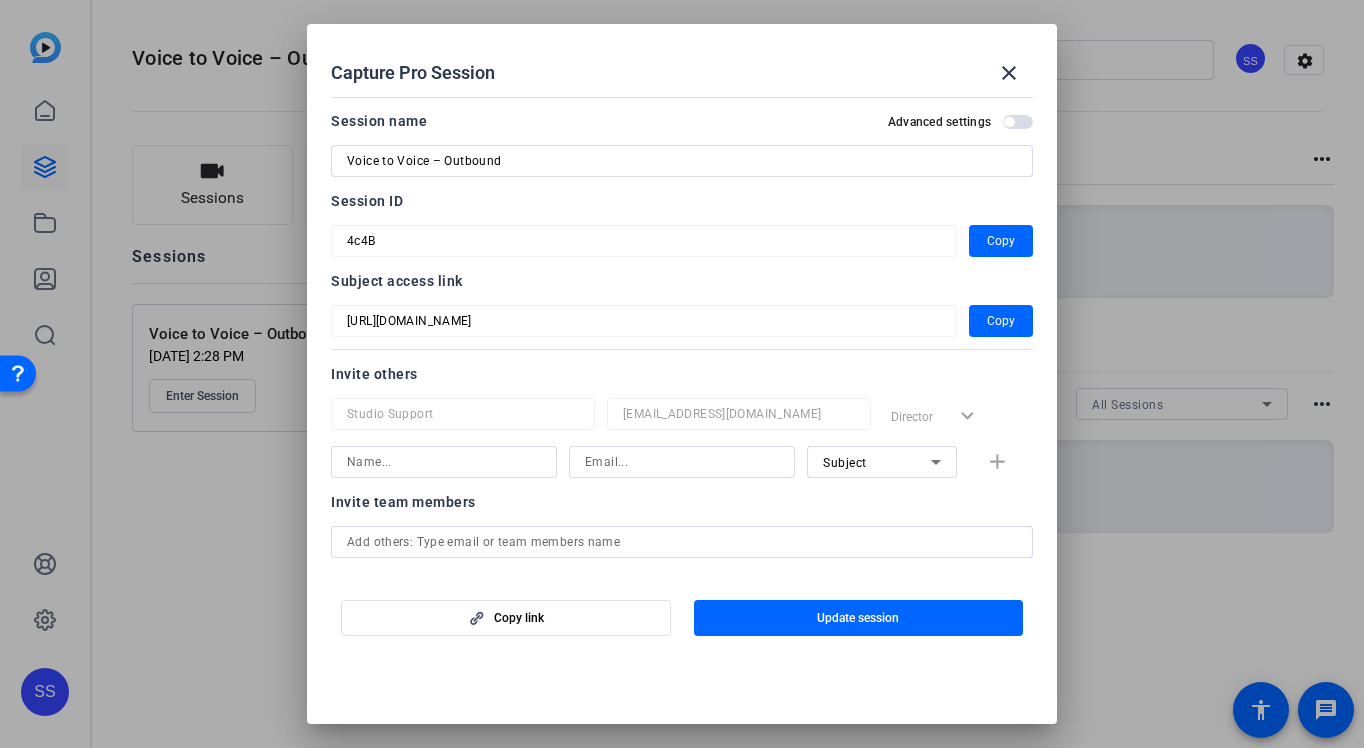 click at bounding box center [682, 374] 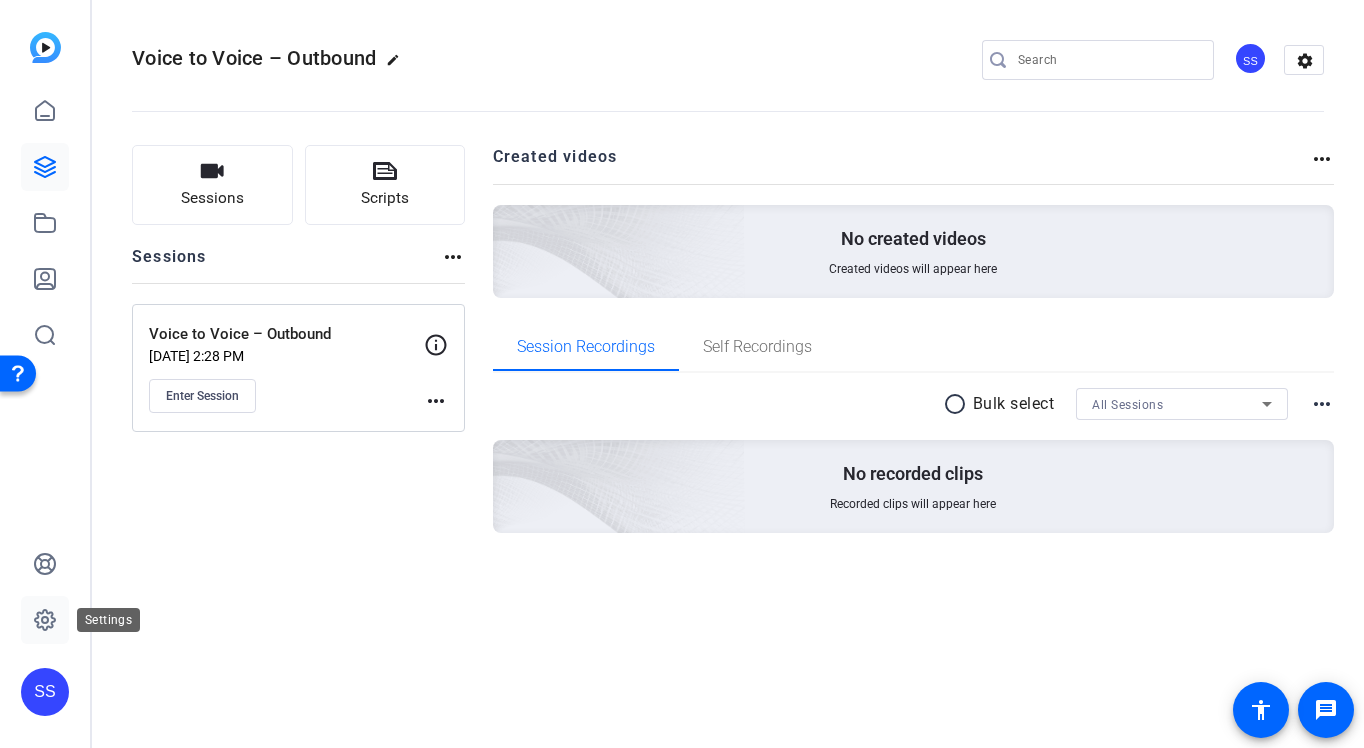 click 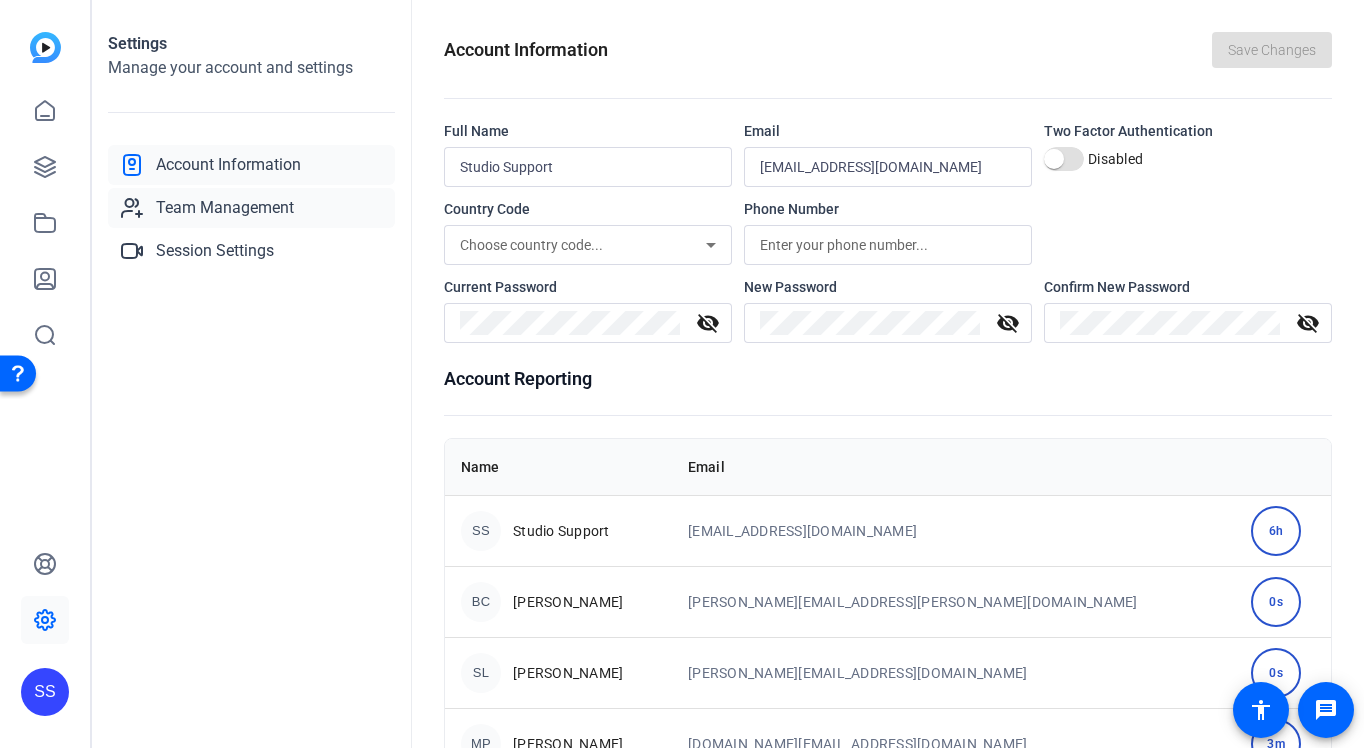 click on "Team Management" 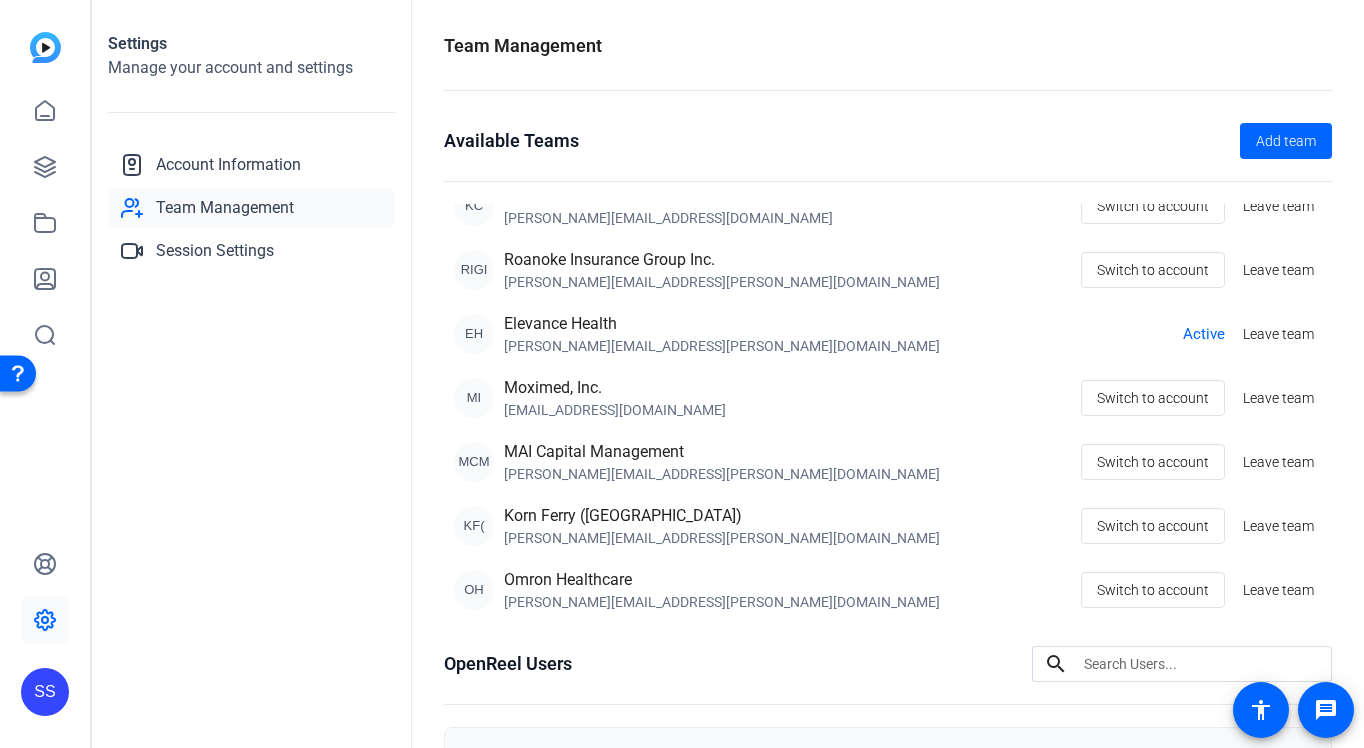 scroll, scrollTop: 200, scrollLeft: 0, axis: vertical 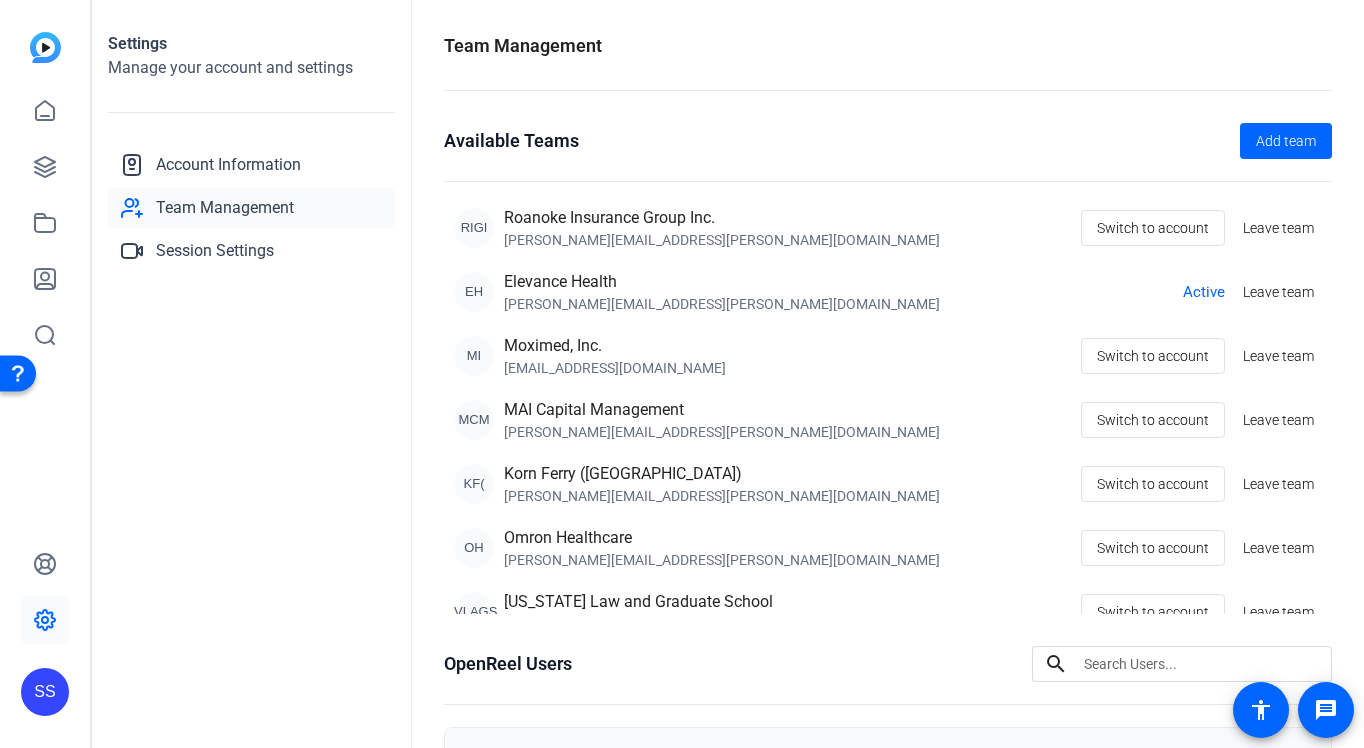 click on "SS" 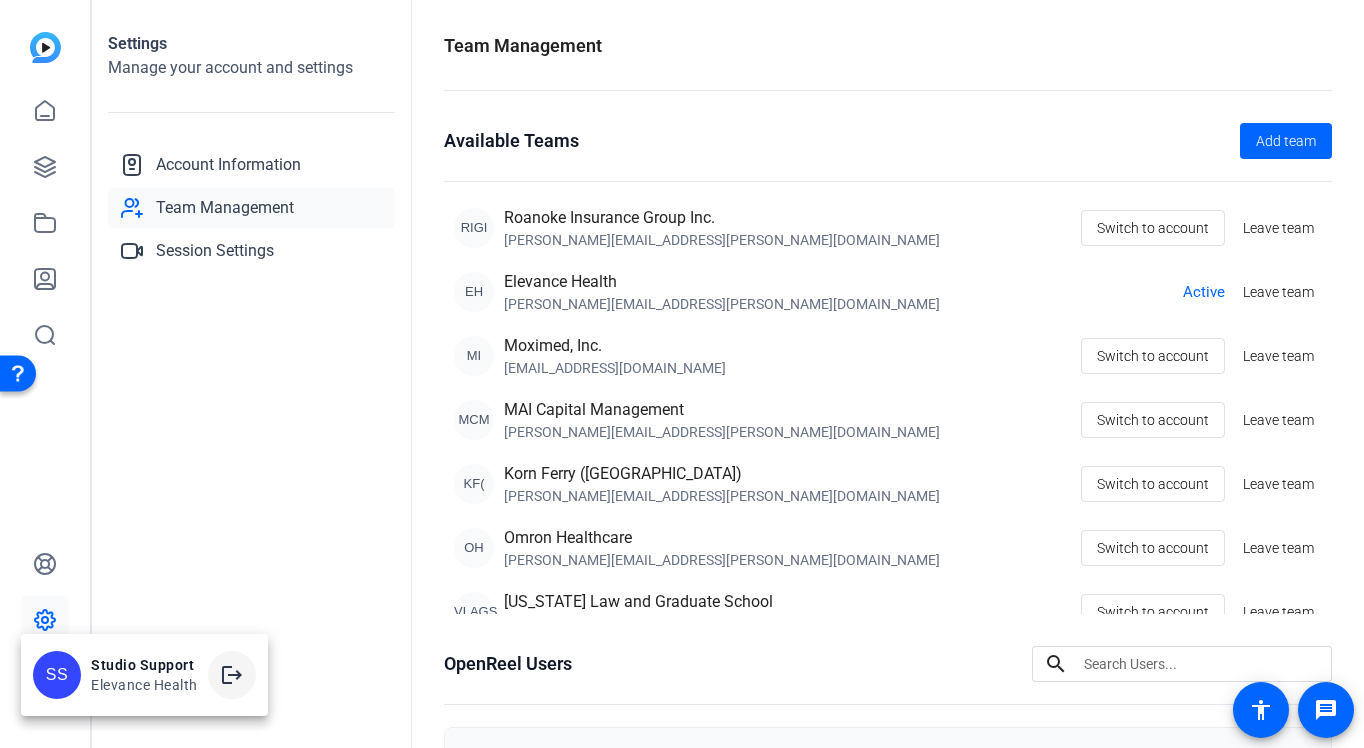 click on "logout" at bounding box center (232, 675) 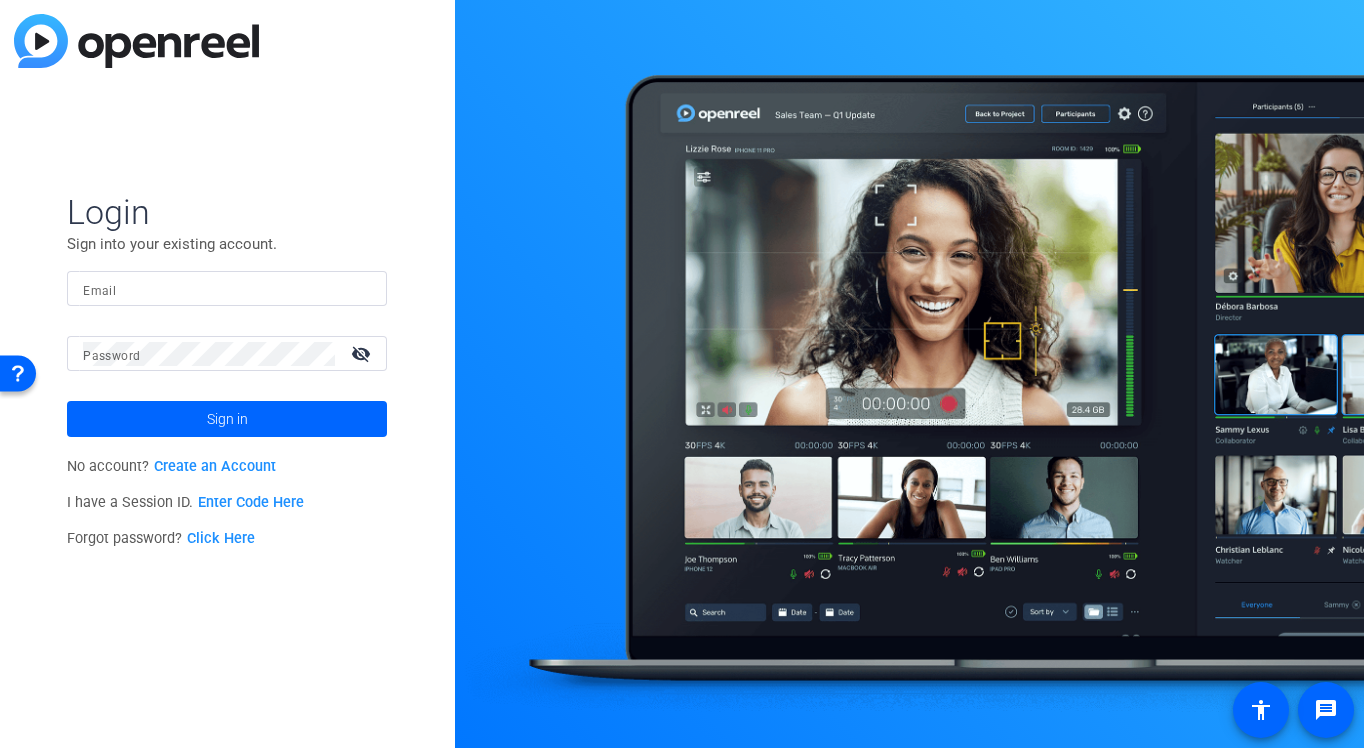 click on "Email" at bounding box center [227, 289] 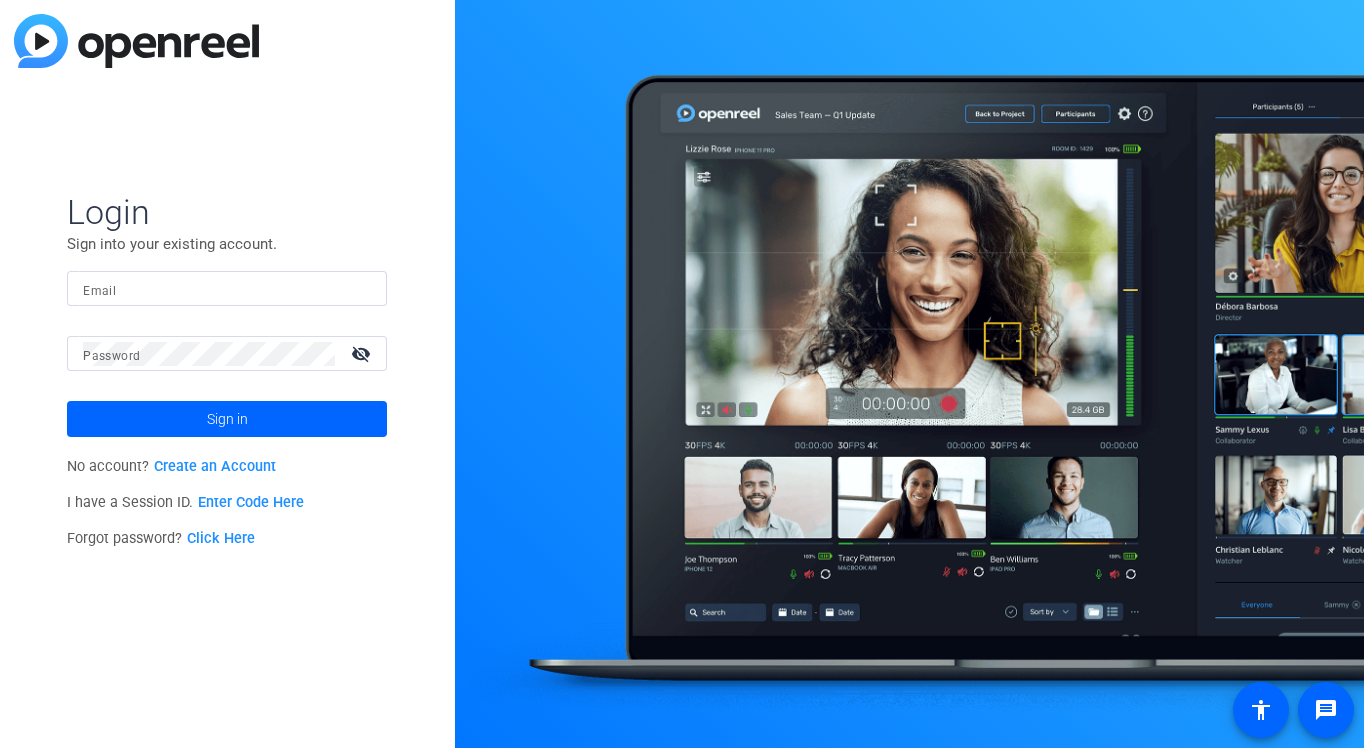 scroll, scrollTop: 0, scrollLeft: 0, axis: both 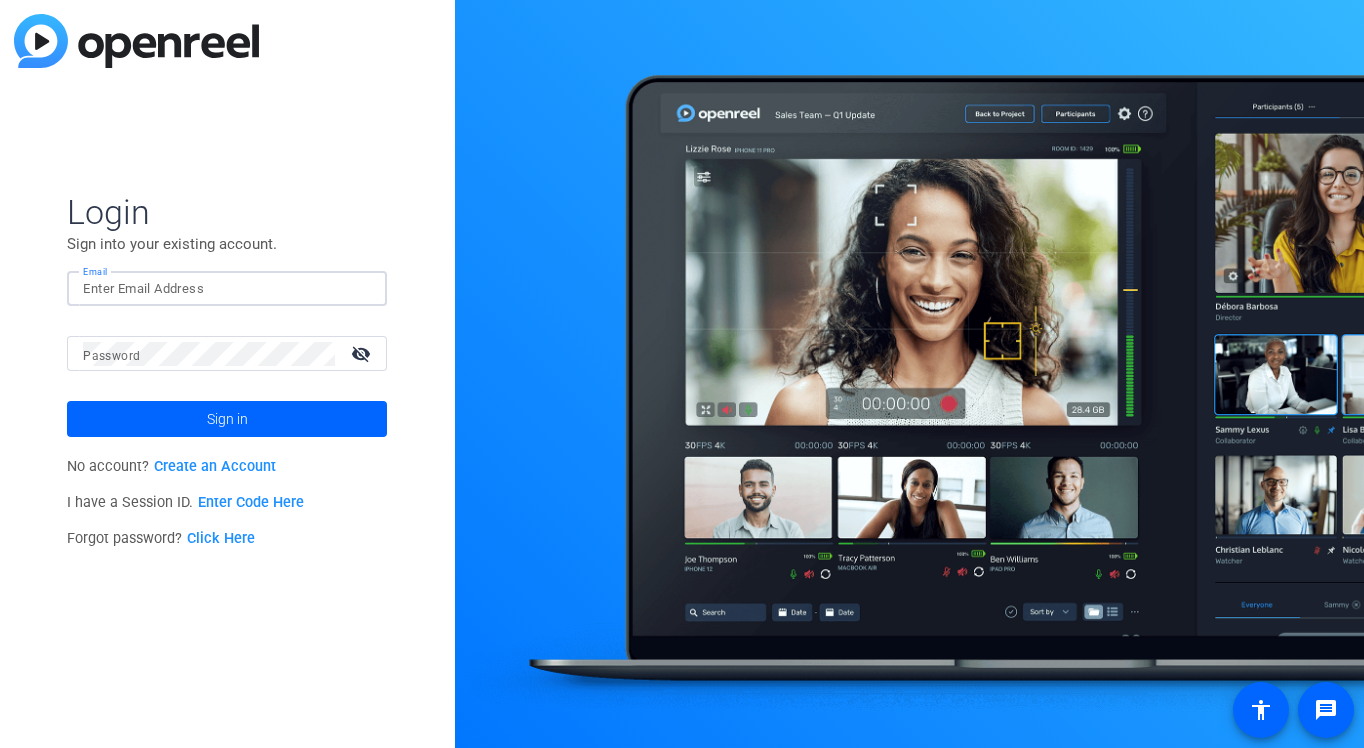 click 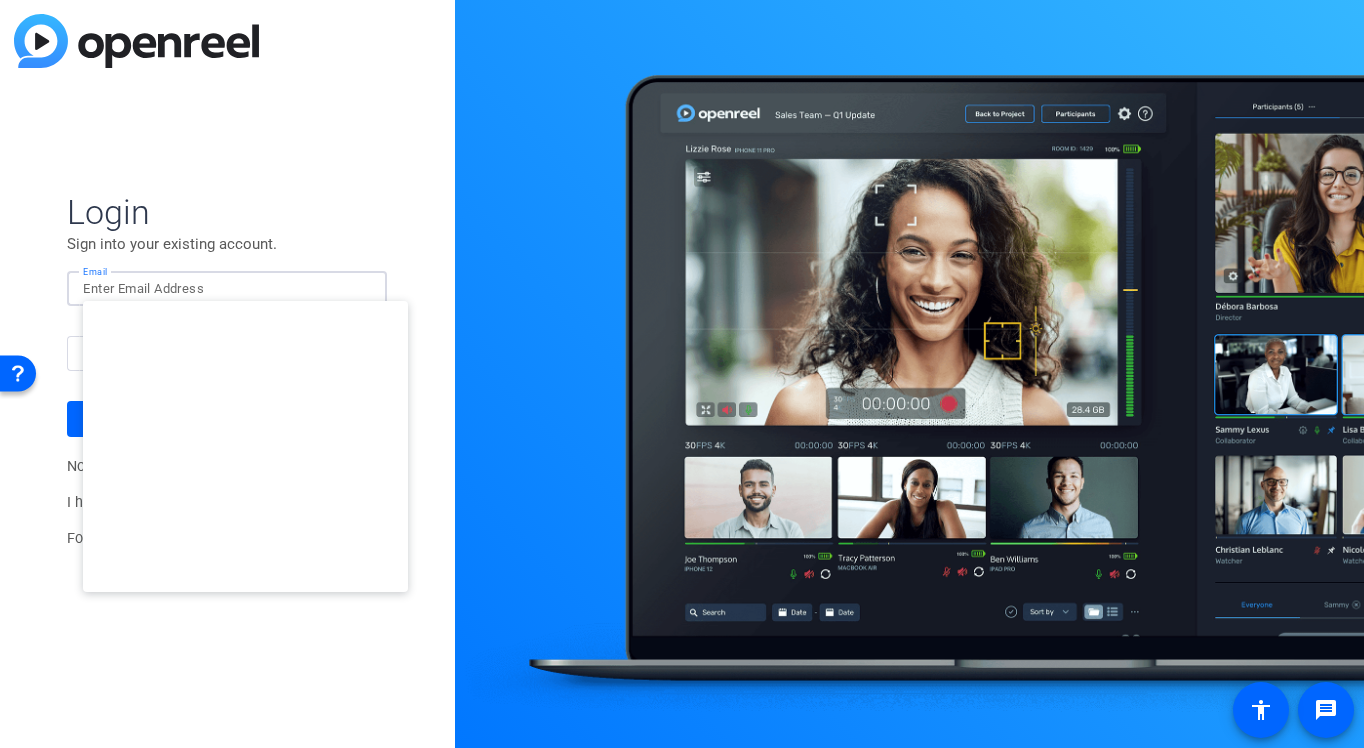 type on "[EMAIL_ADDRESS][DOMAIN_NAME]" 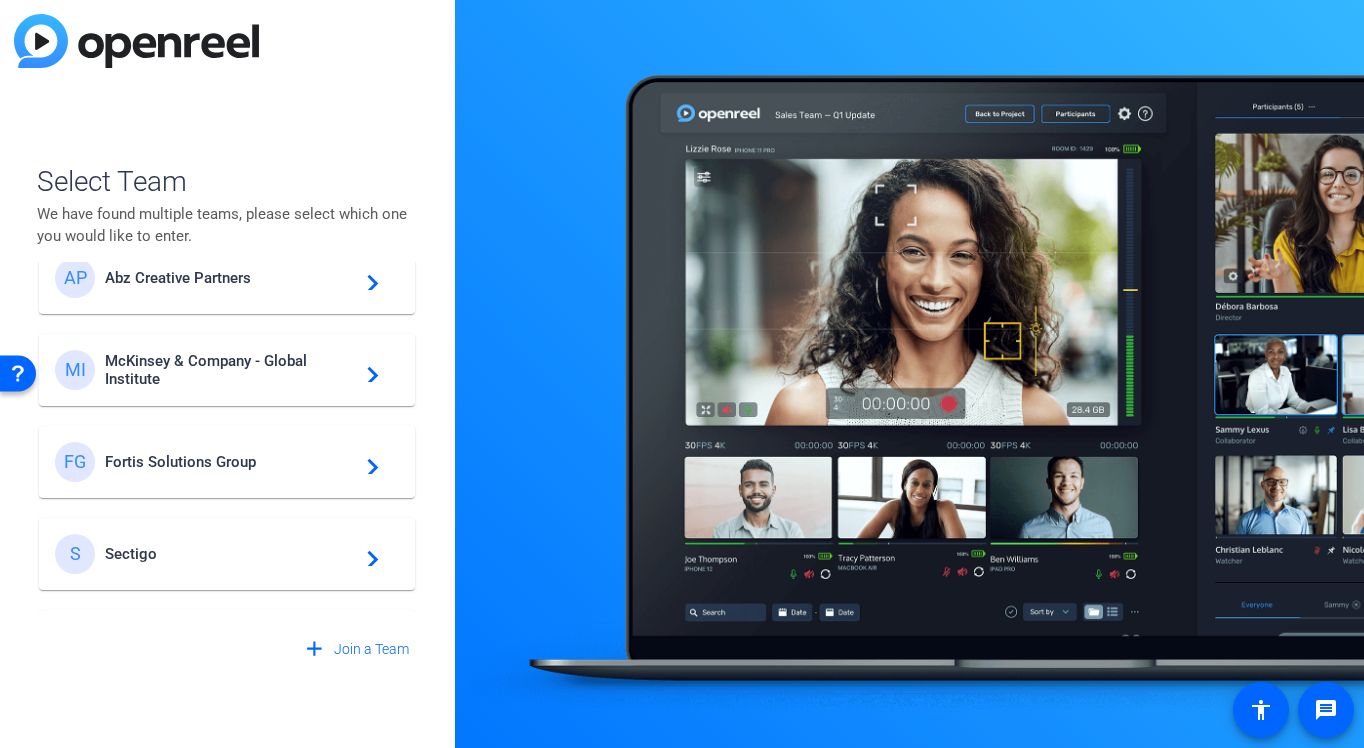 scroll, scrollTop: 117, scrollLeft: 0, axis: vertical 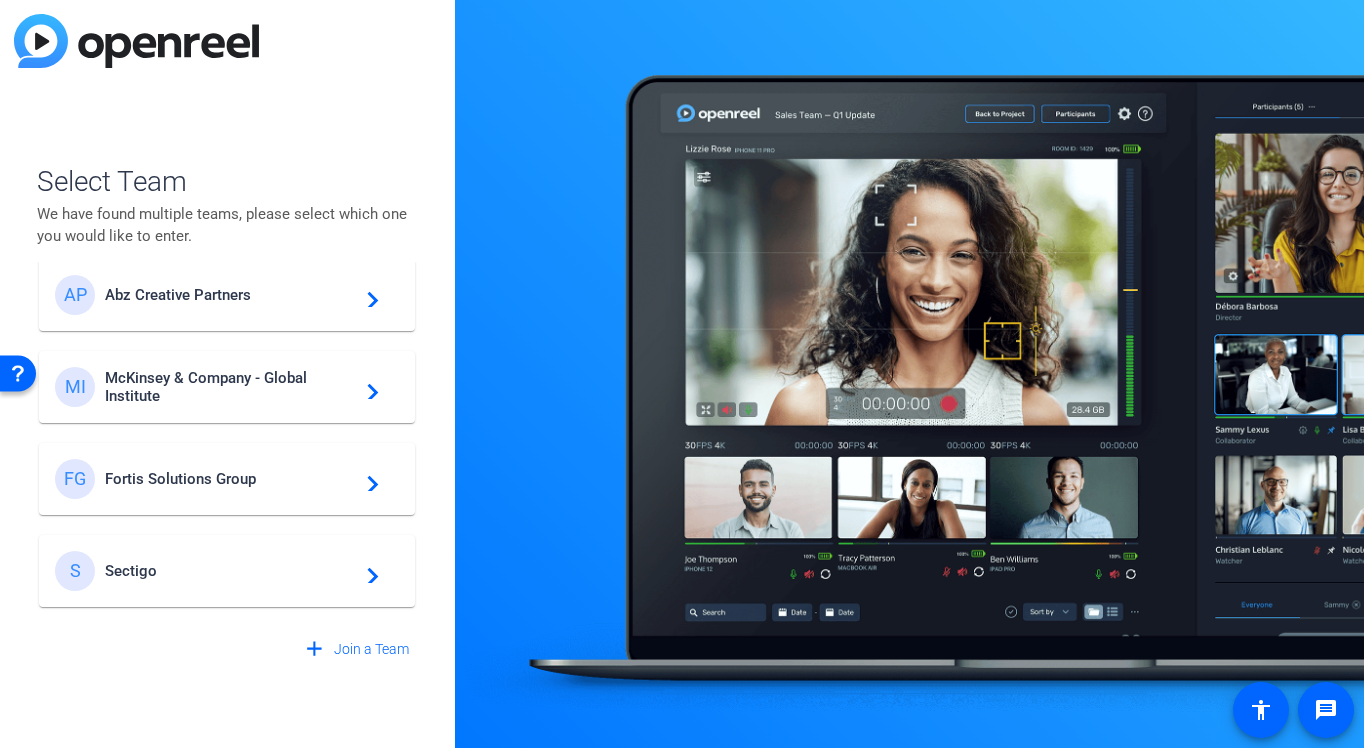 click on "McKinsey & Company - Global Institute" 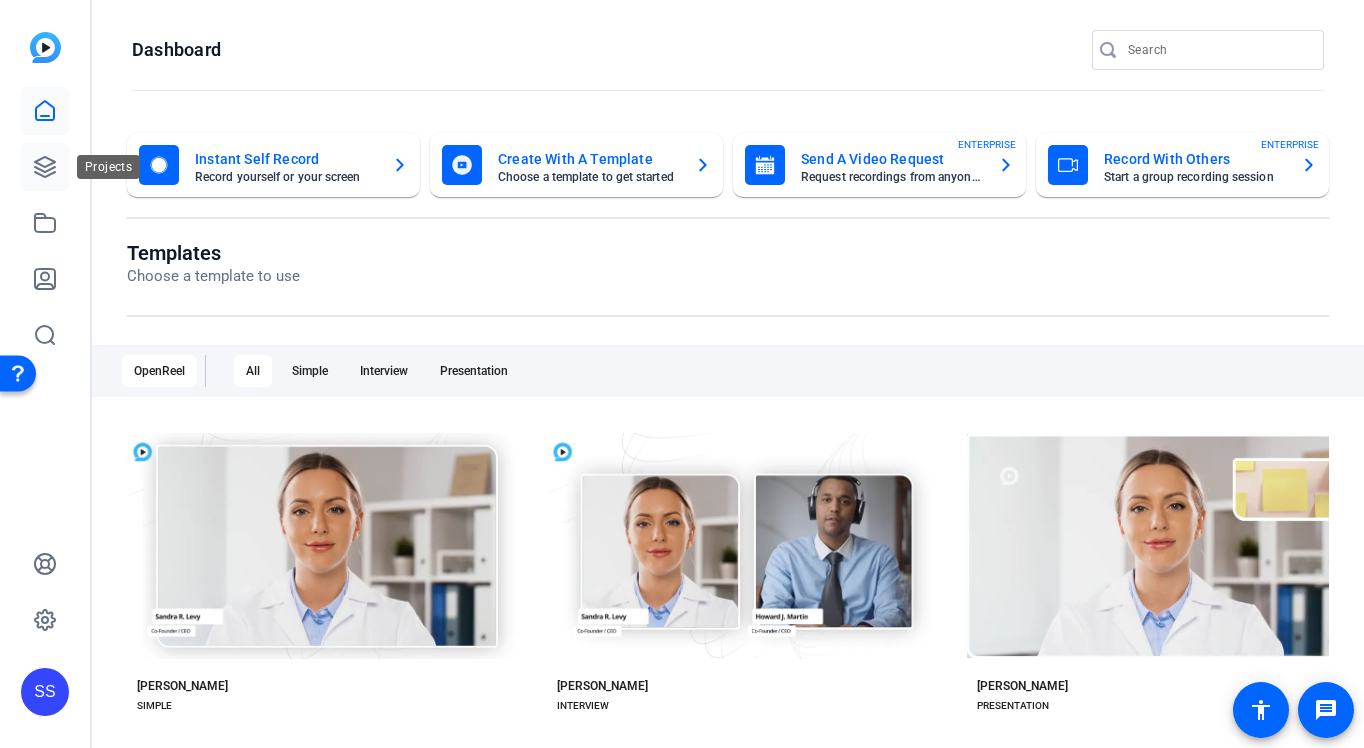 click 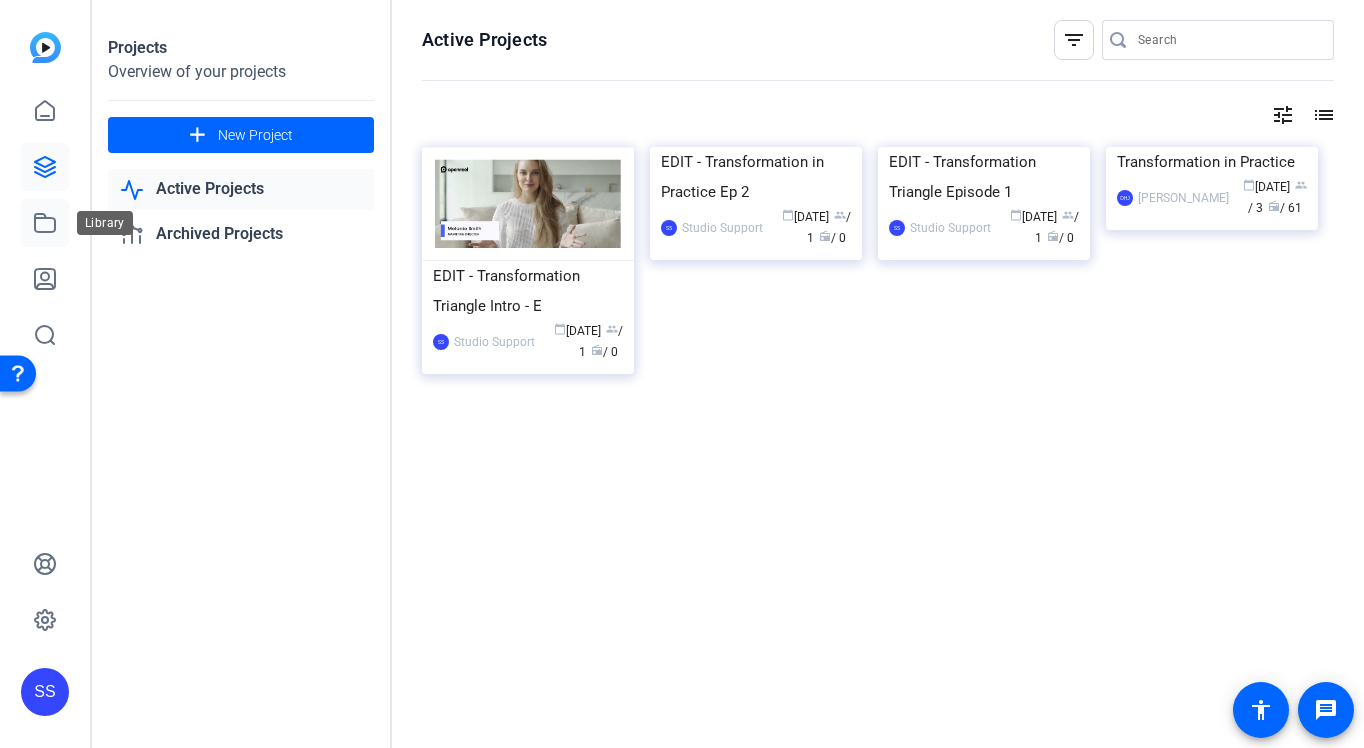 click 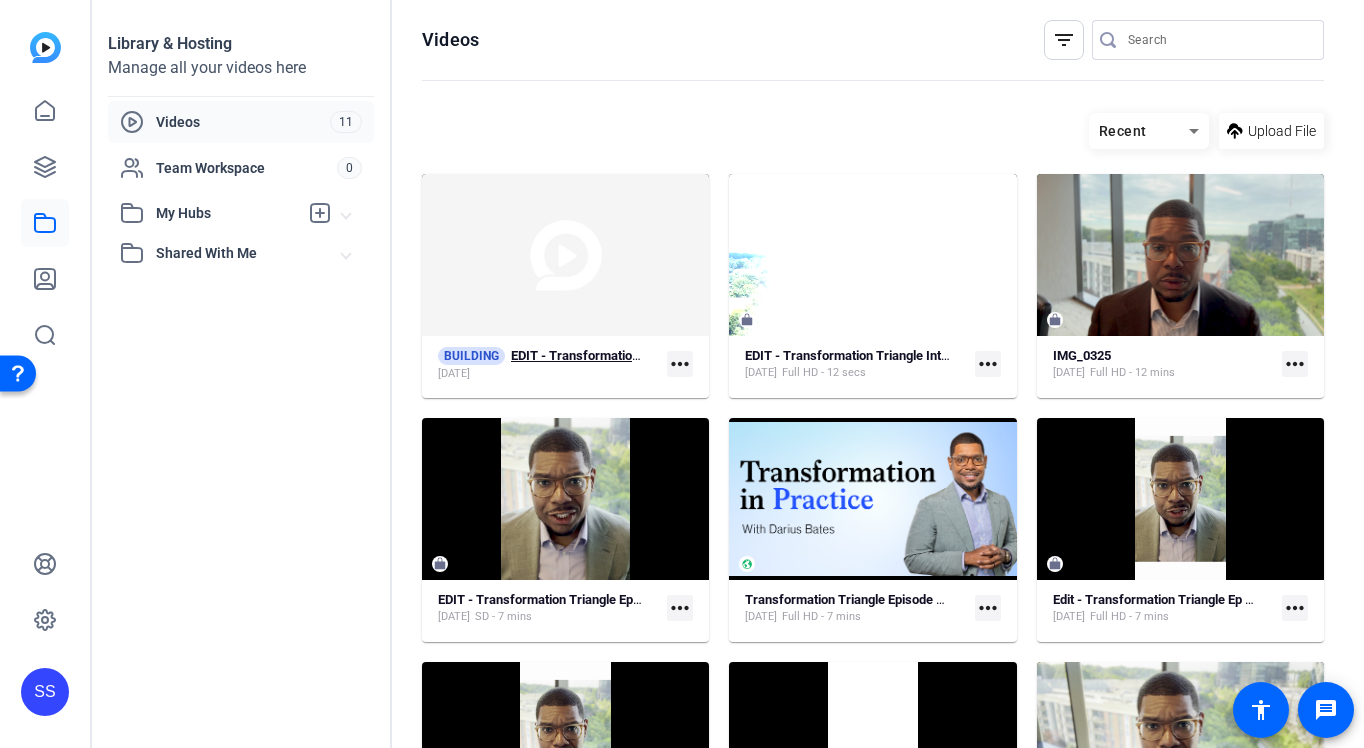 click on "BUILDING" 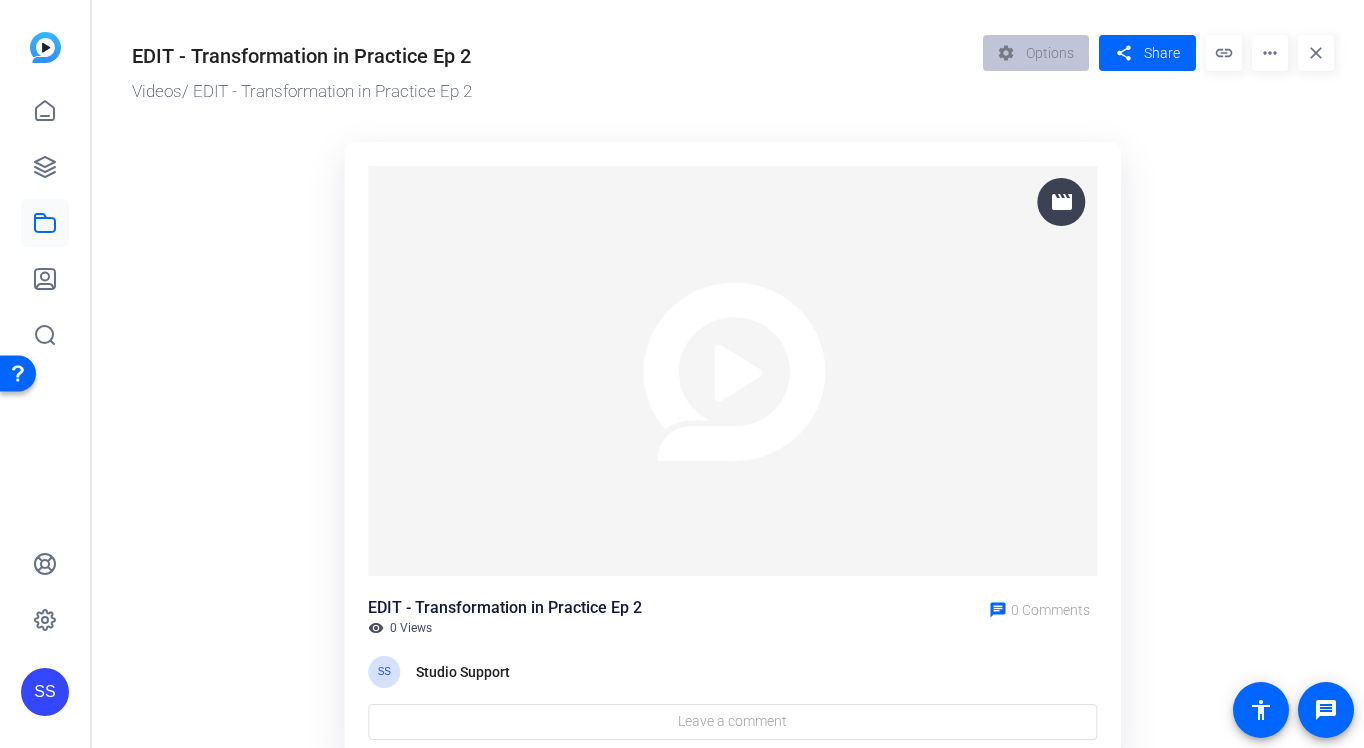 click on "more_horiz" 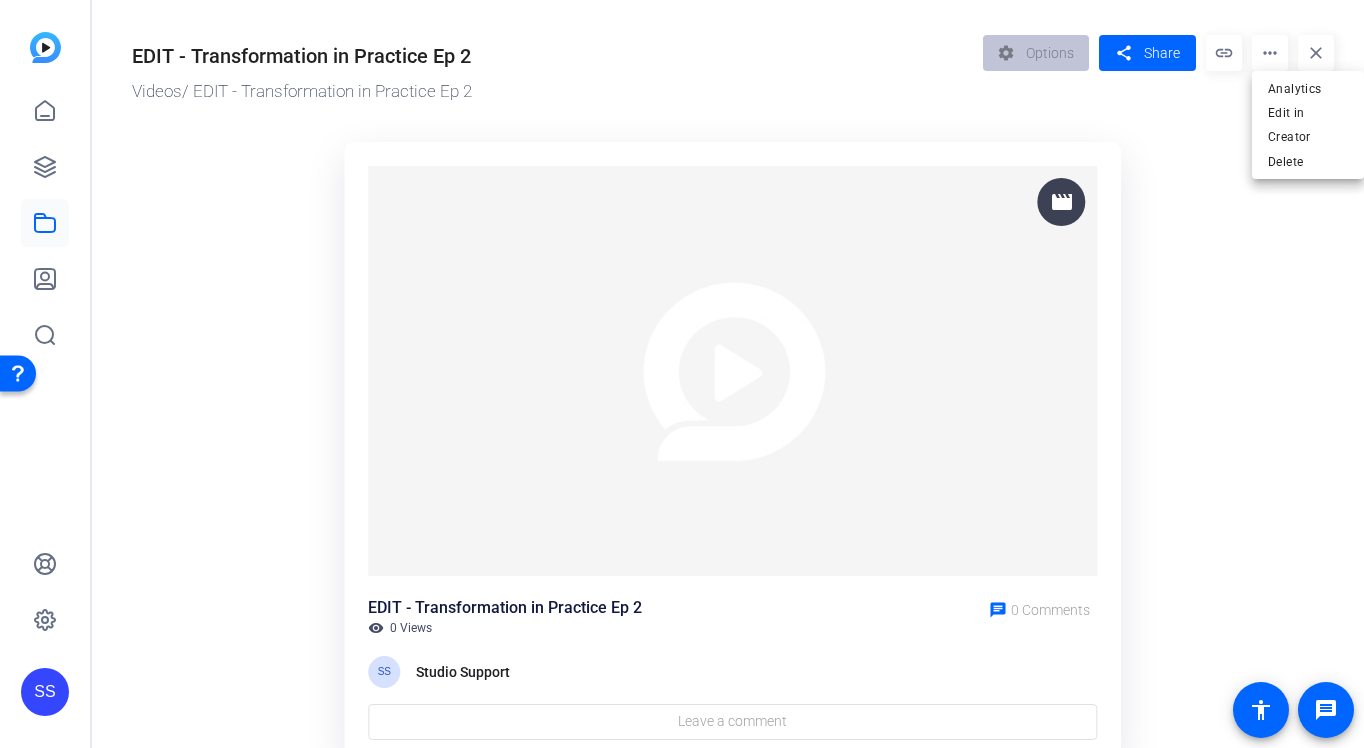 click at bounding box center (682, 374) 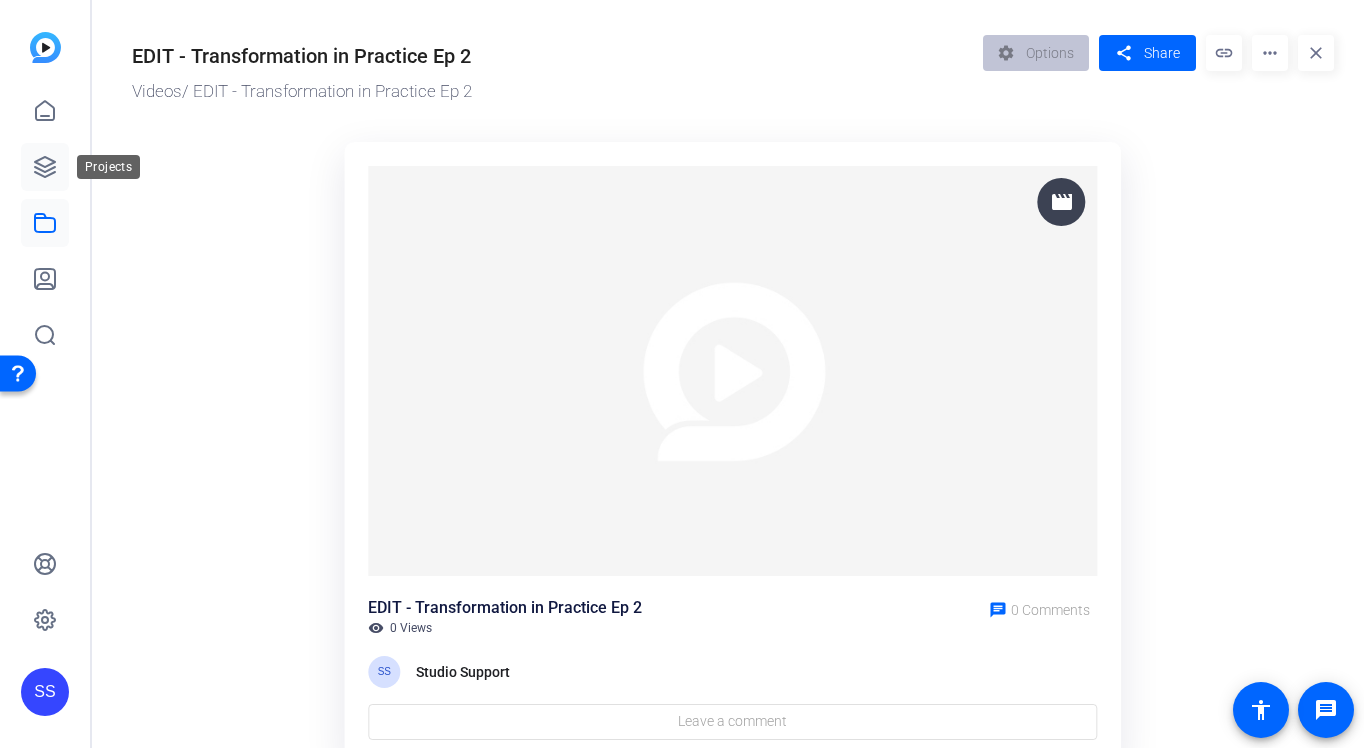 click 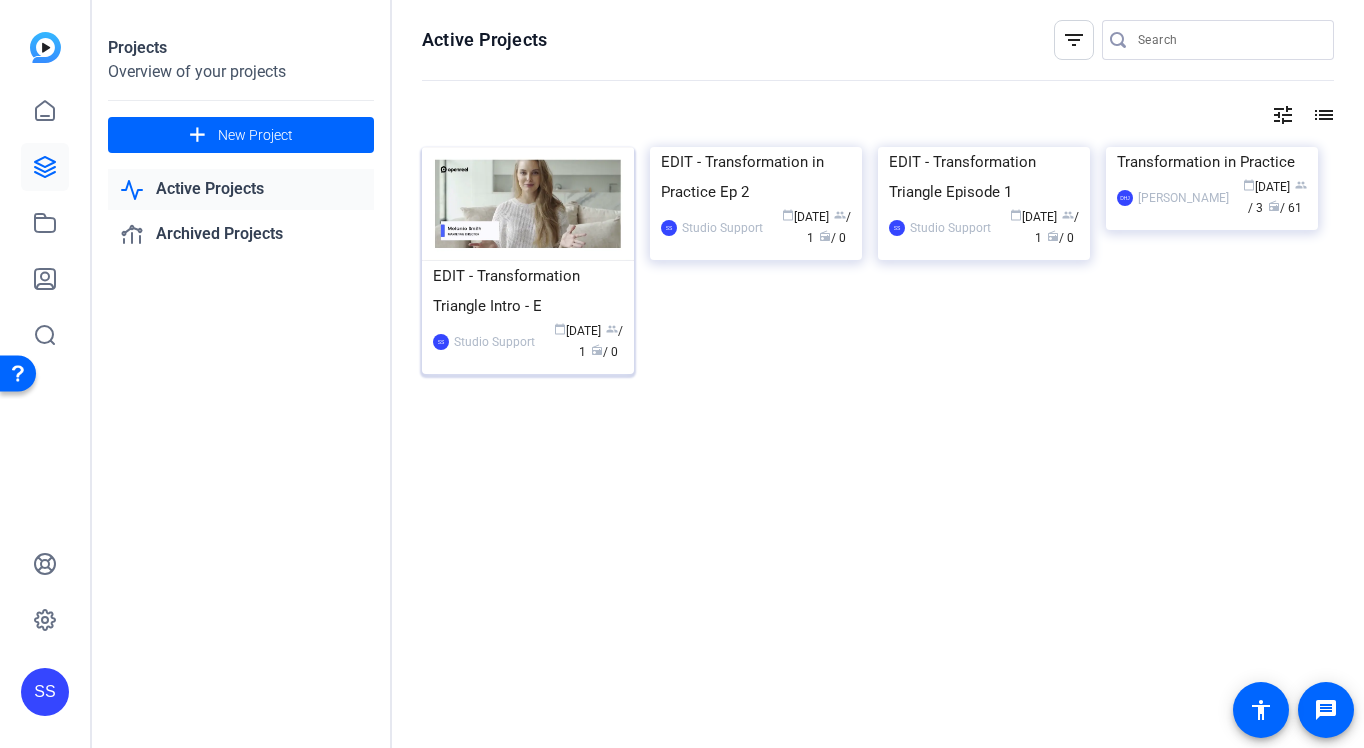 click on "EDIT - Transformation Triangle Intro - E" 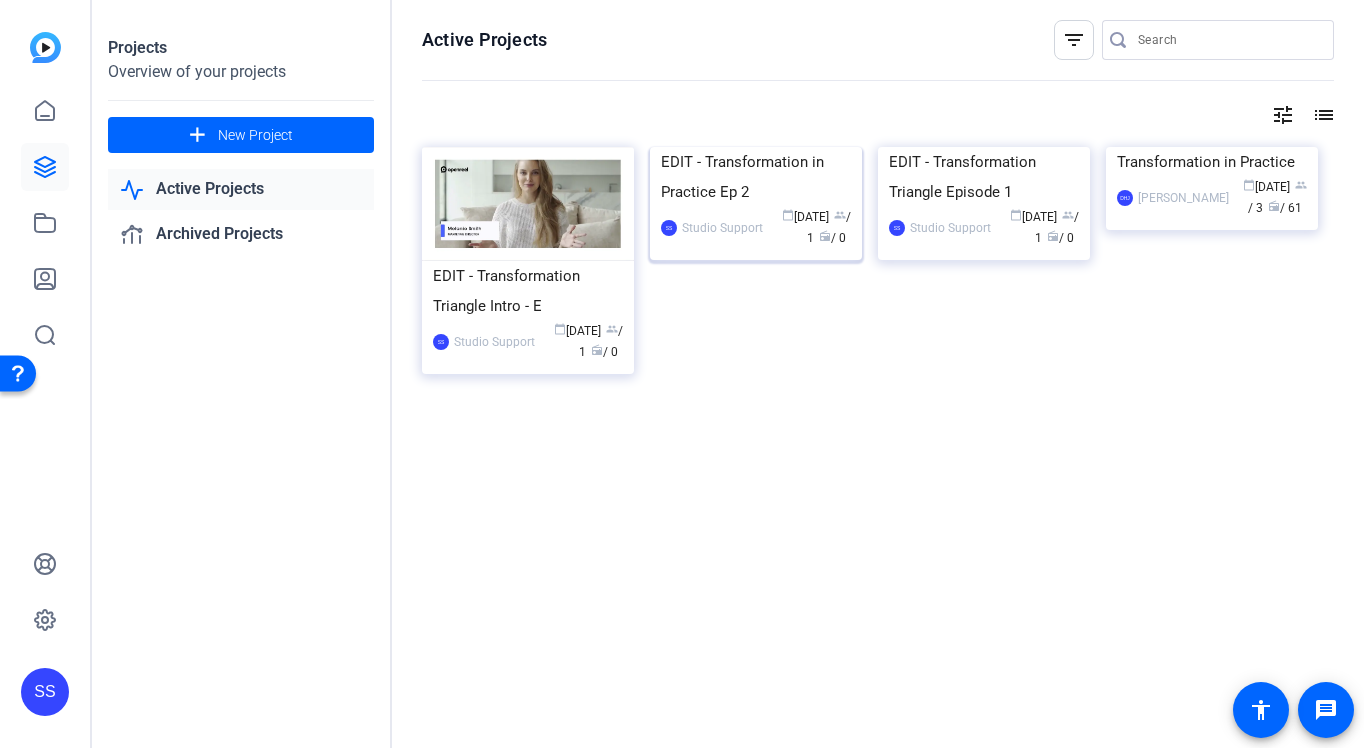 click on "EDIT - Transformation in Practice Ep 2" 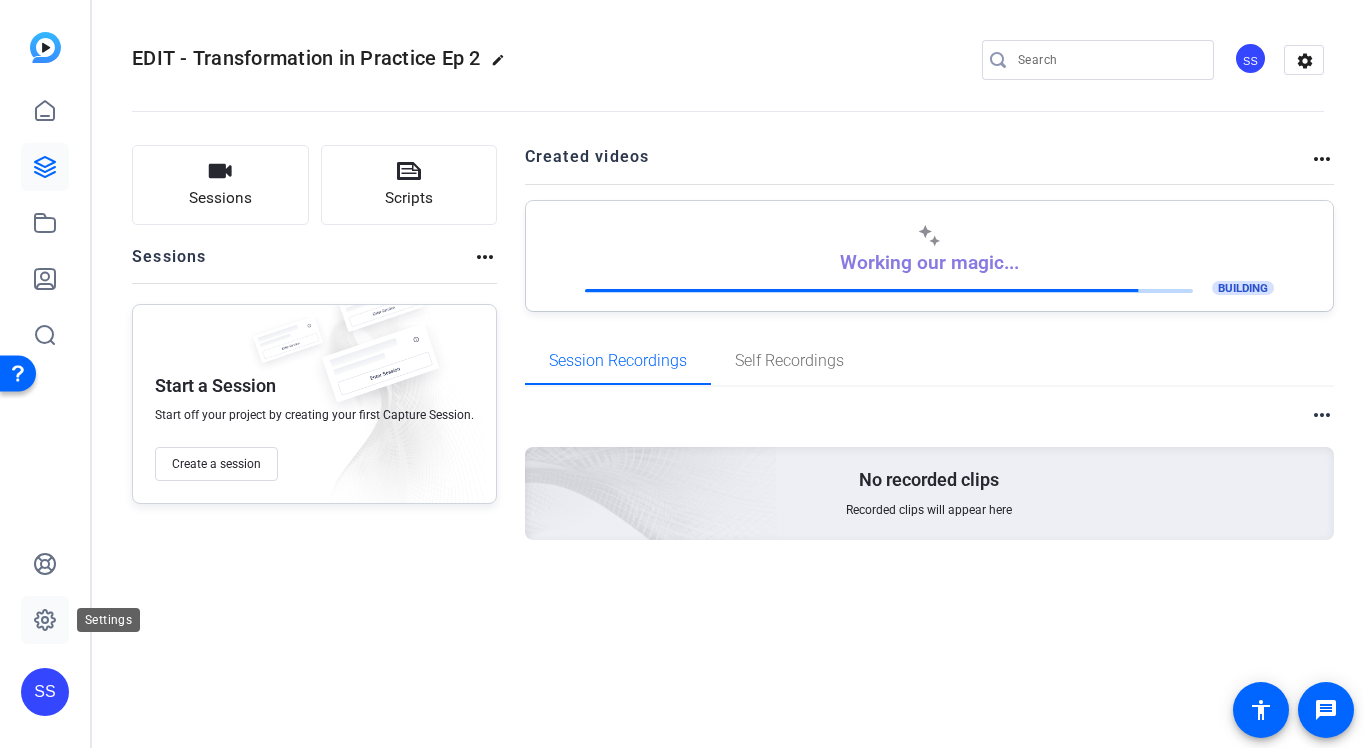 click 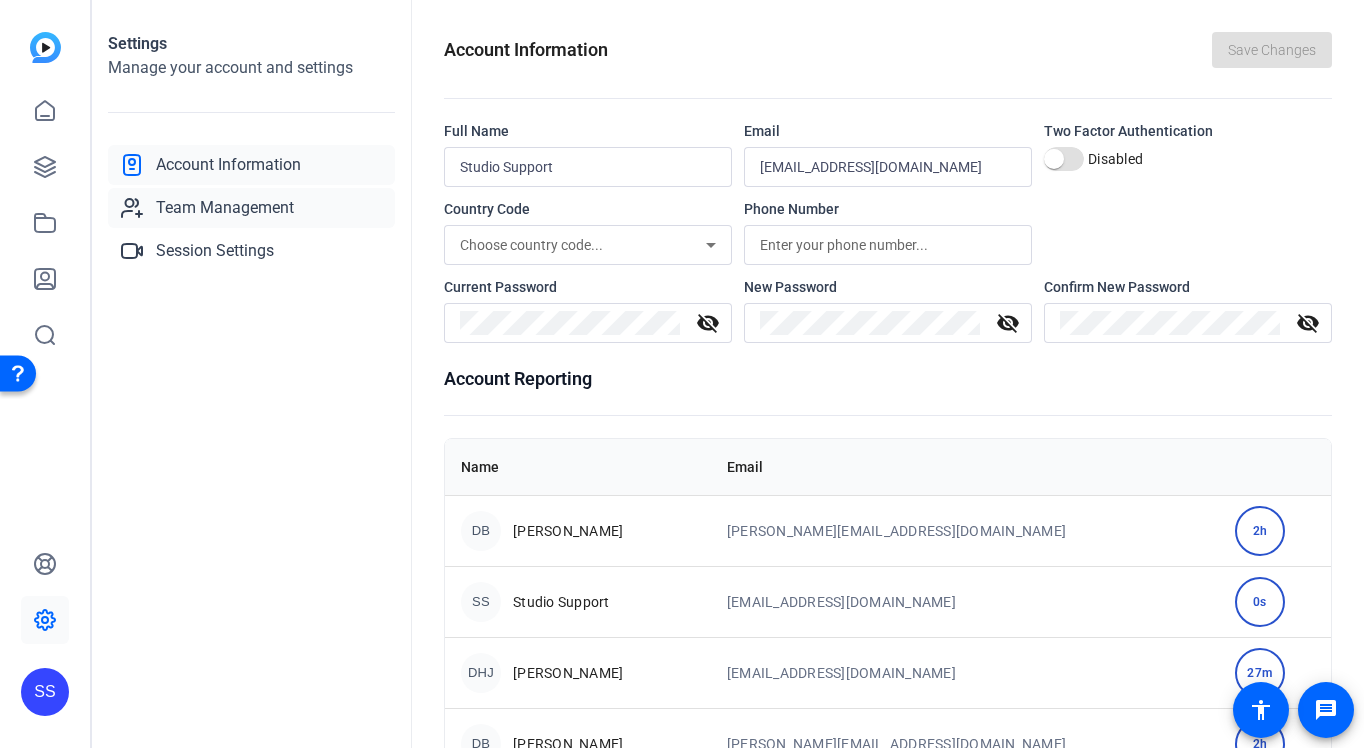 click on "Team Management" 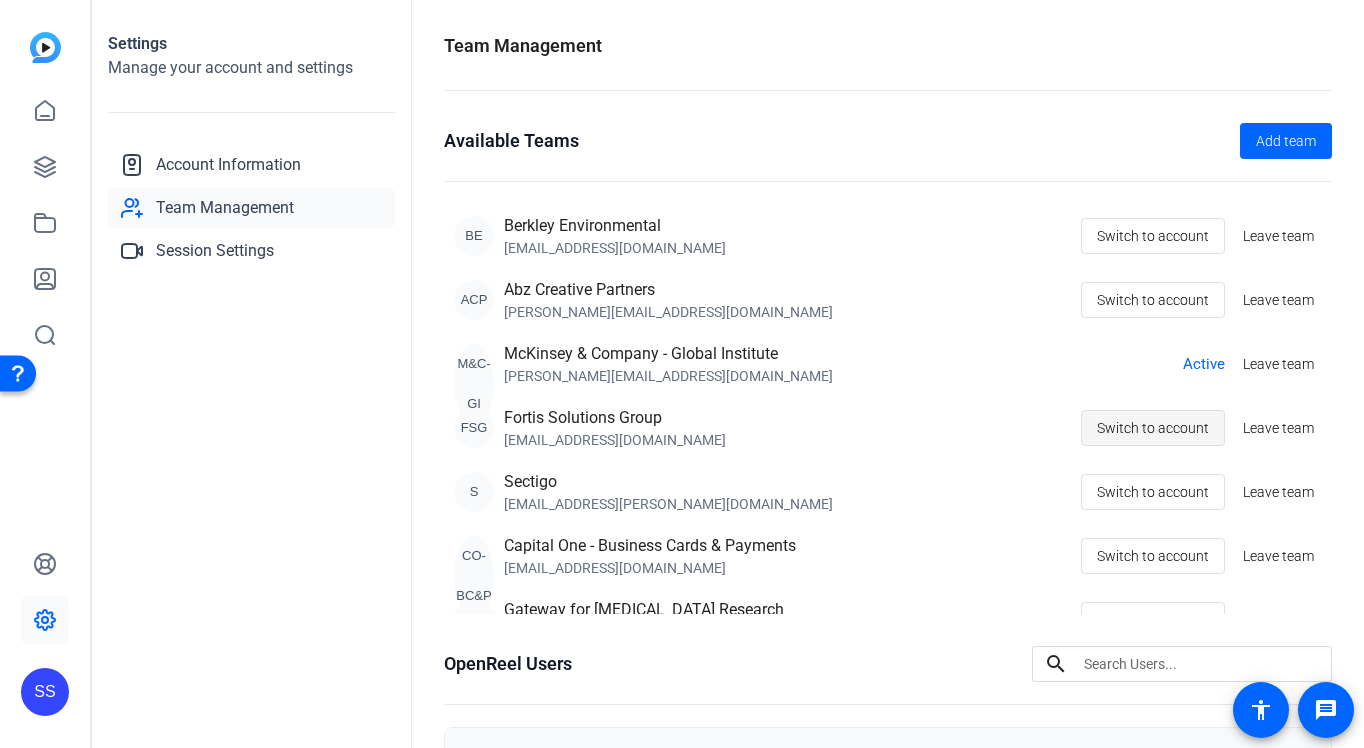 click 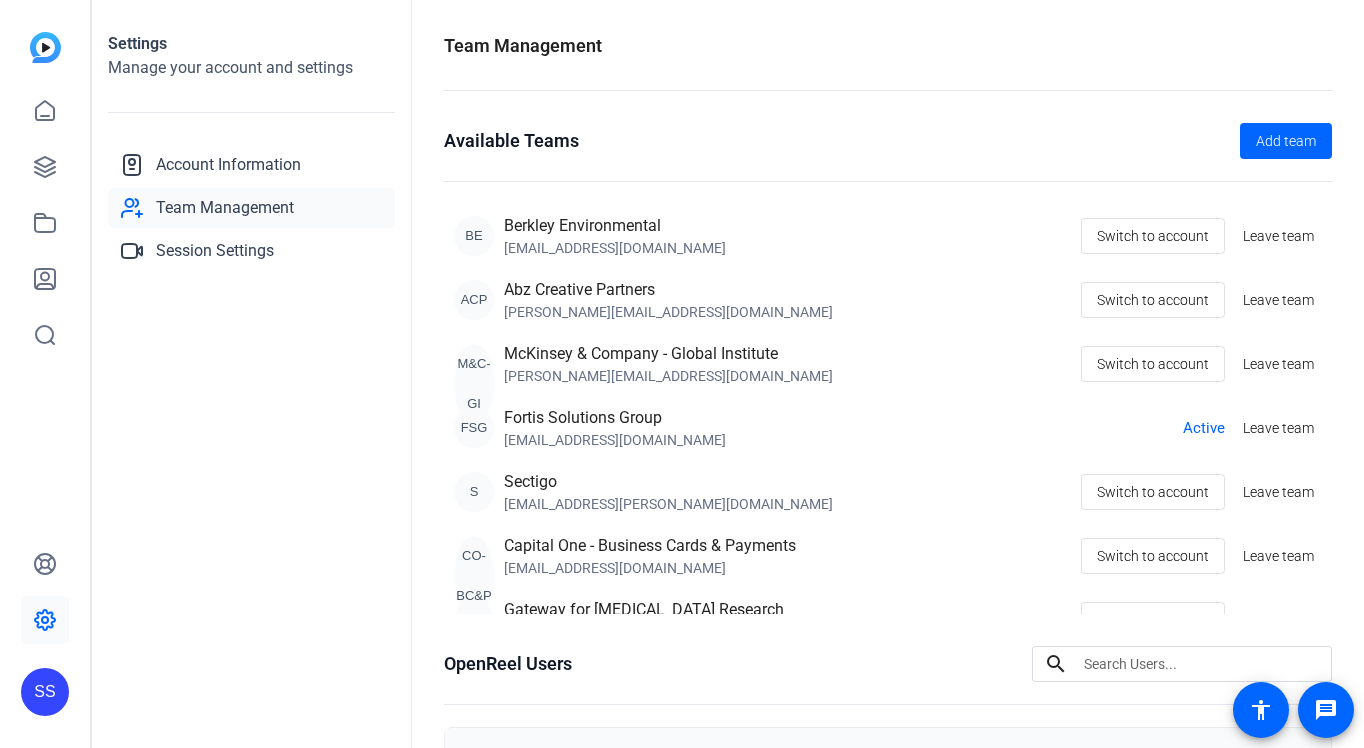 scroll, scrollTop: 0, scrollLeft: 0, axis: both 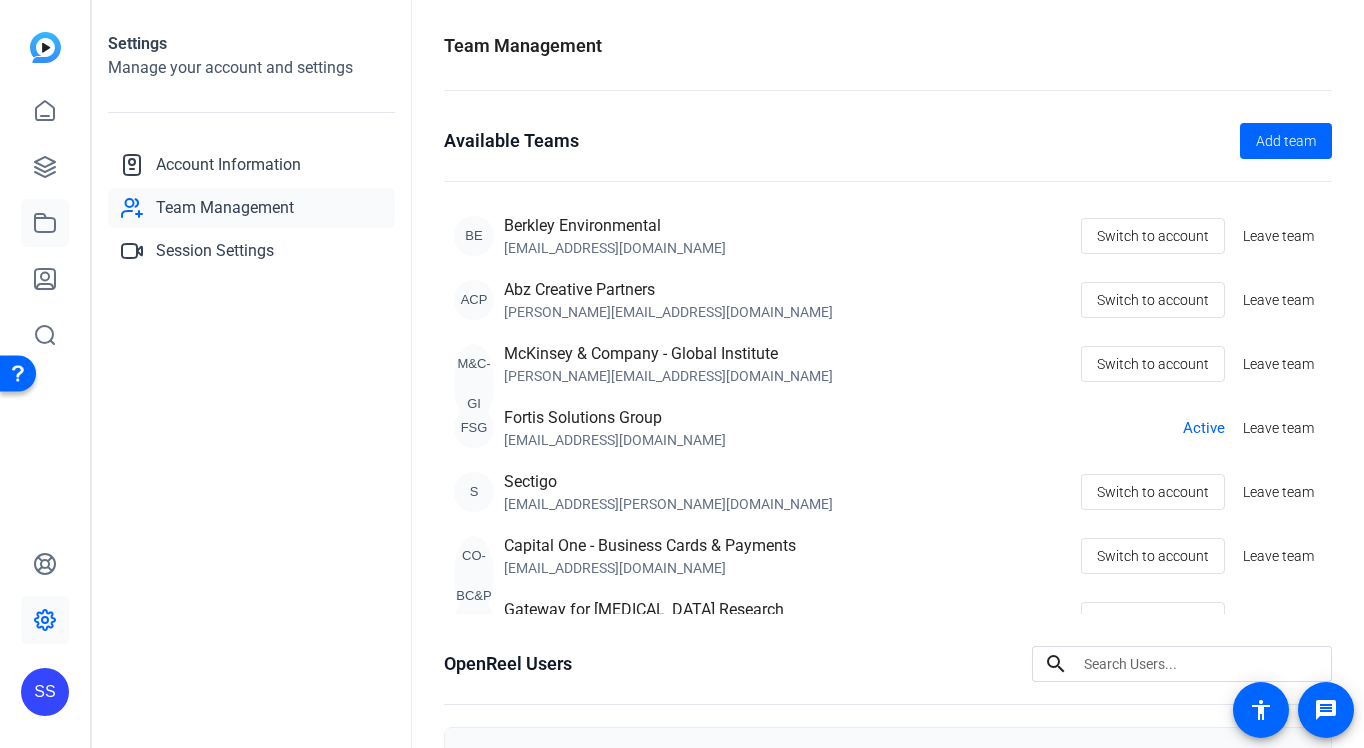 click 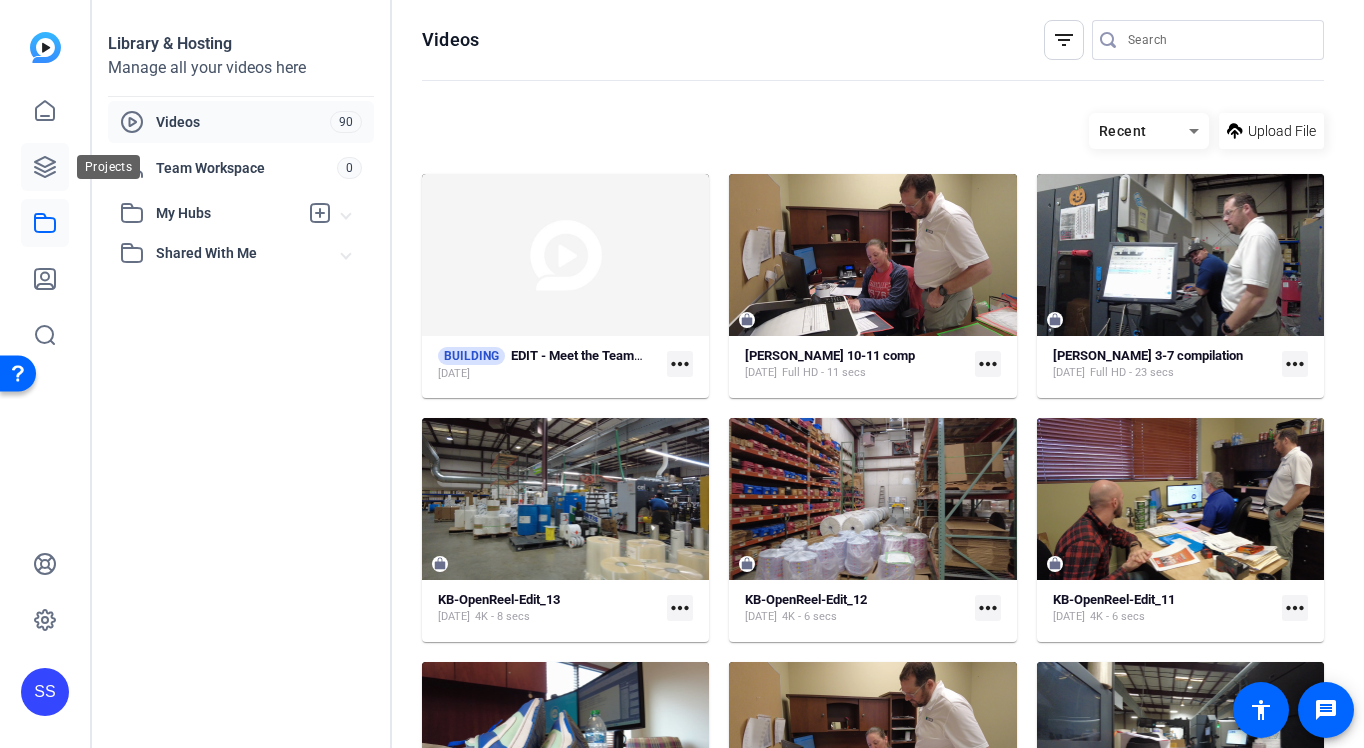 click 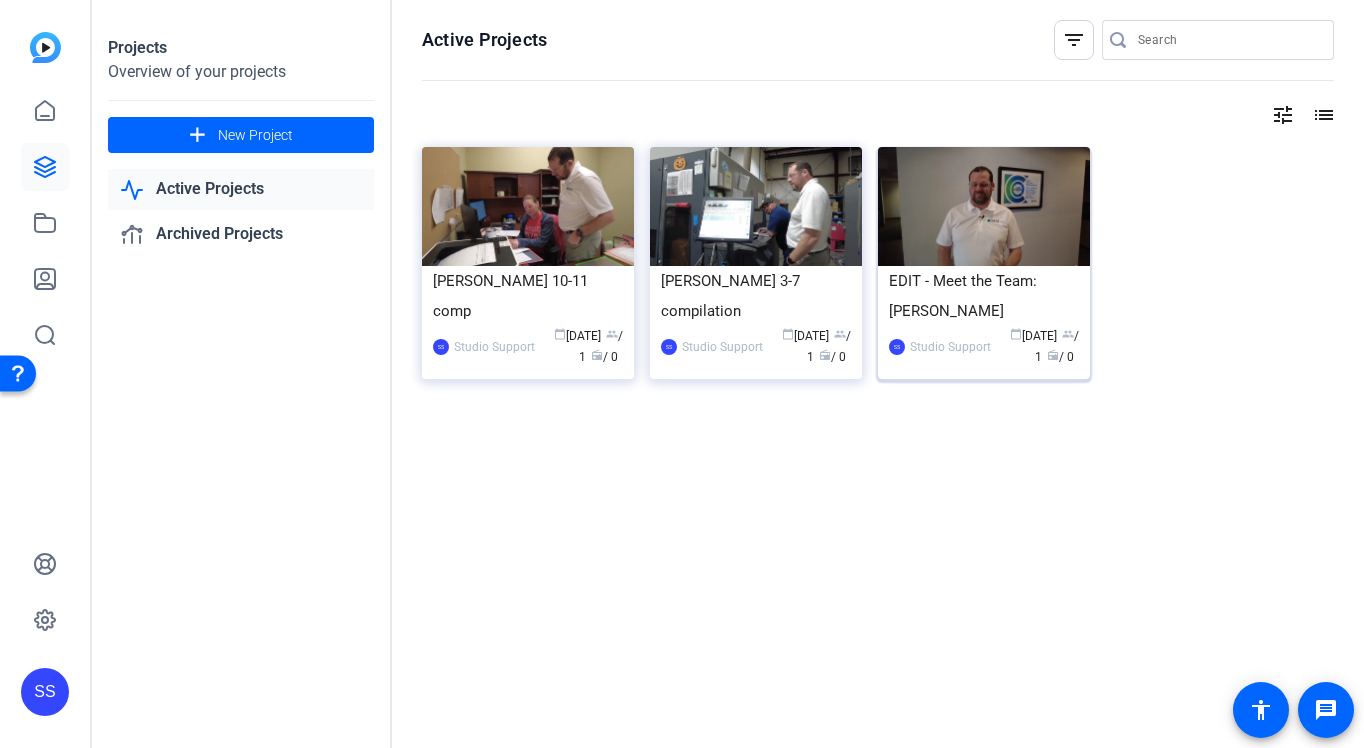 click on "EDIT - Meet the Team: [PERSON_NAME]" 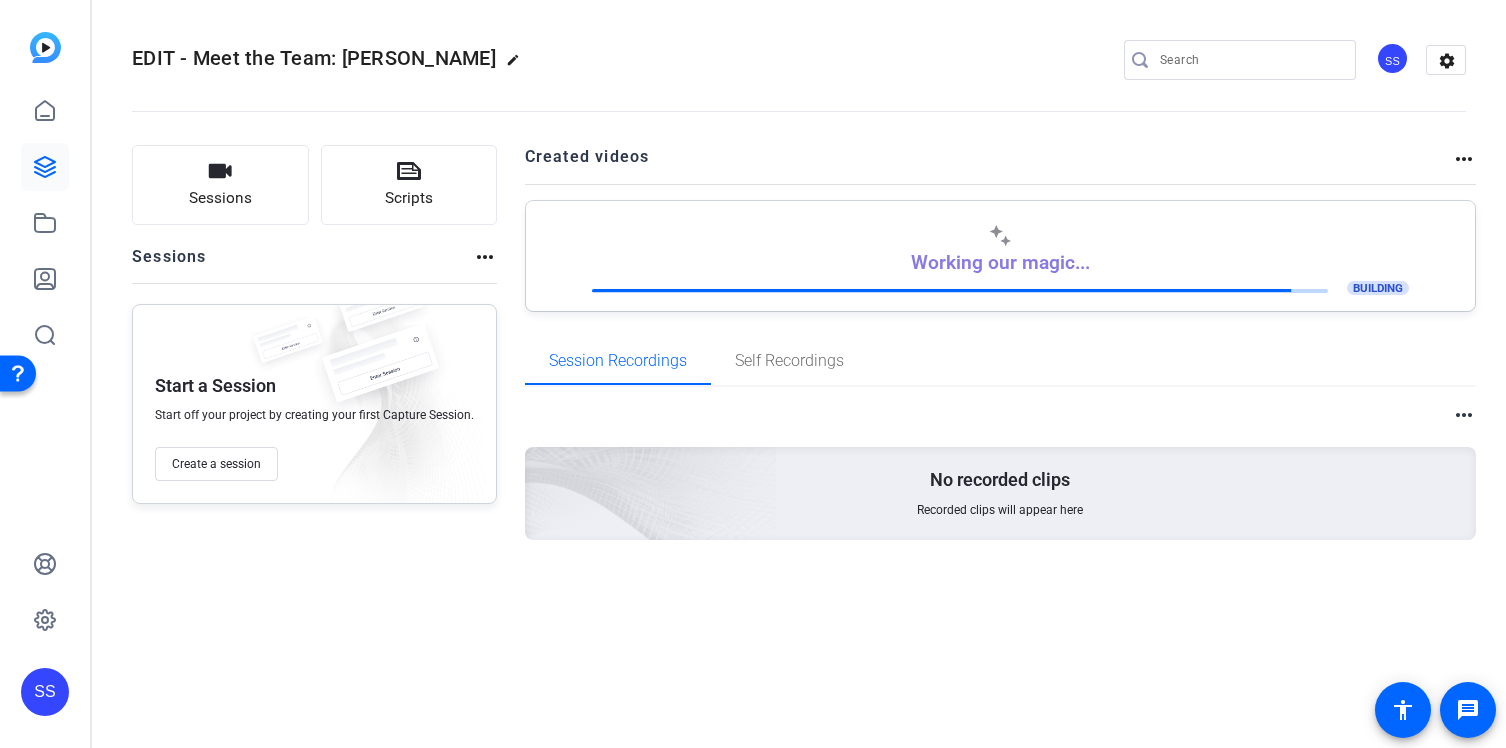 click on "SS" 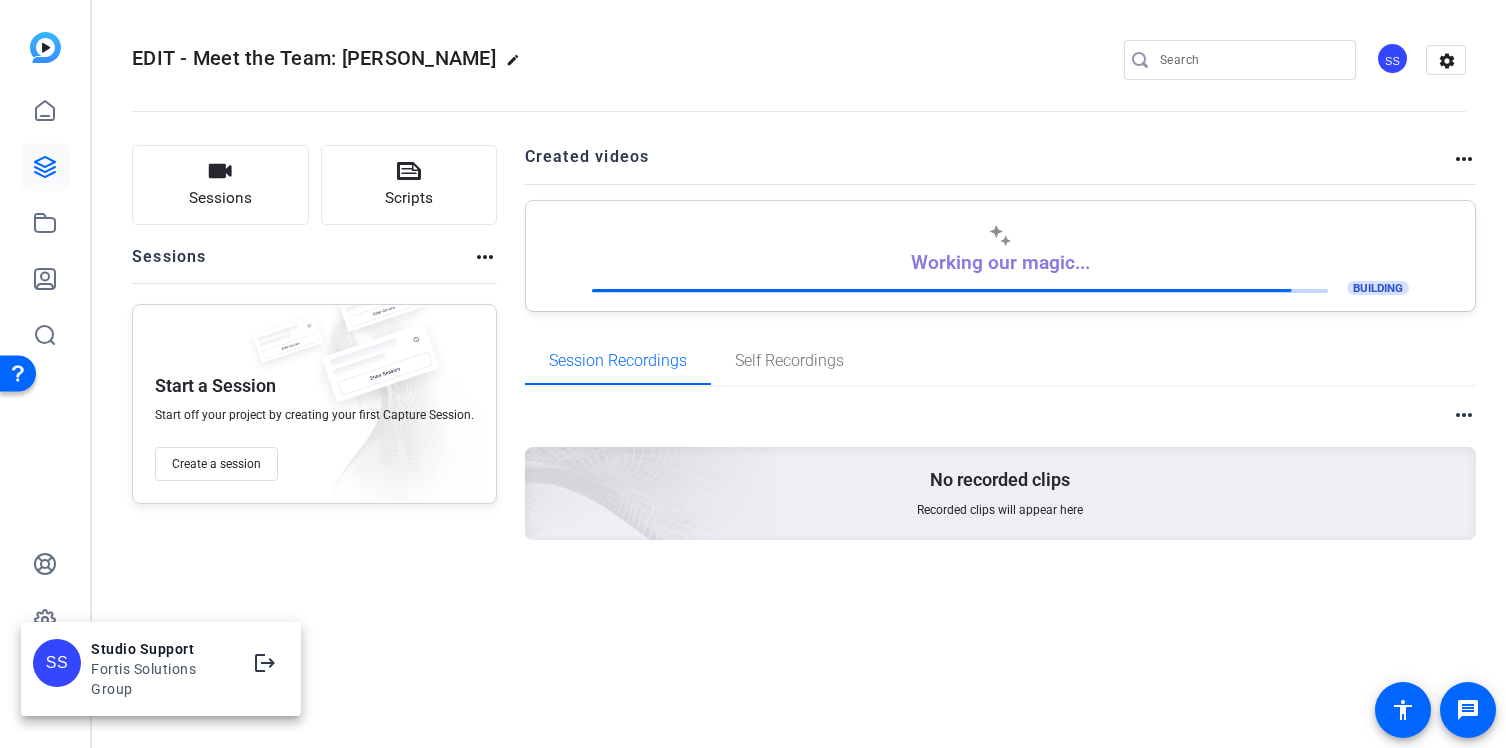 click at bounding box center [753, 374] 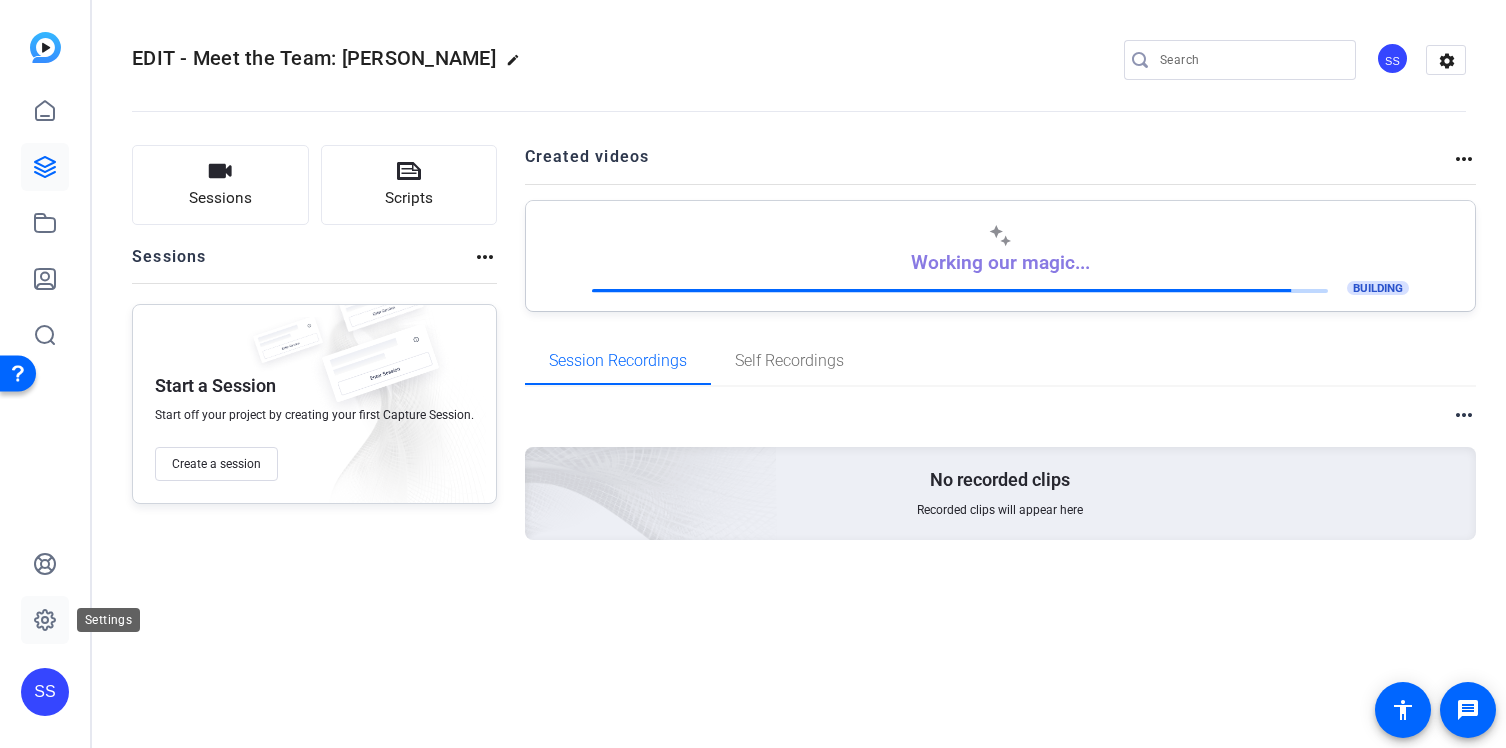 click 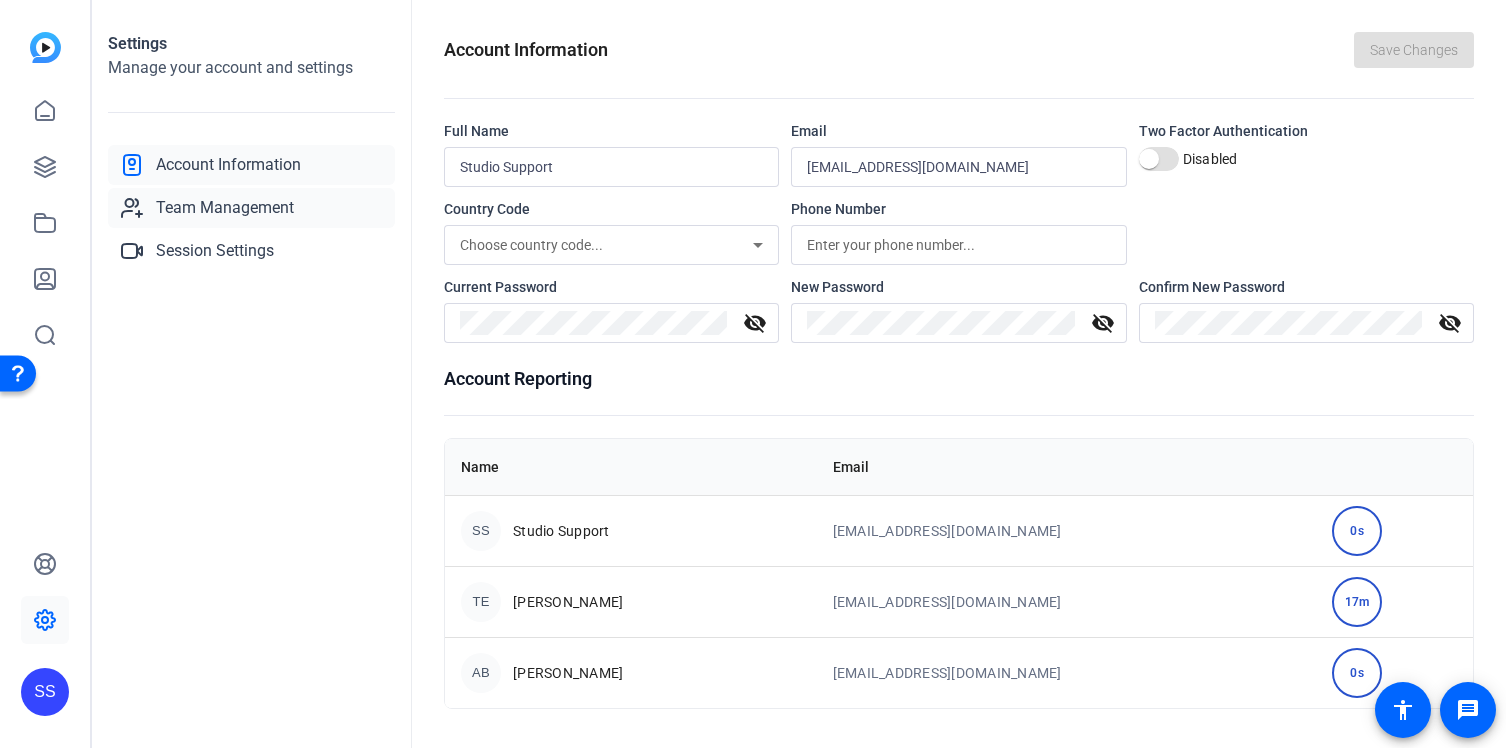click on "Team Management" 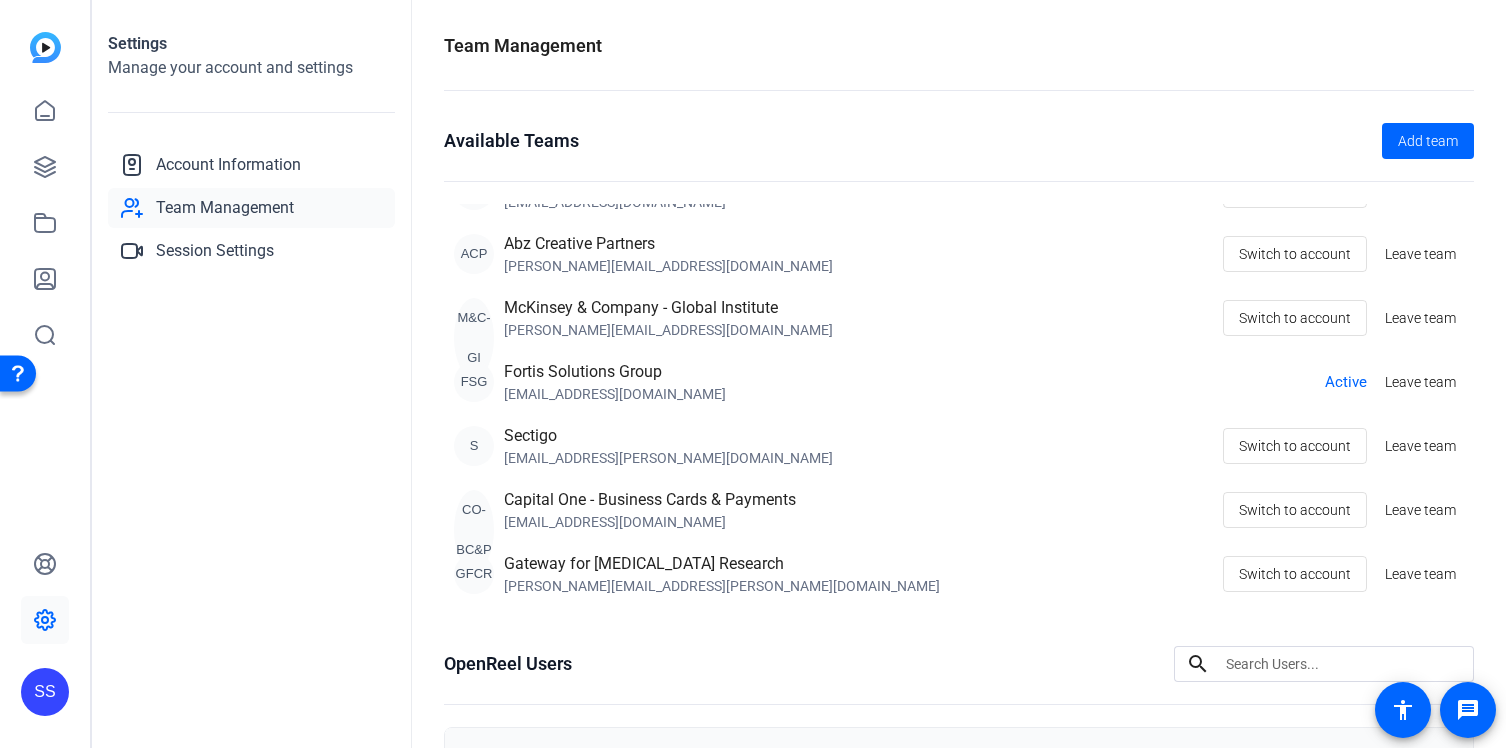 scroll, scrollTop: 0, scrollLeft: 0, axis: both 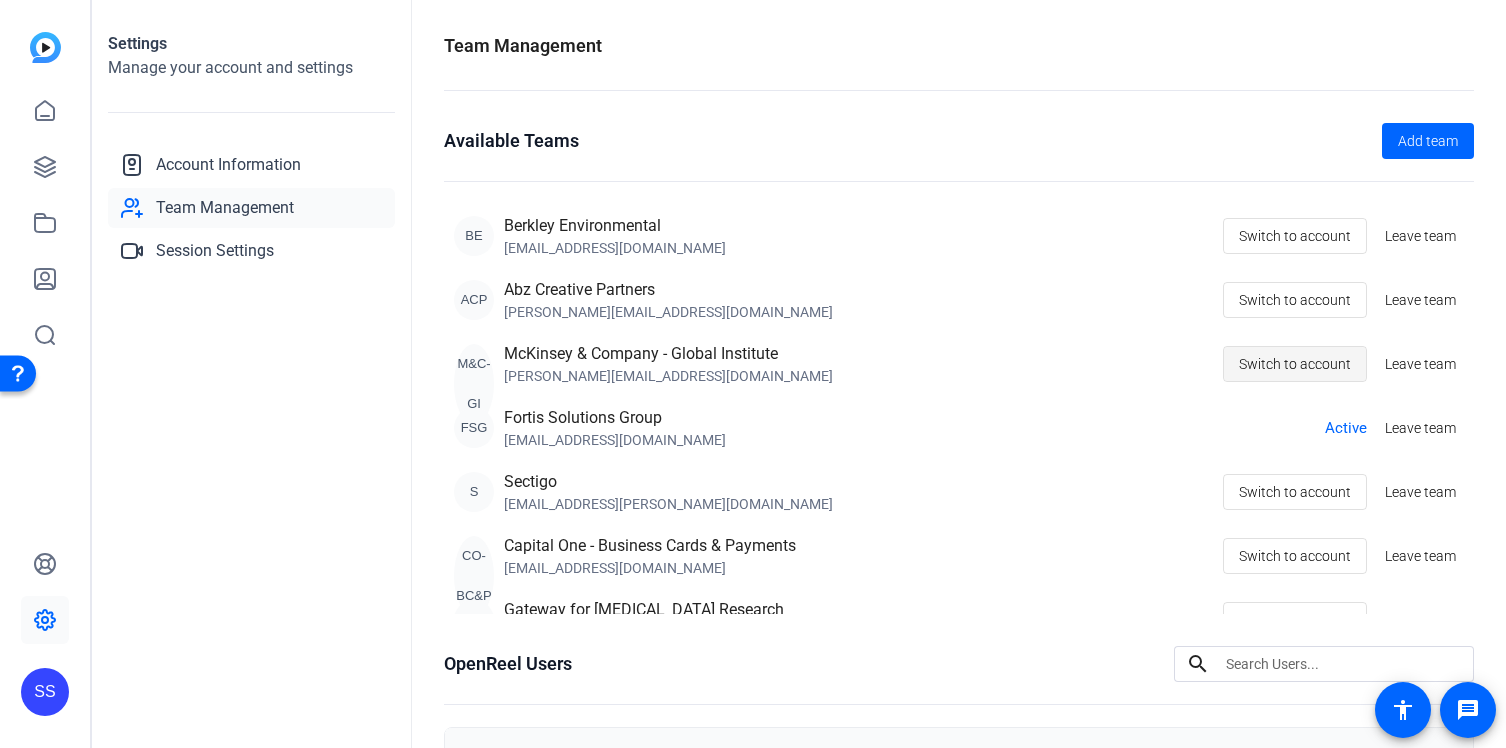 click on "Switch to account" 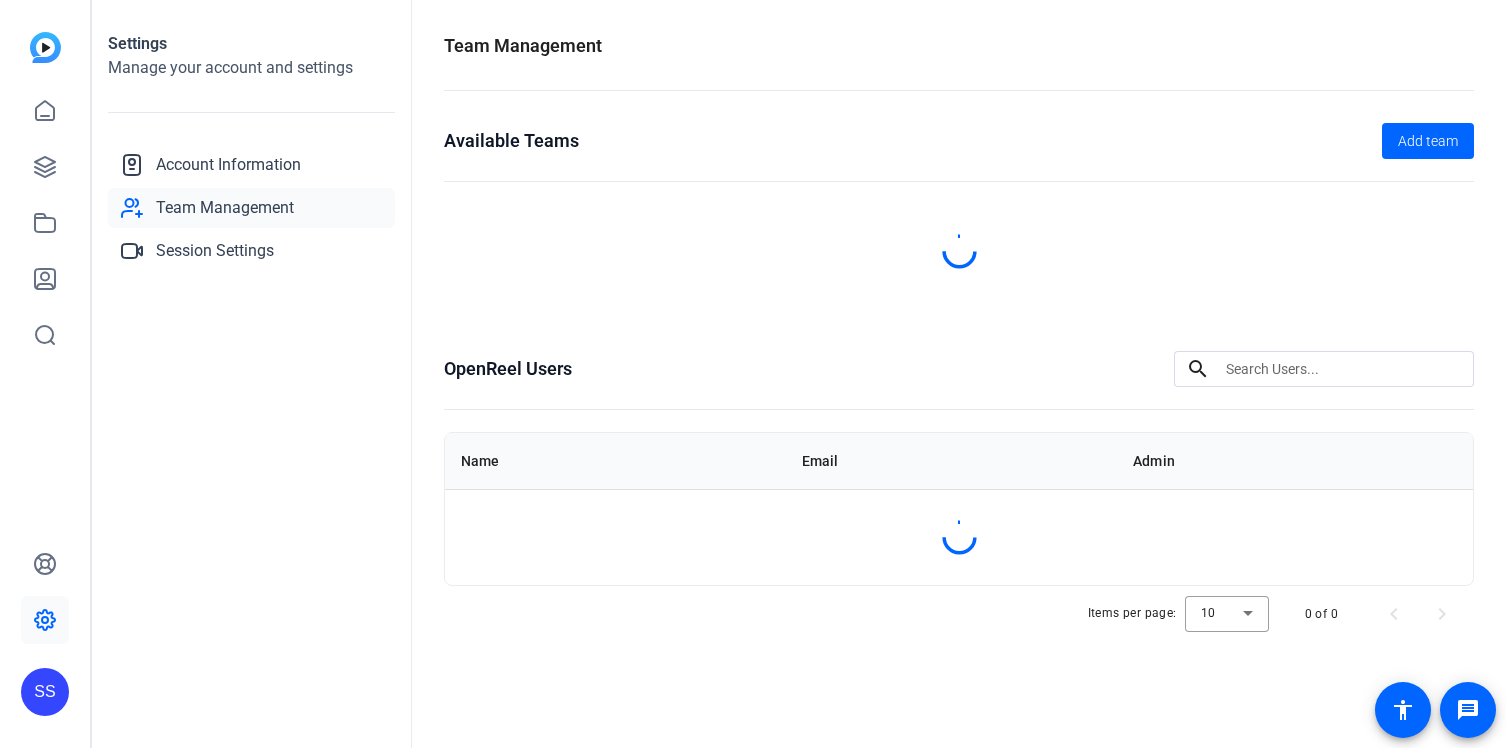 scroll, scrollTop: 0, scrollLeft: 0, axis: both 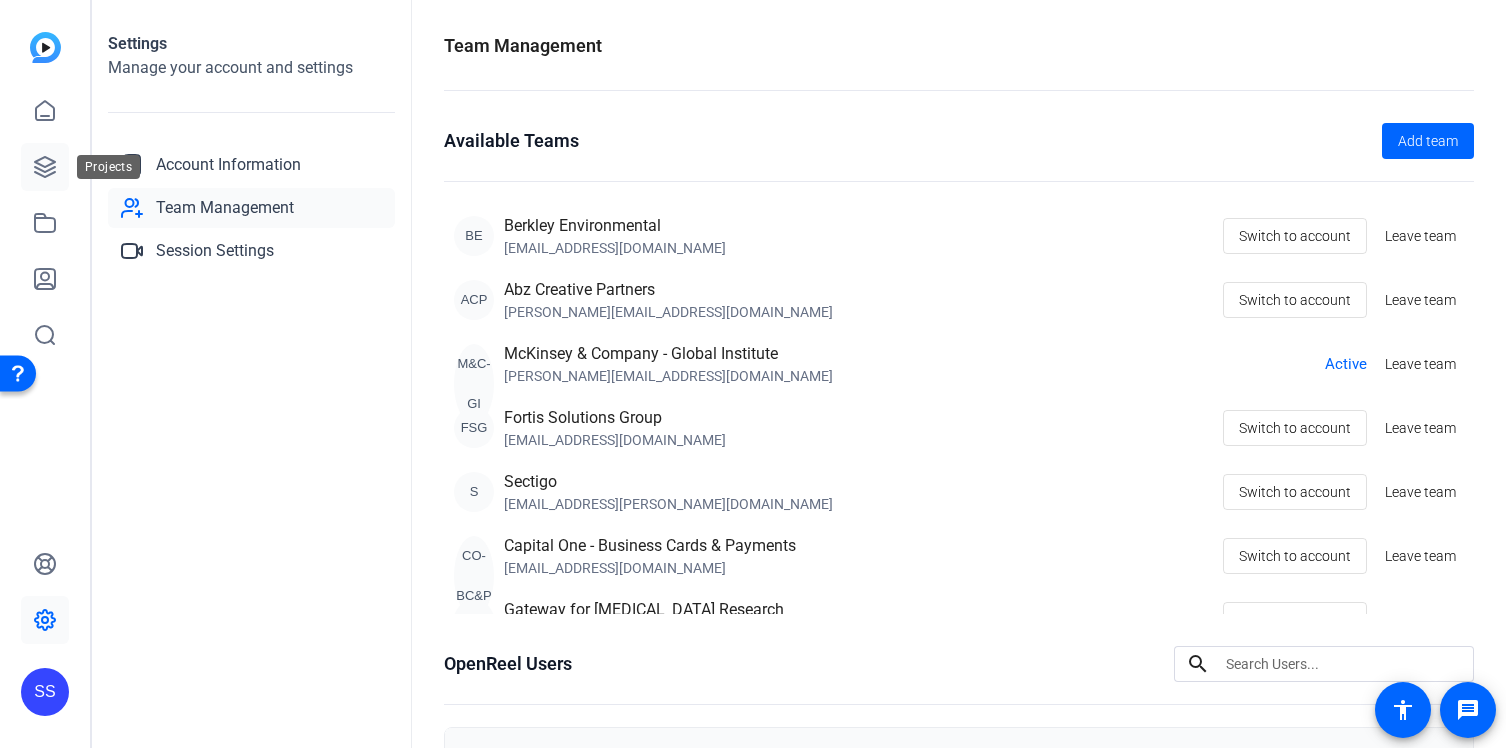 click 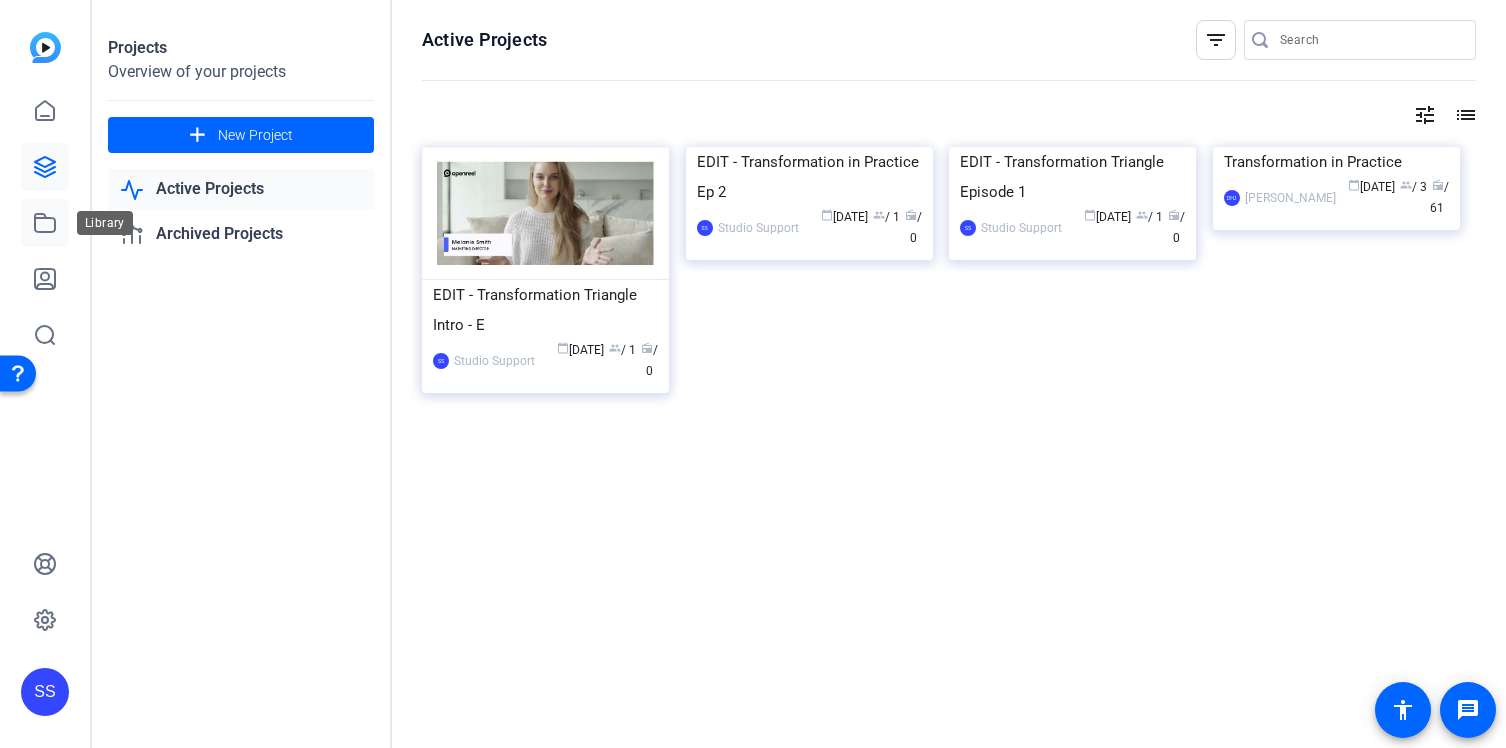 click 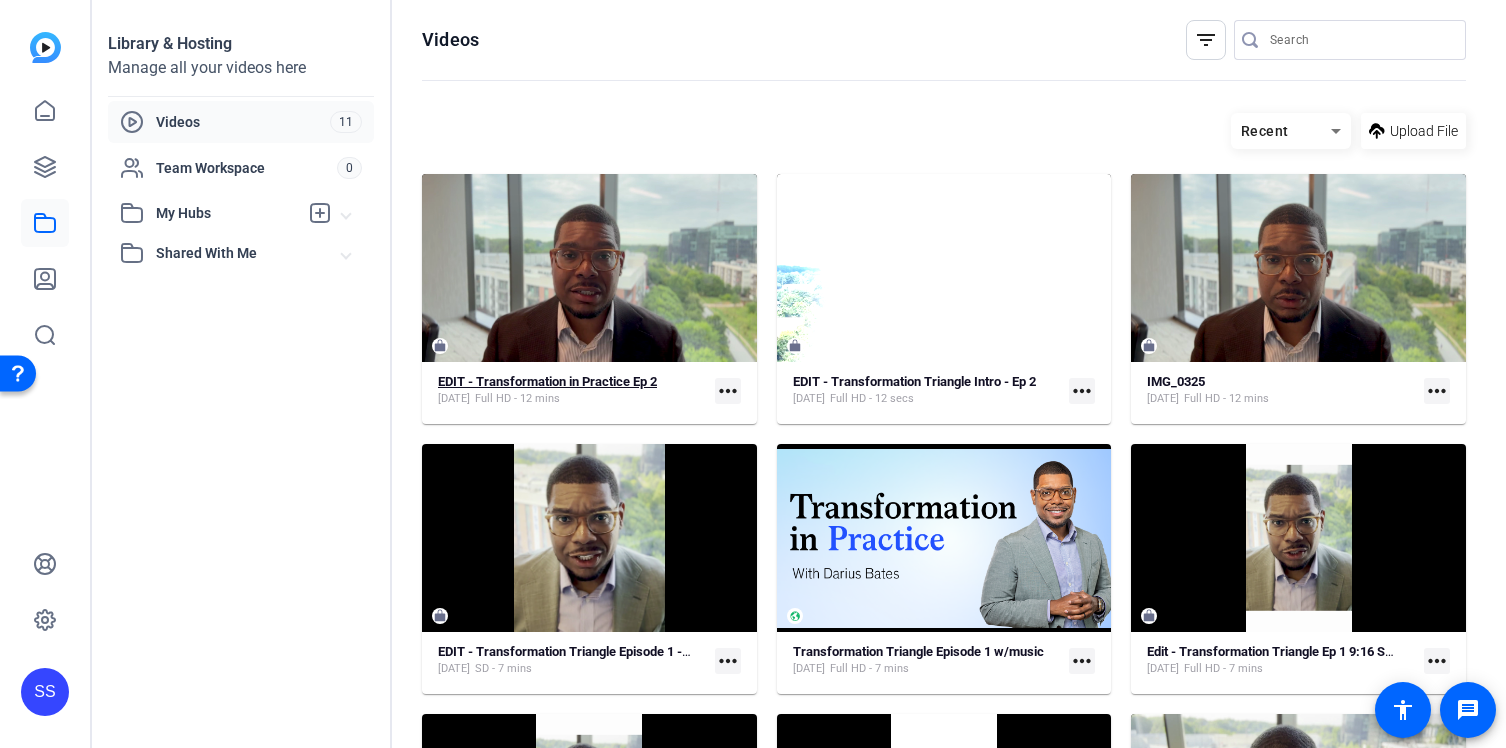 click on "EDIT - Transformation in Practice Ep 2" 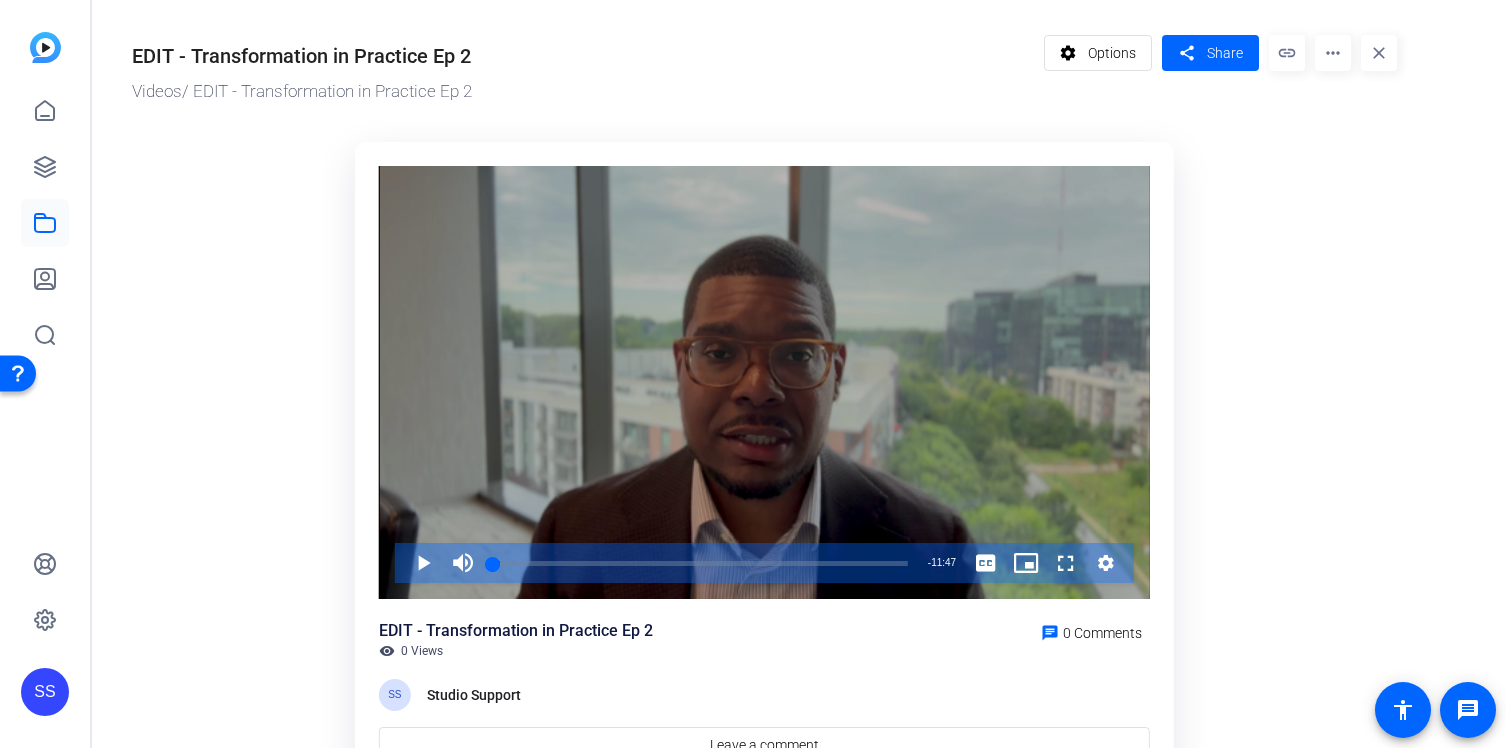 click at bounding box center [764, 383] 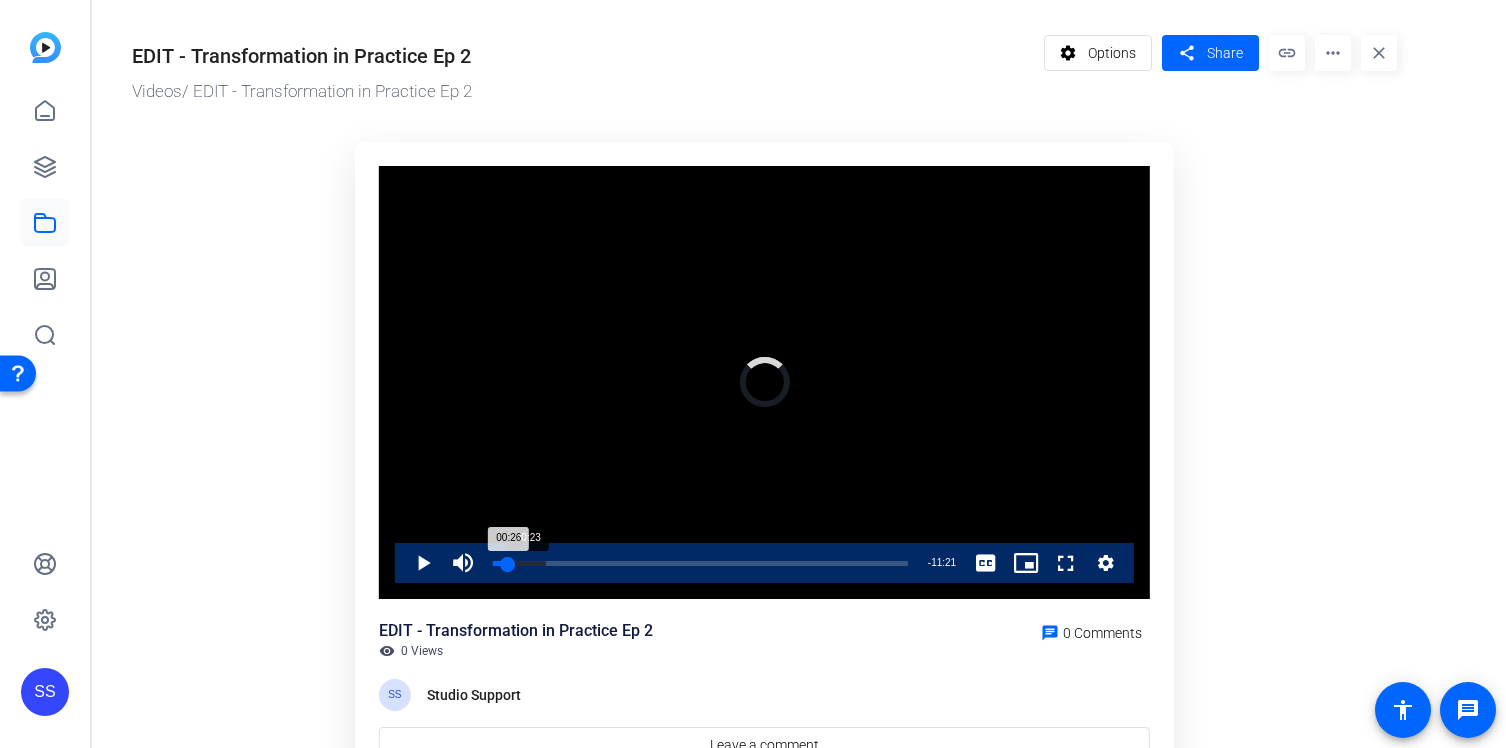 click on "00:26" at bounding box center (500, 563) 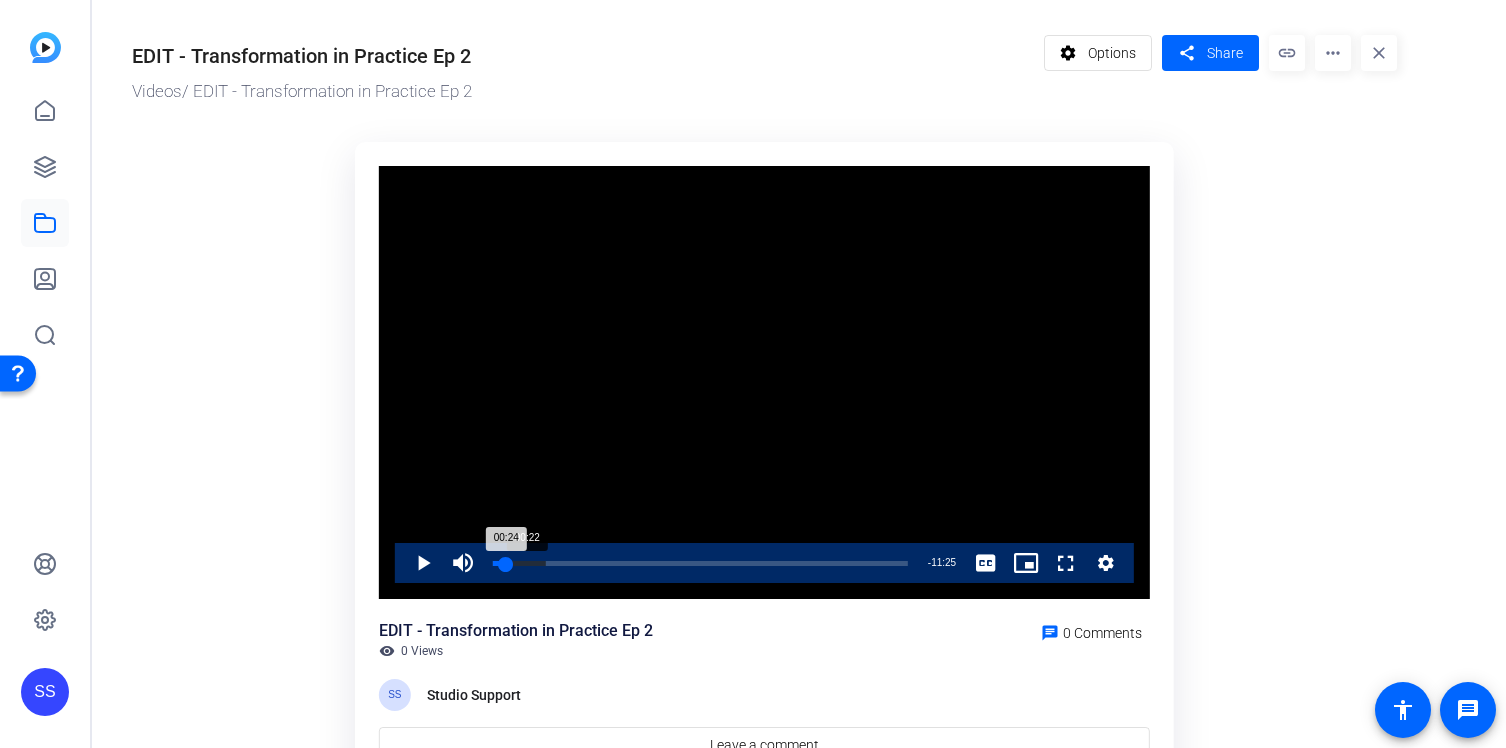click on "00:24" at bounding box center [499, 563] 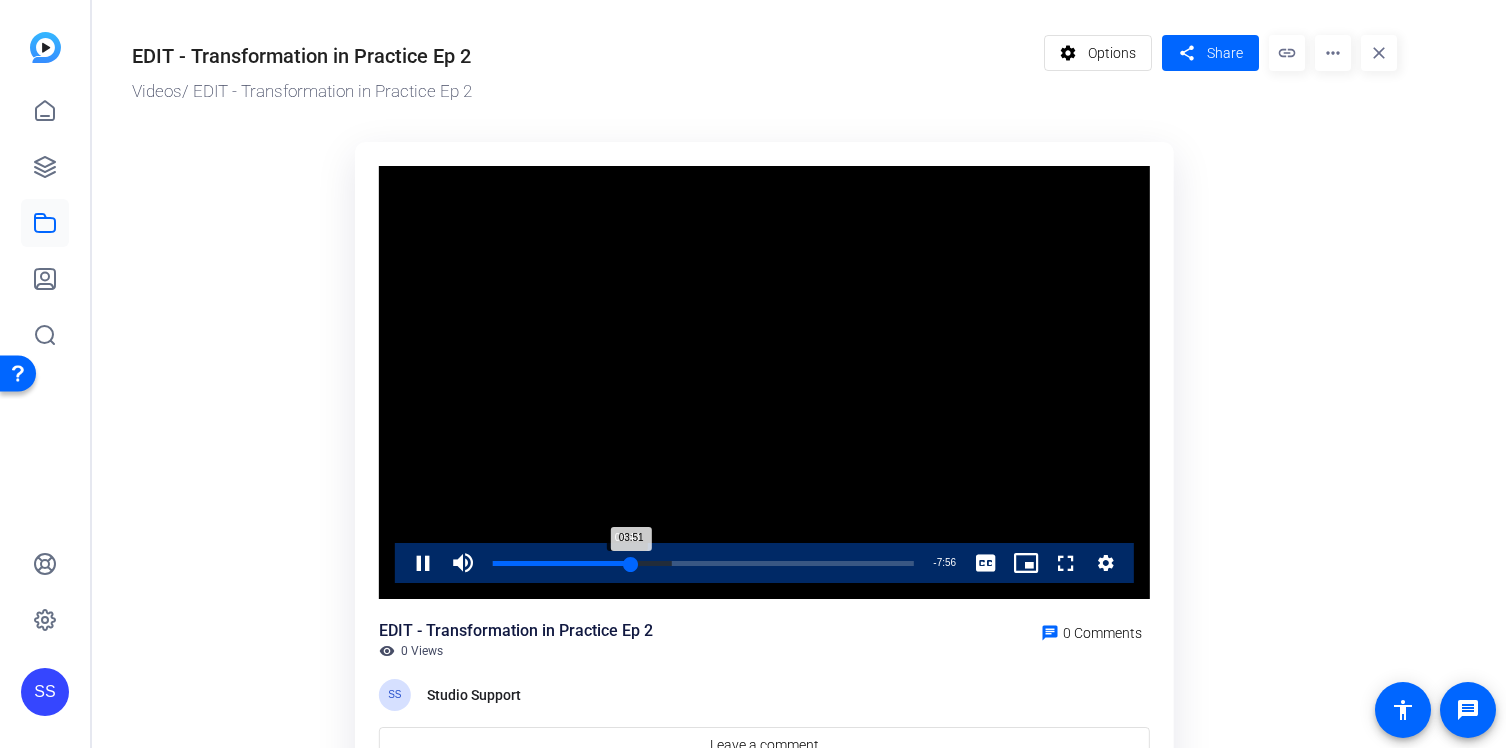 click on "03:51" at bounding box center (562, 563) 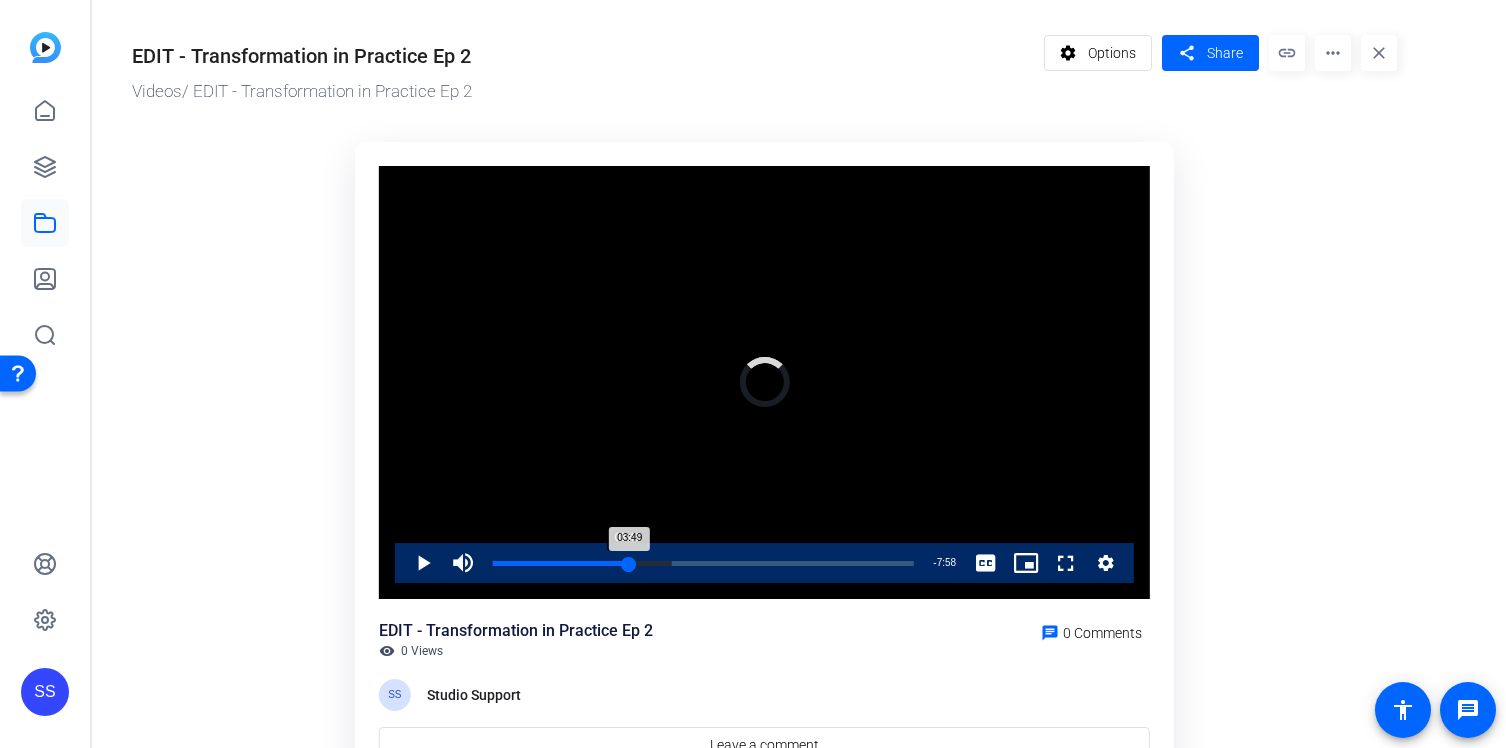 click on "03:49" at bounding box center [561, 563] 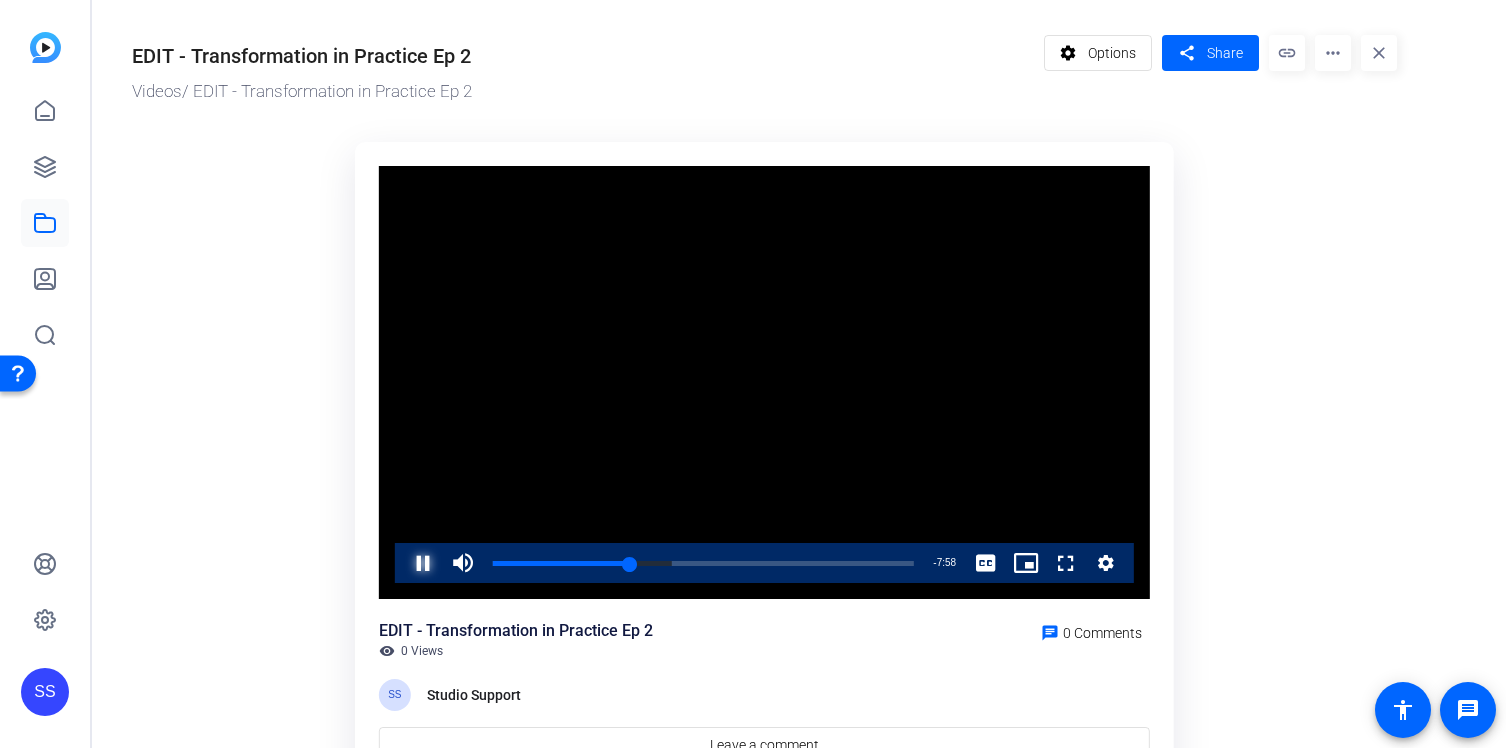 click at bounding box center [403, 563] 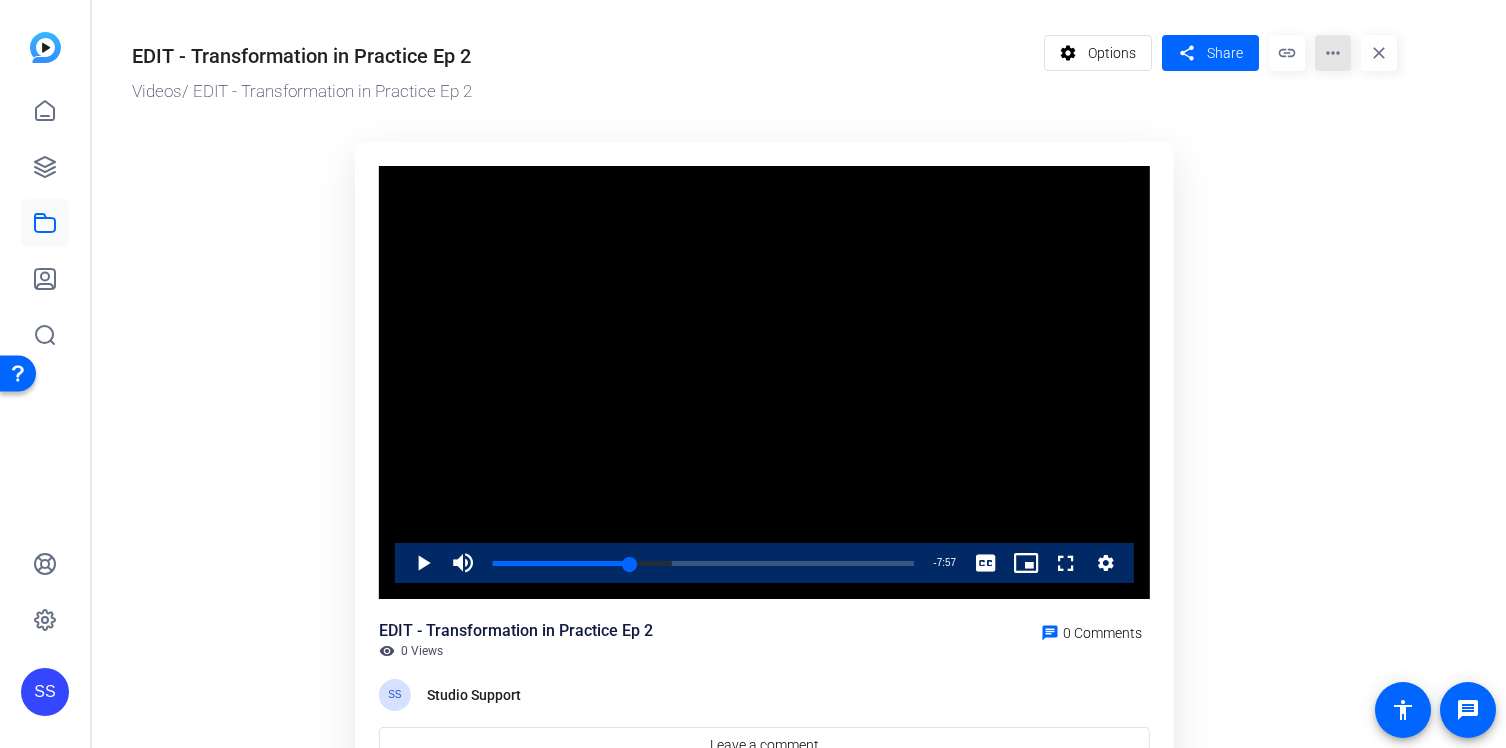 click on "more_horiz" 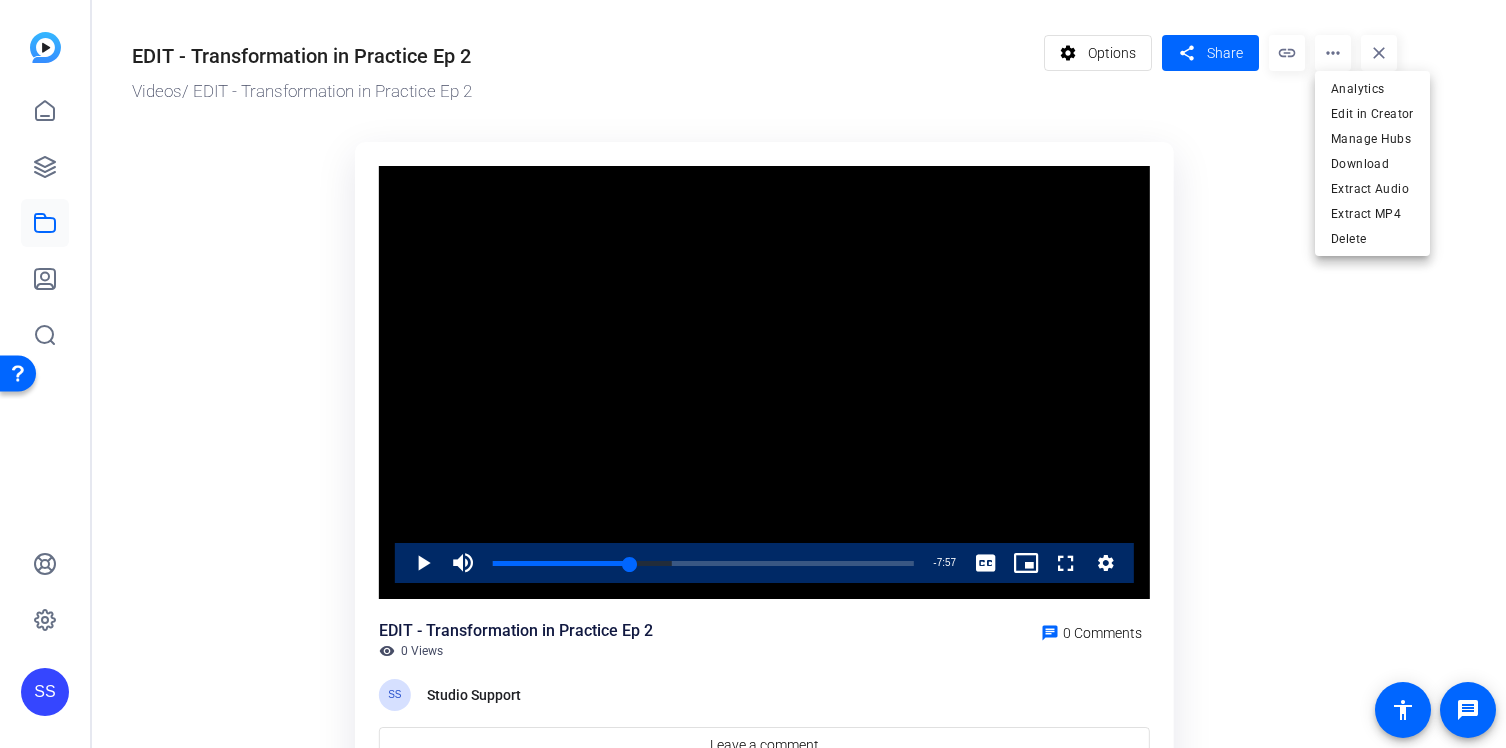 click at bounding box center [753, 374] 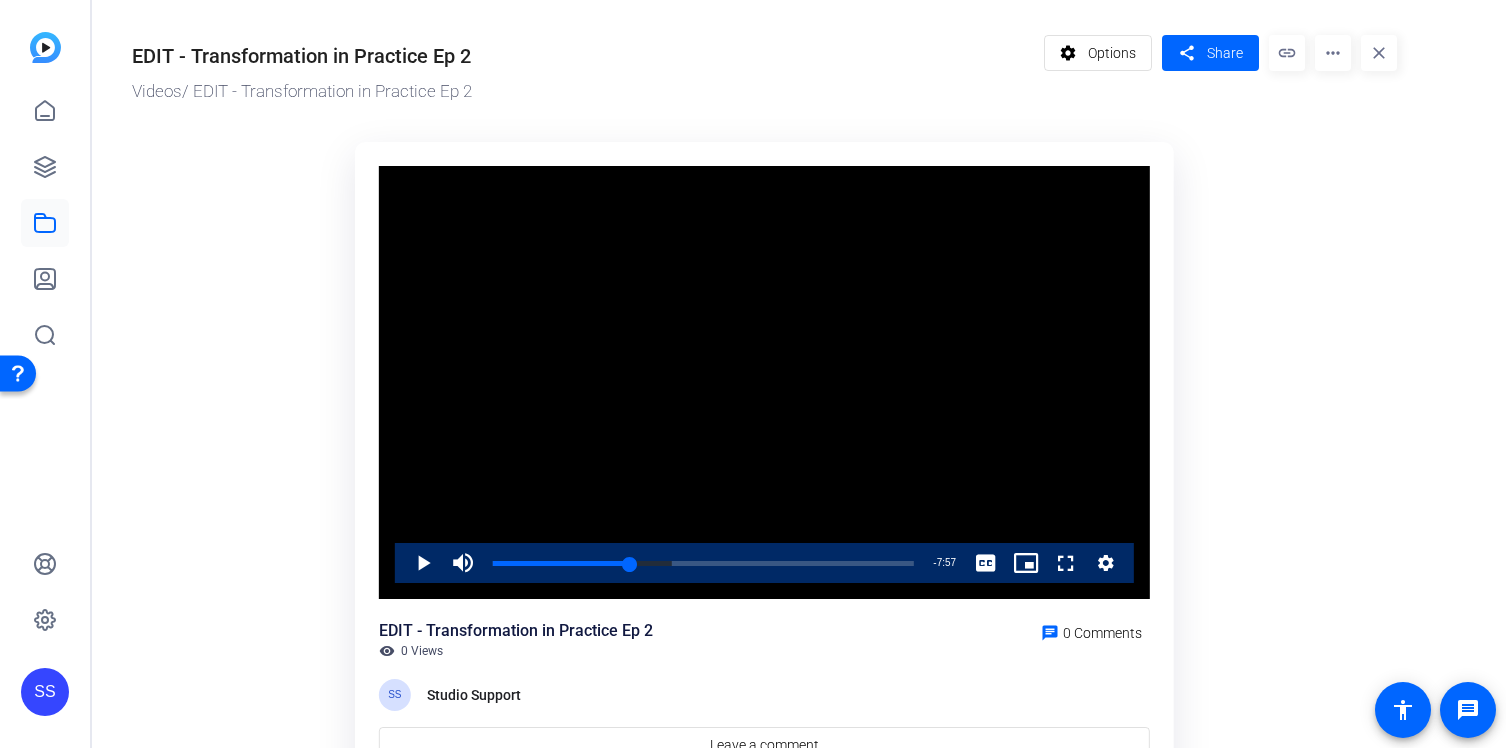 click on "more_horiz" 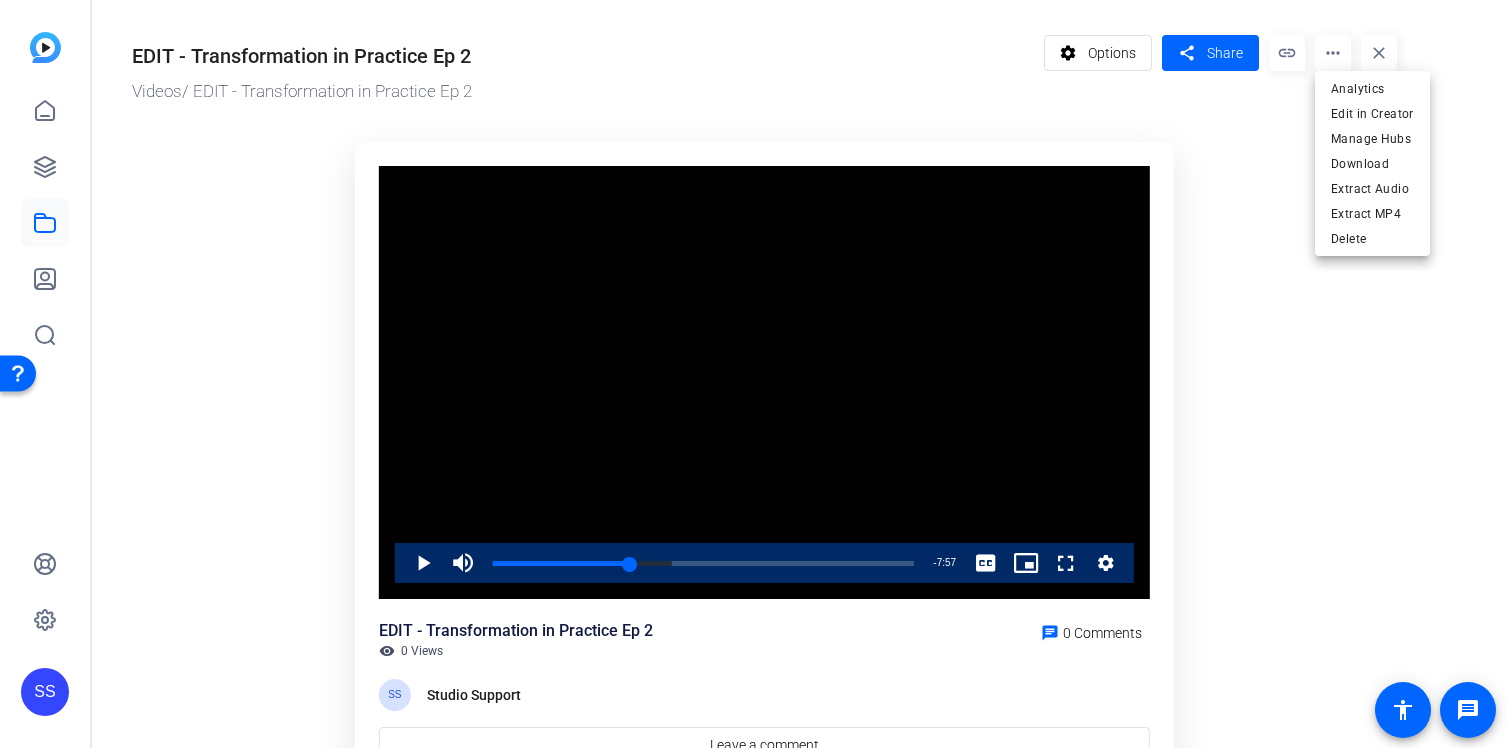 click at bounding box center (753, 374) 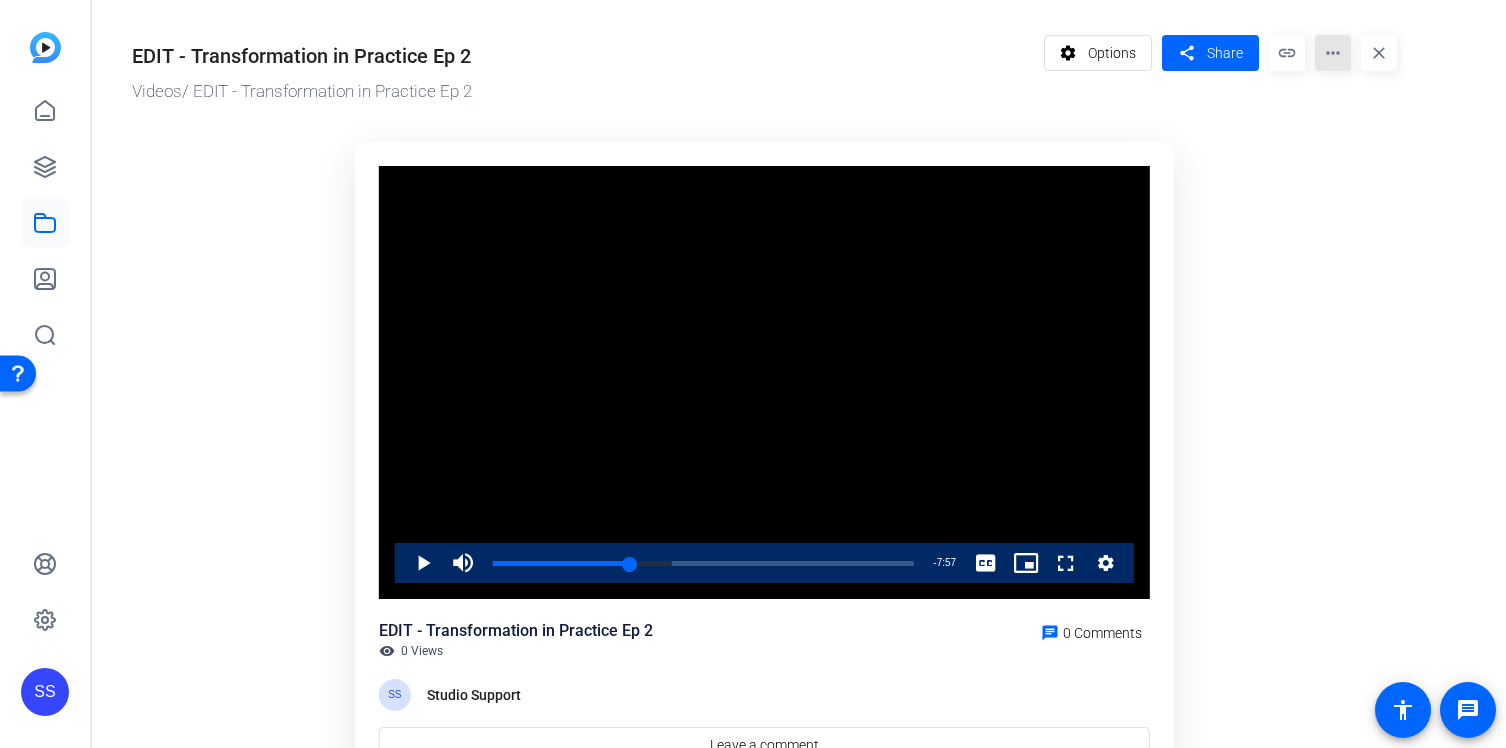 click on "more_horiz" 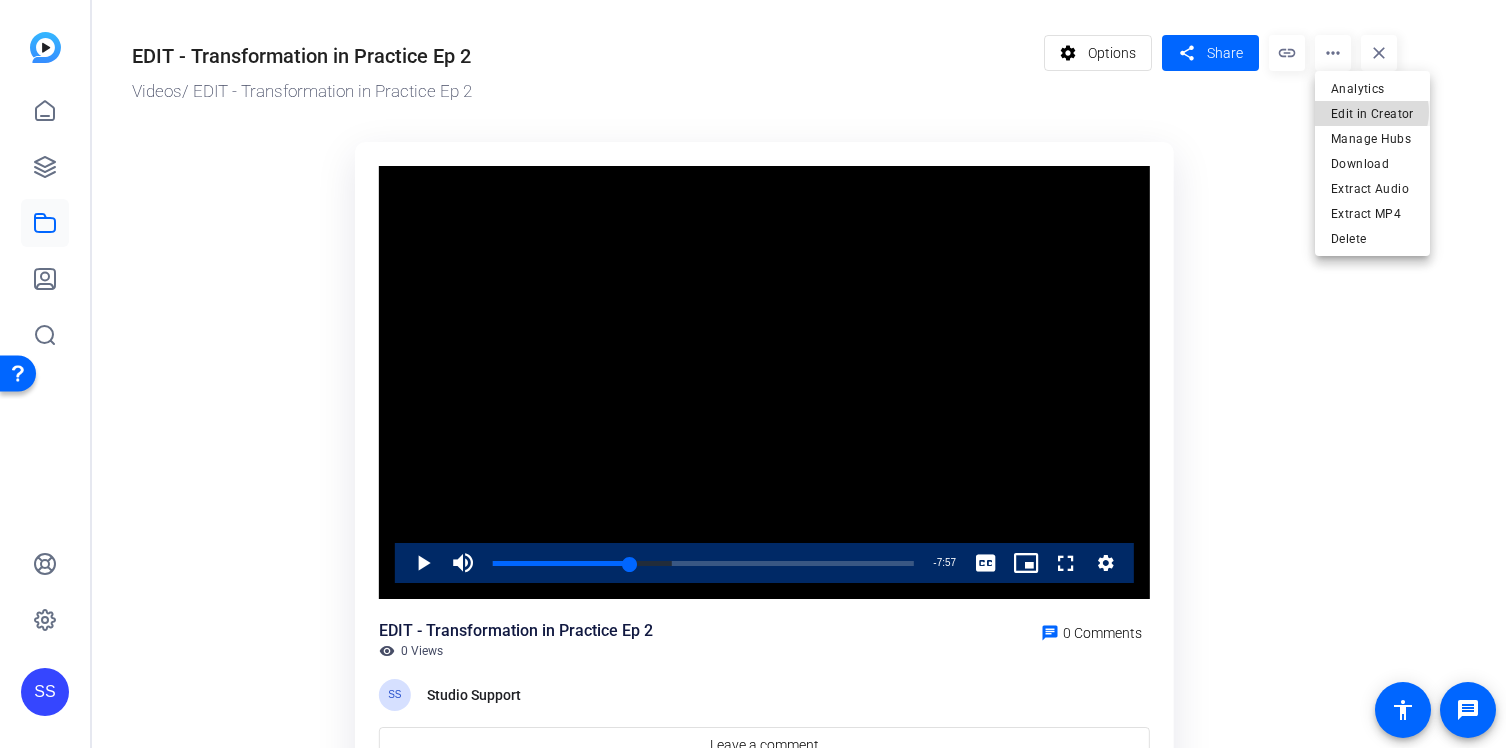 click on "Edit in Creator" at bounding box center [1372, 114] 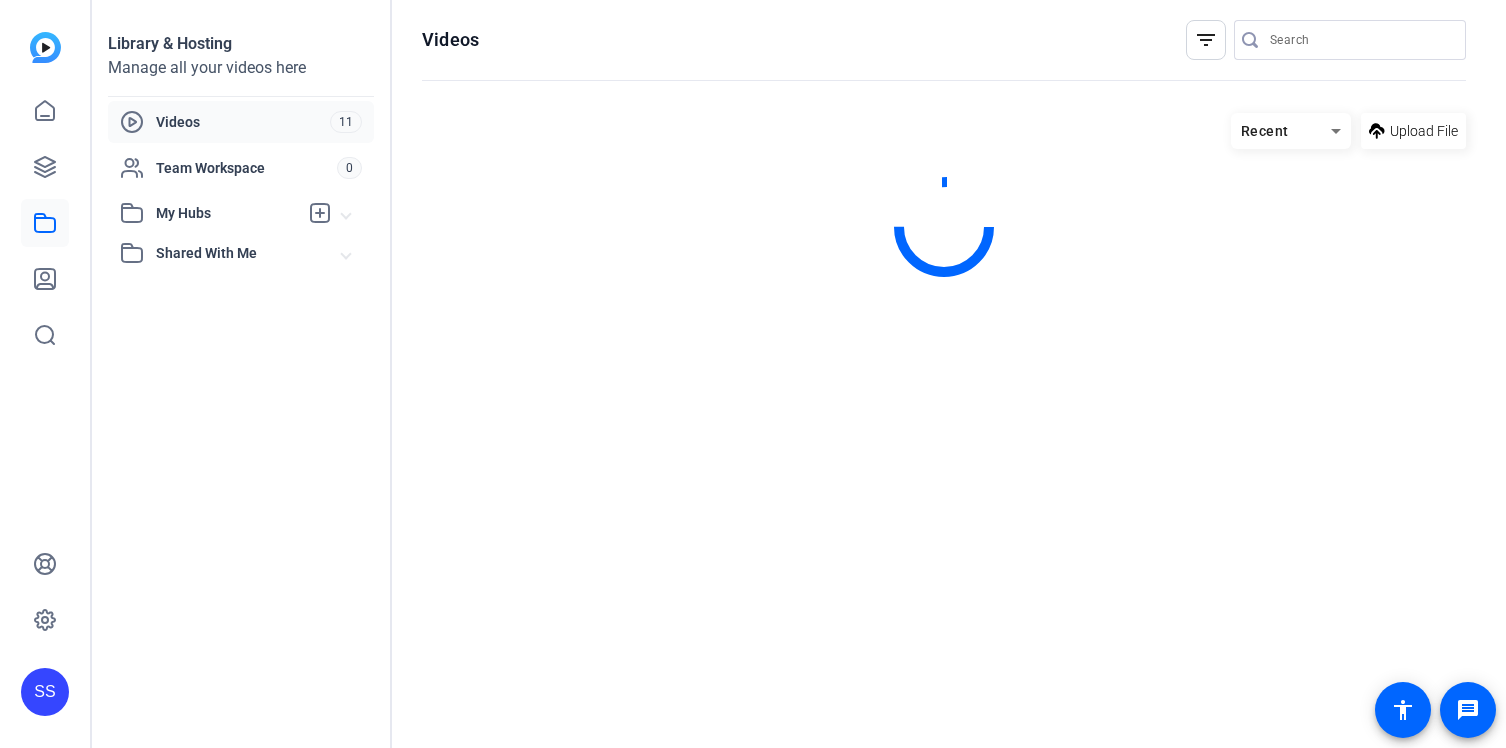 scroll, scrollTop: 0, scrollLeft: 0, axis: both 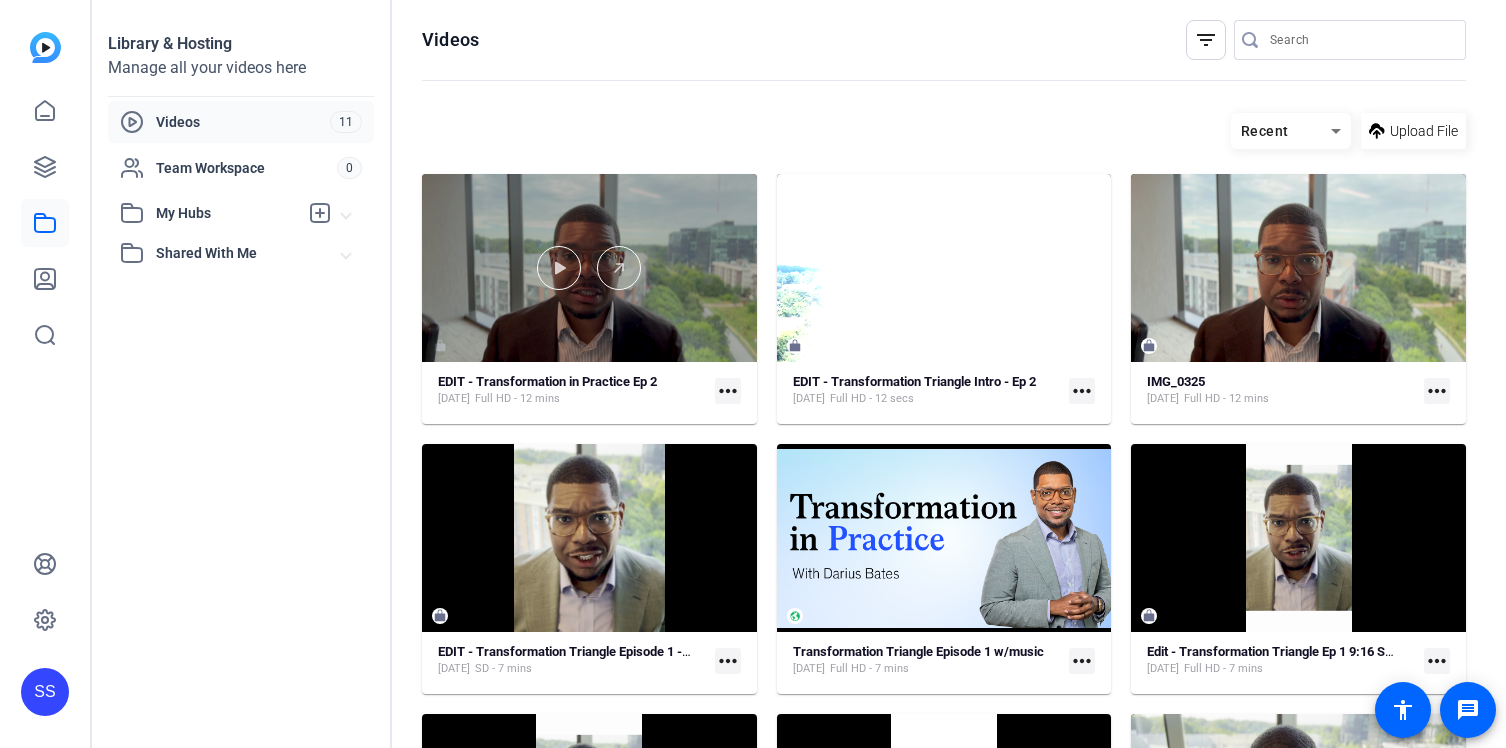click on "EDIT - Transformation in Practice Ep 2 [DATE]  Full HD - 12 mins  more_horiz" 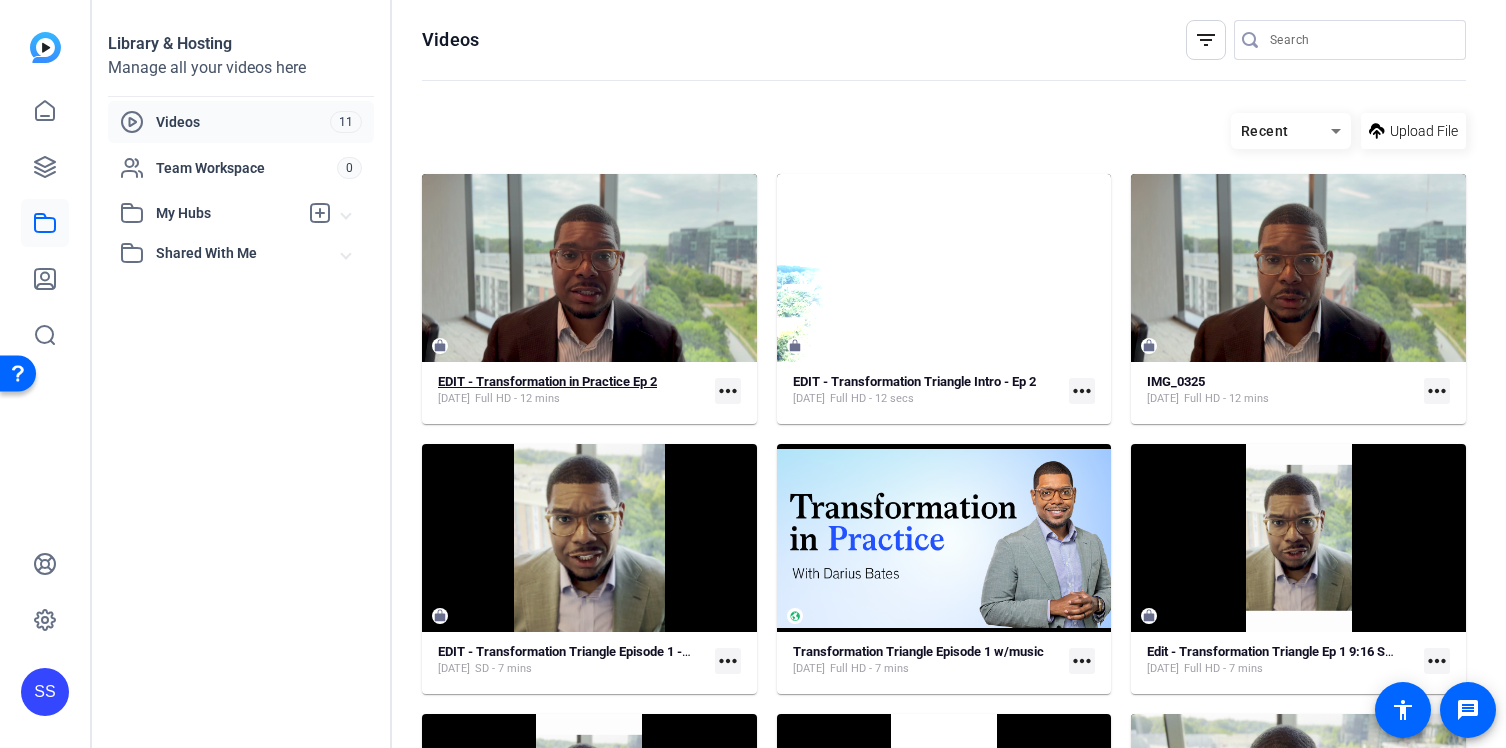 click on "EDIT - Transformation in Practice Ep 2" 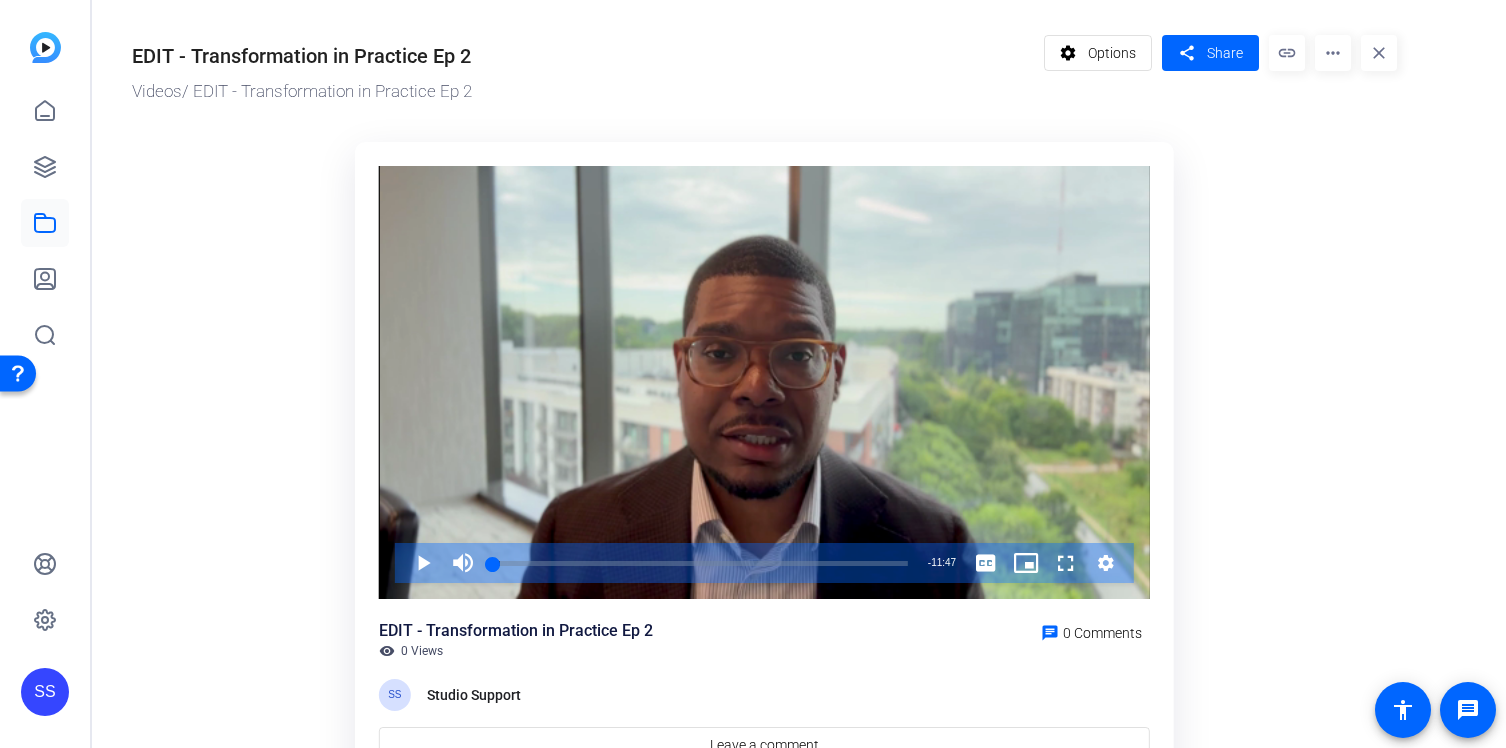 click on "more_horiz" 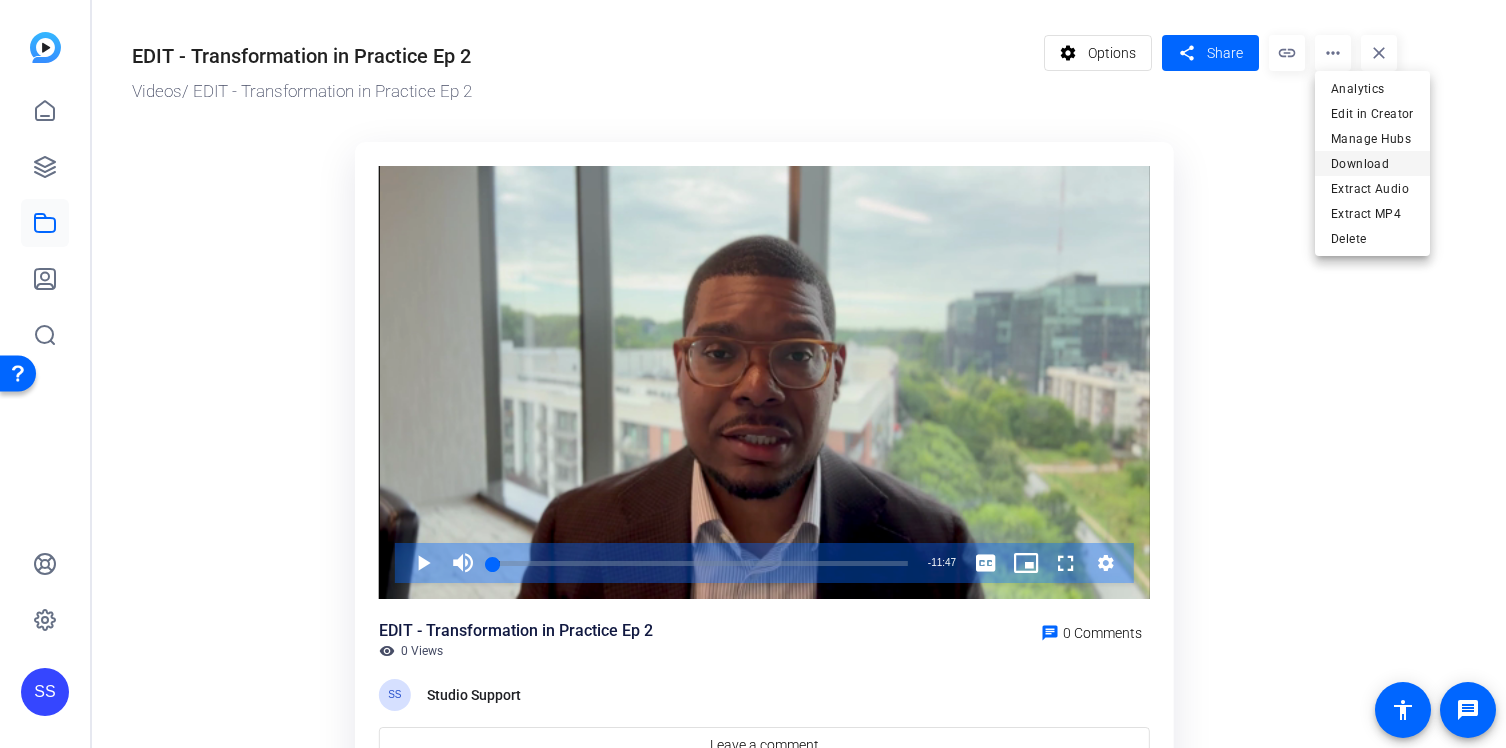 click on "Download" at bounding box center (1372, 164) 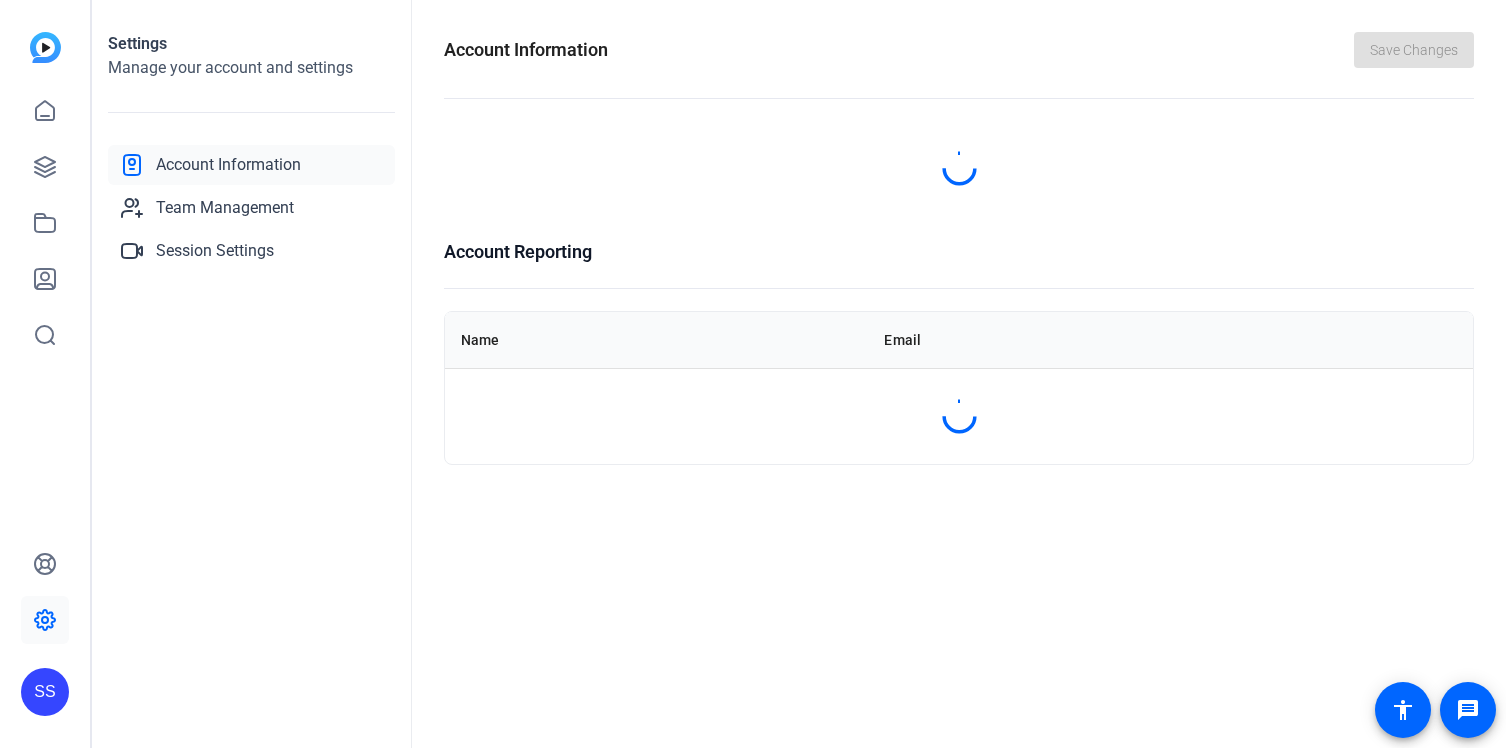 scroll, scrollTop: 0, scrollLeft: 0, axis: both 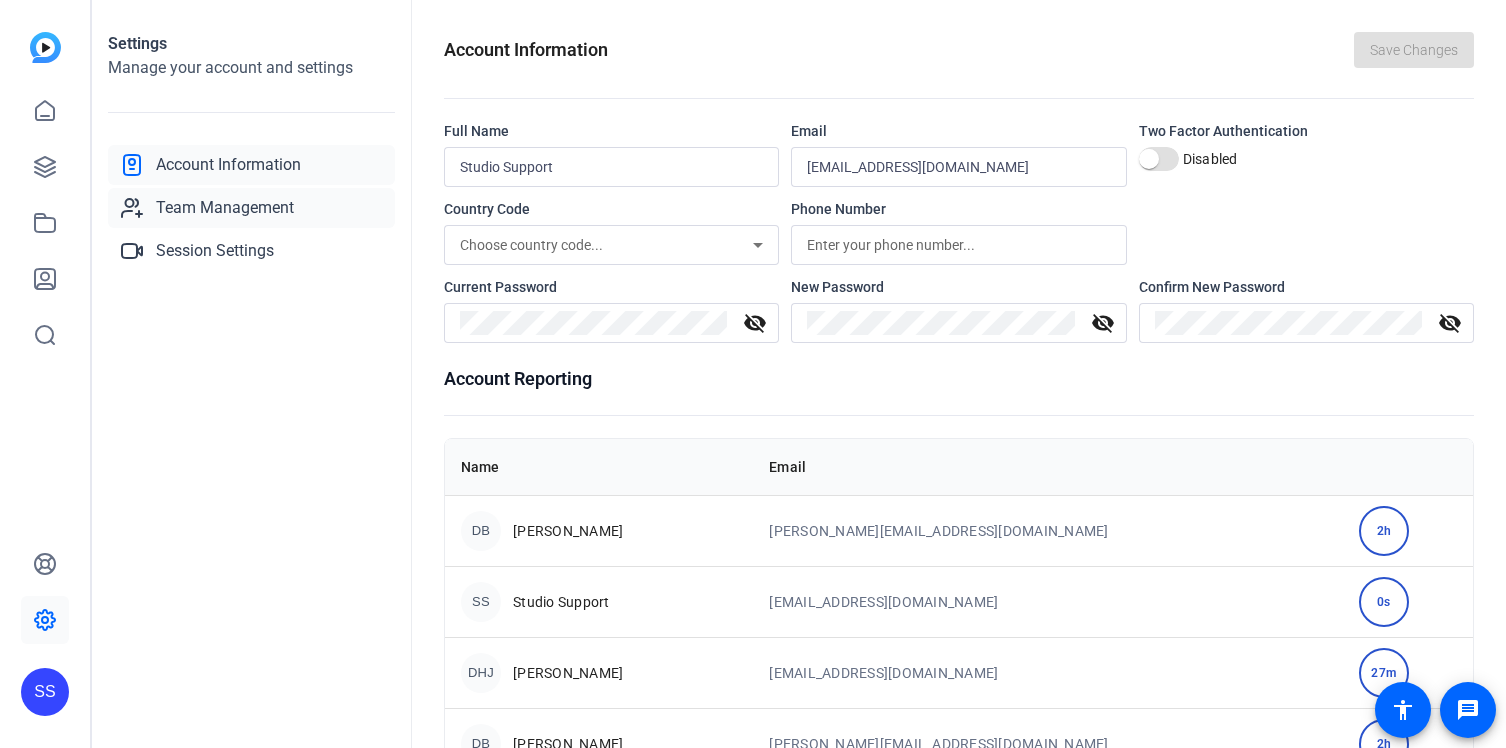 click on "Team Management" 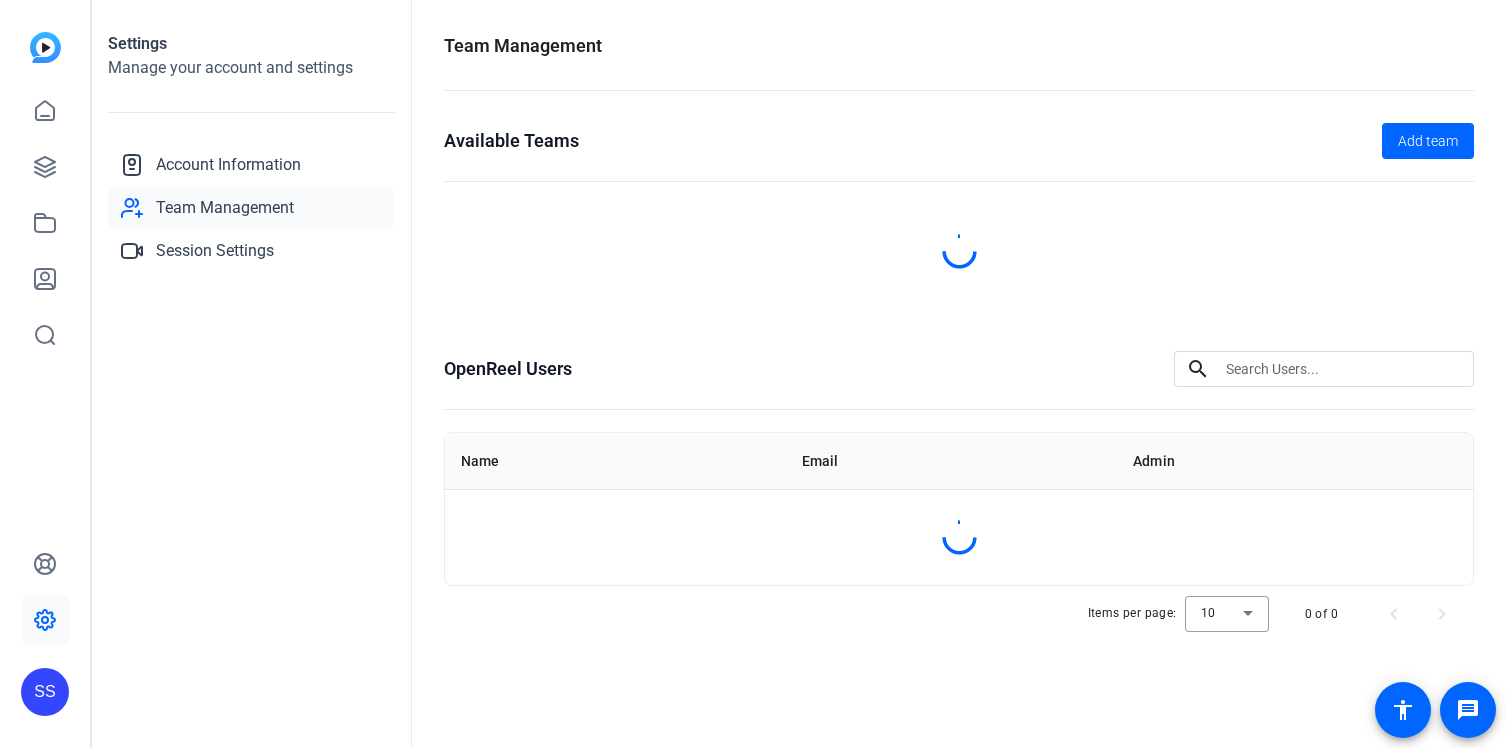 scroll, scrollTop: 0, scrollLeft: 0, axis: both 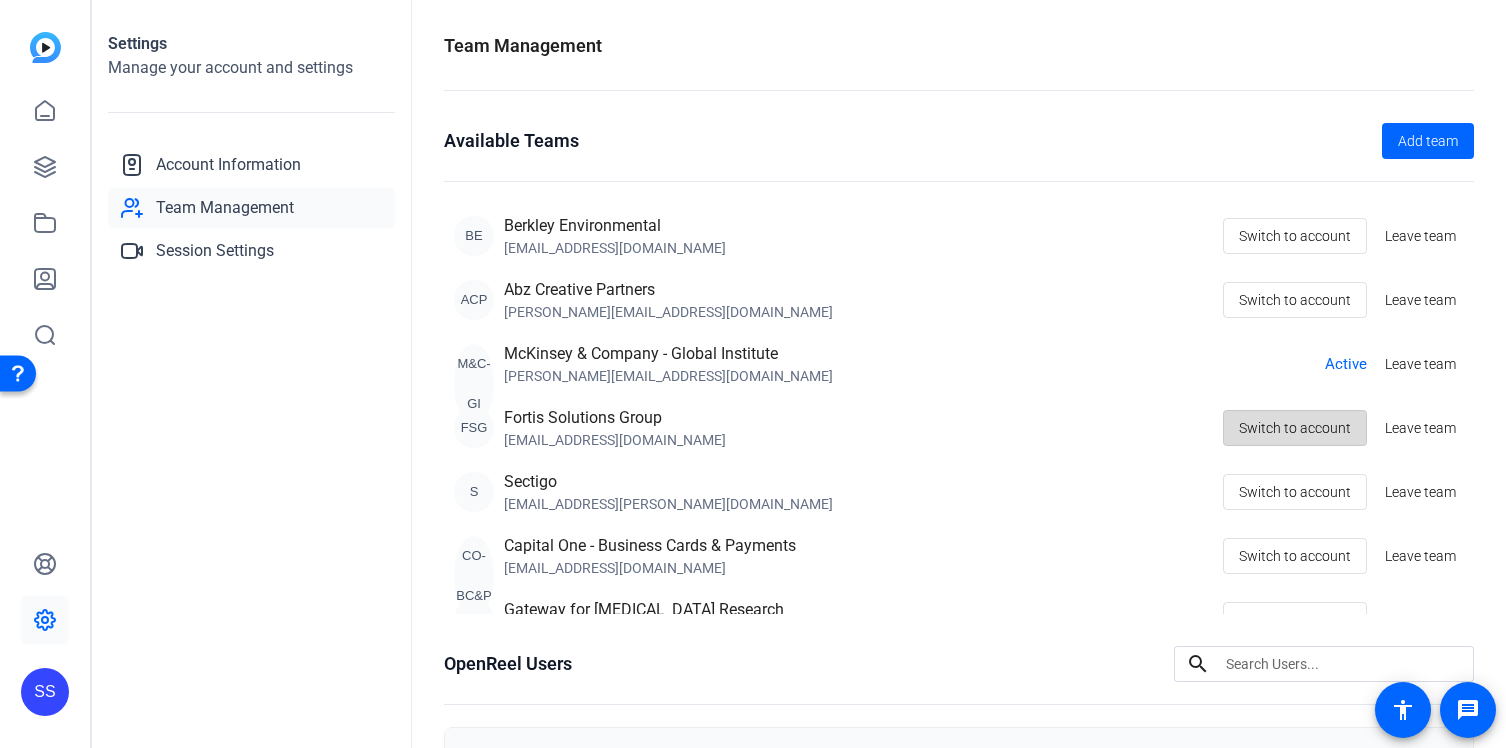 click on "Switch to account" 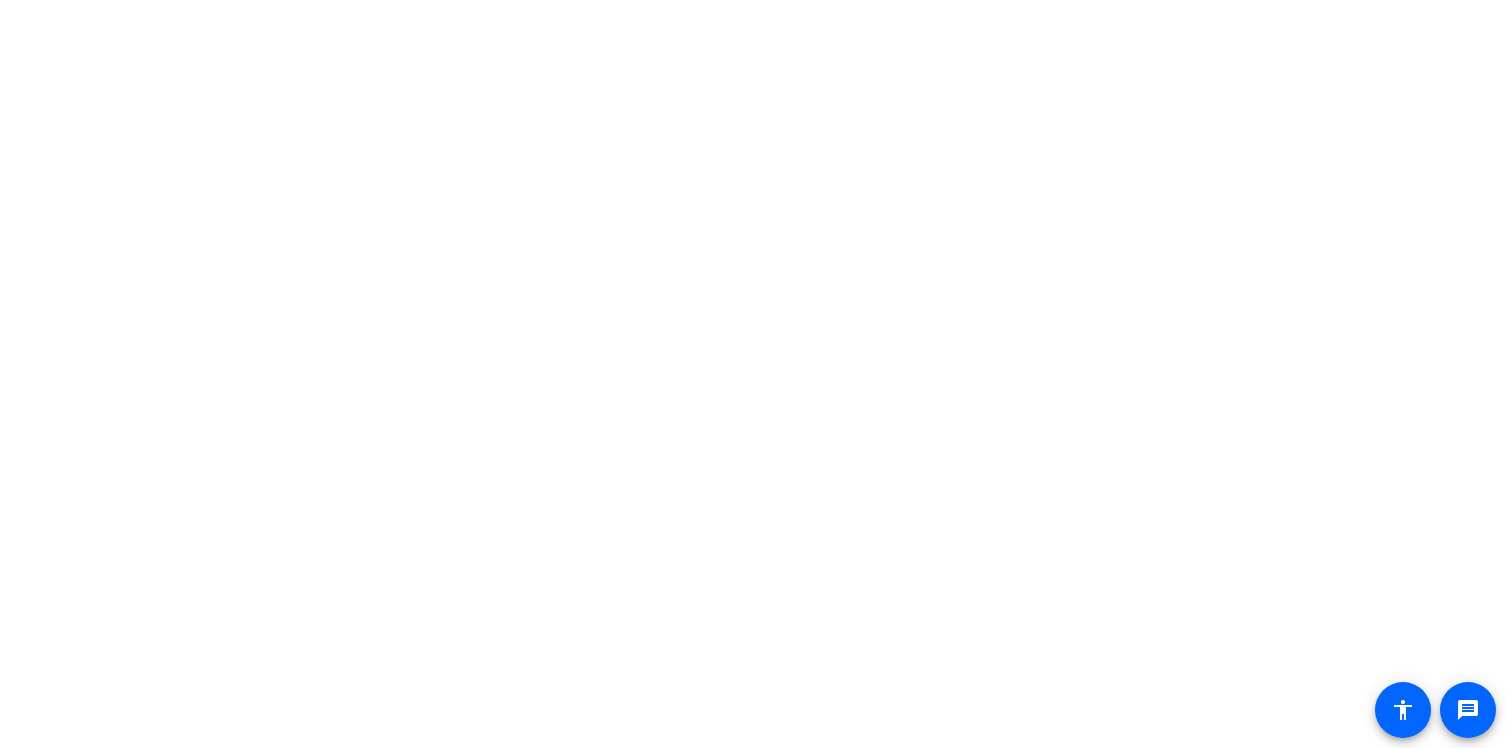 scroll, scrollTop: 0, scrollLeft: 0, axis: both 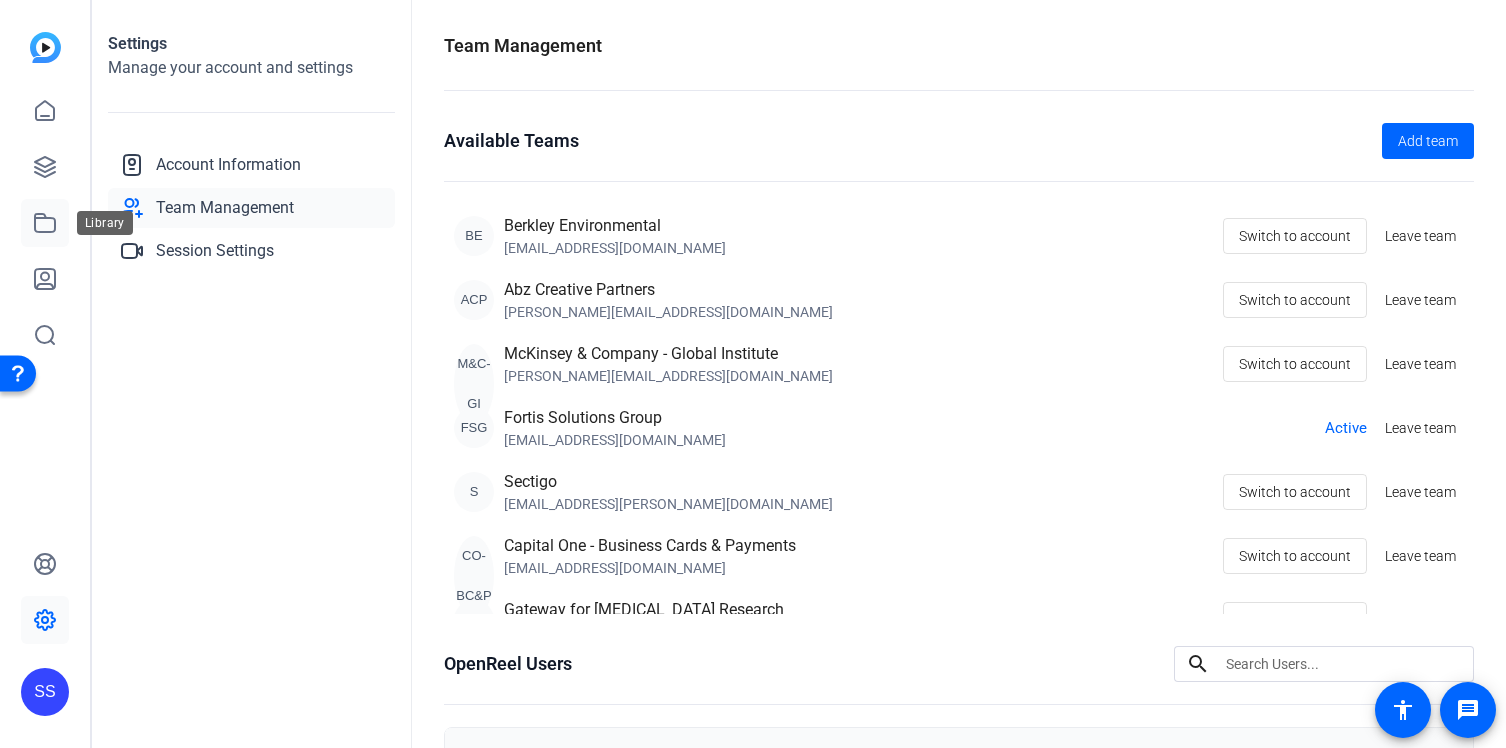 click 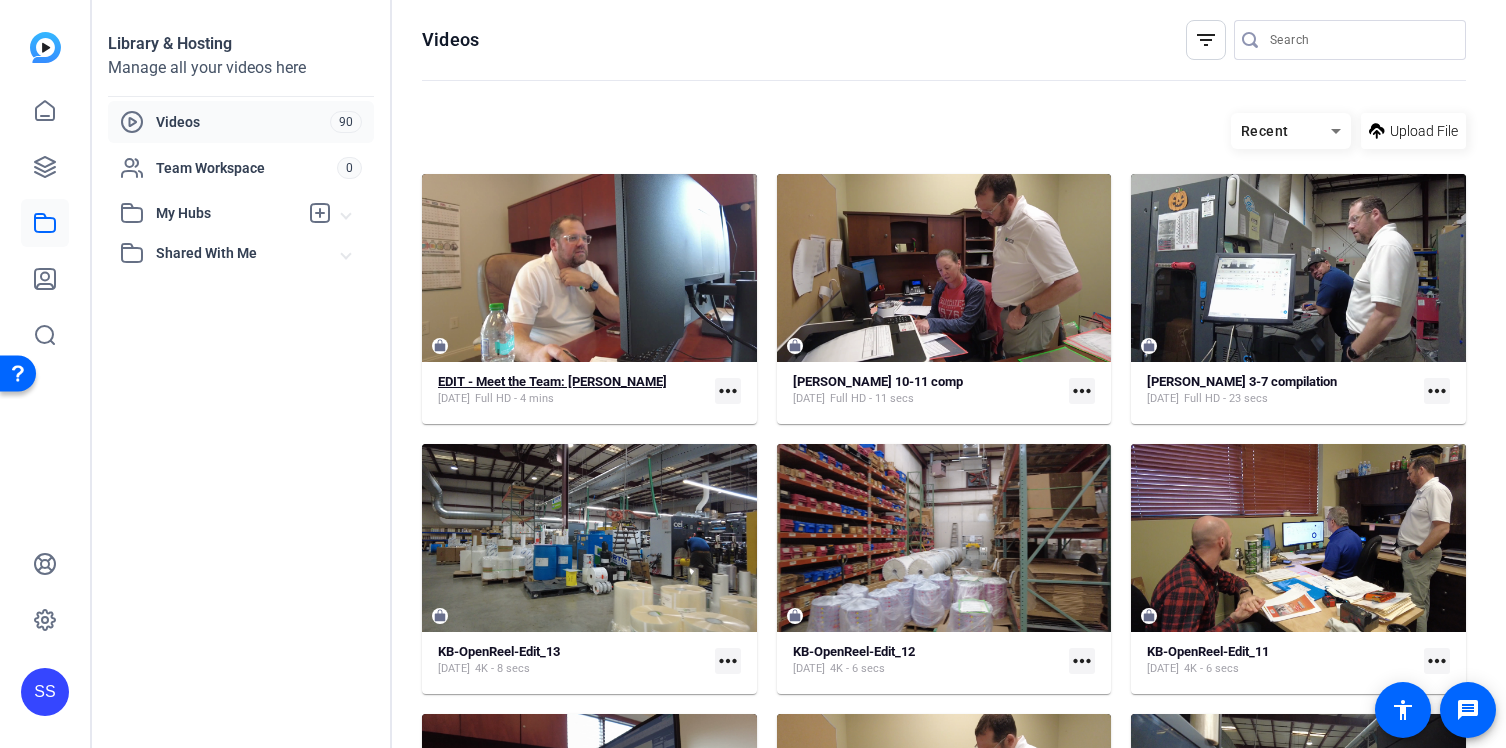 click on "EDIT - Meet the Team: [PERSON_NAME]" 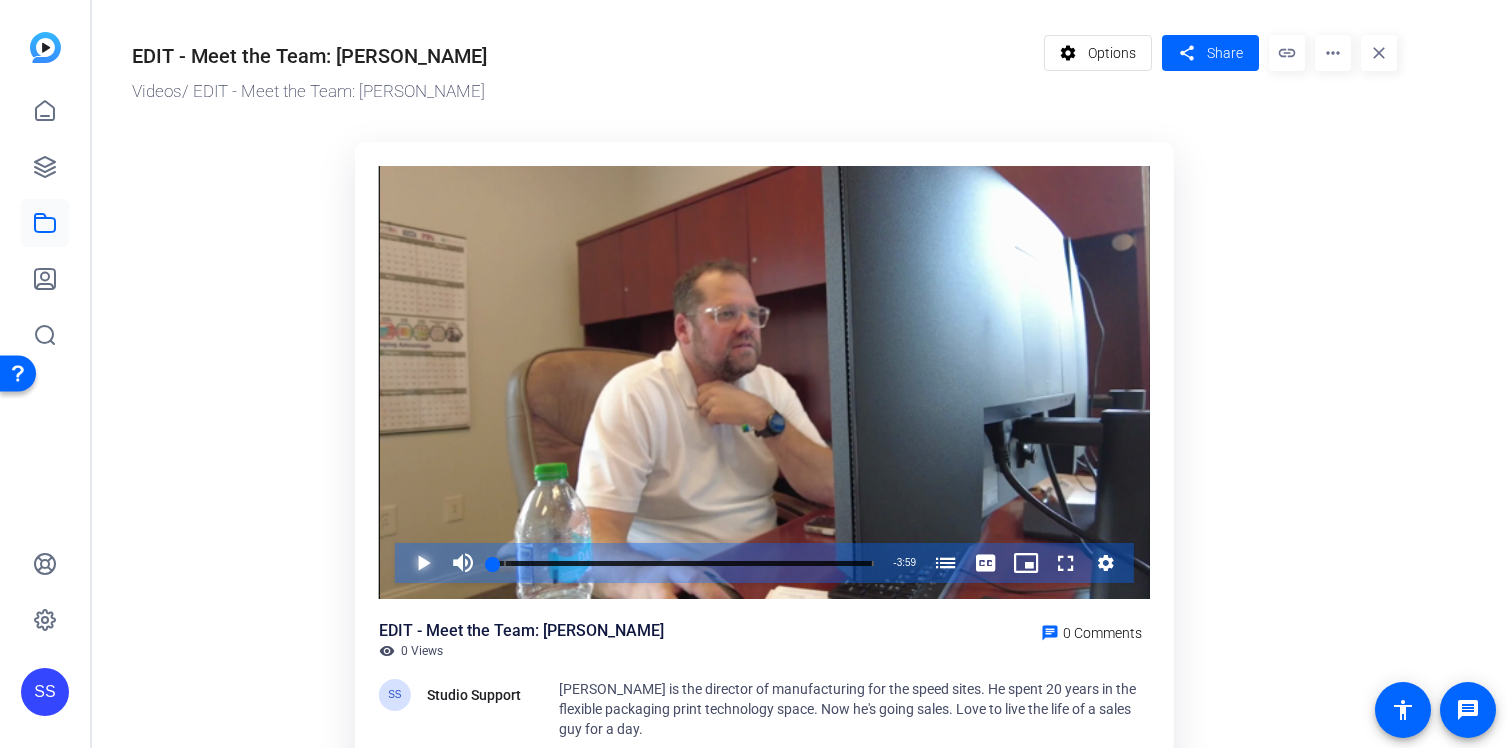 drag, startPoint x: 417, startPoint y: 563, endPoint x: 339, endPoint y: 414, distance: 168.18144 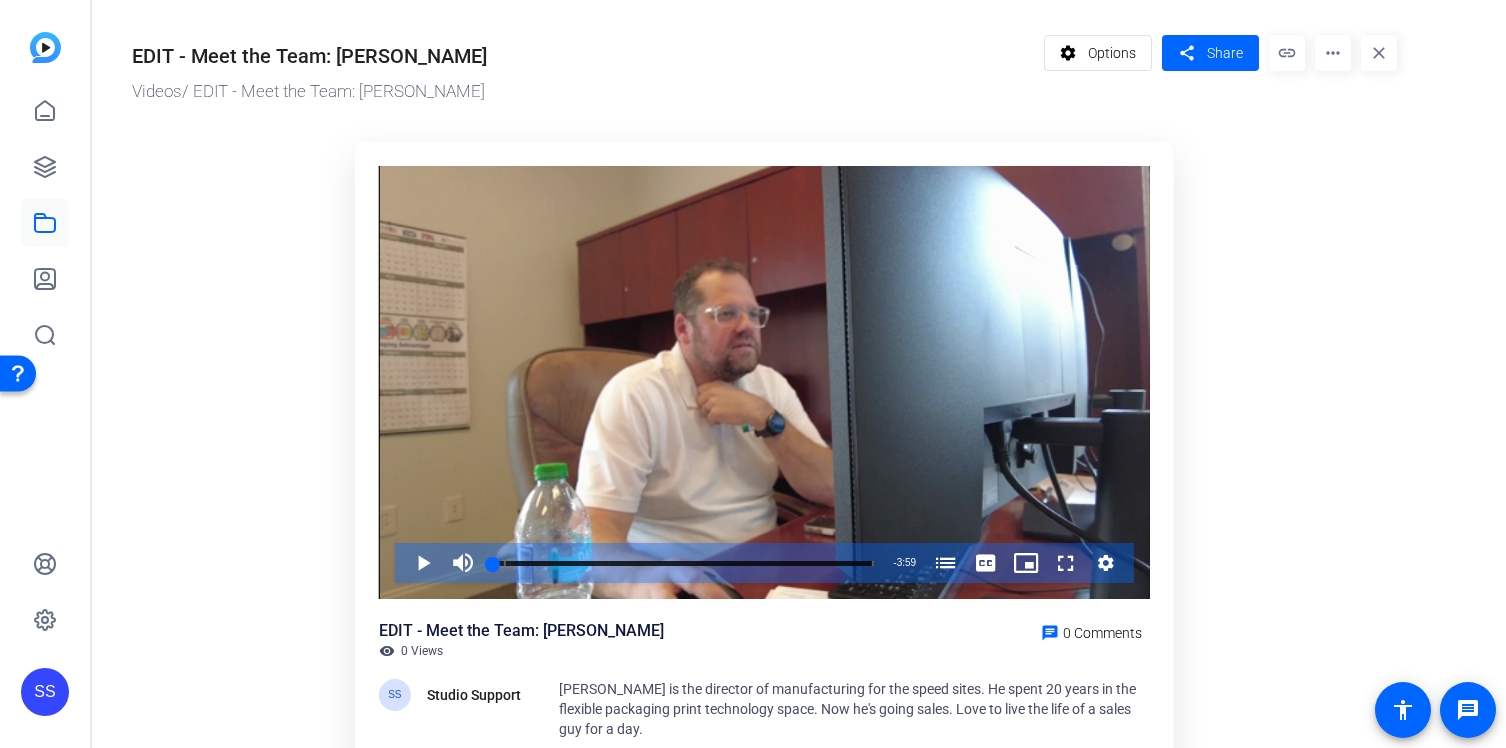 click on "more_horiz" 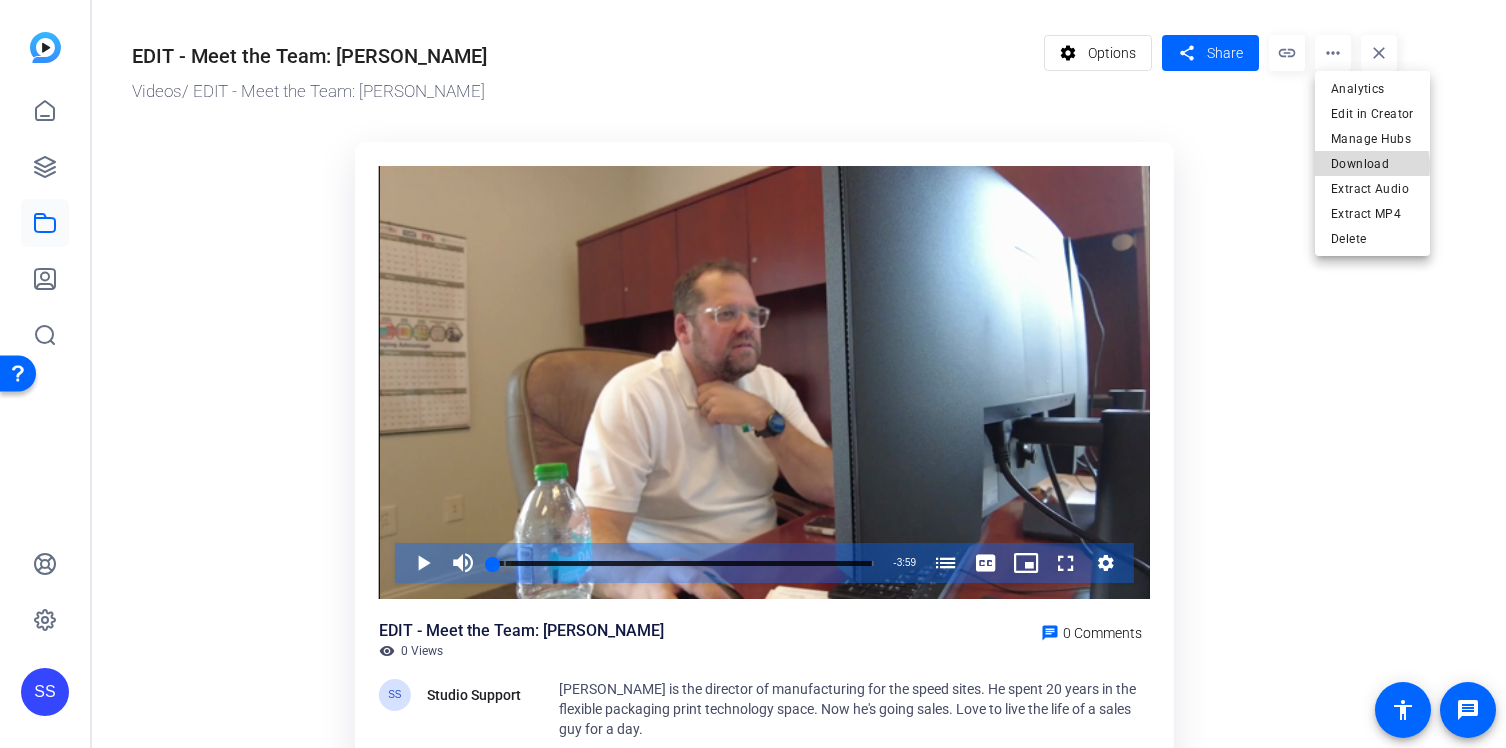click on "Download" at bounding box center [1372, 164] 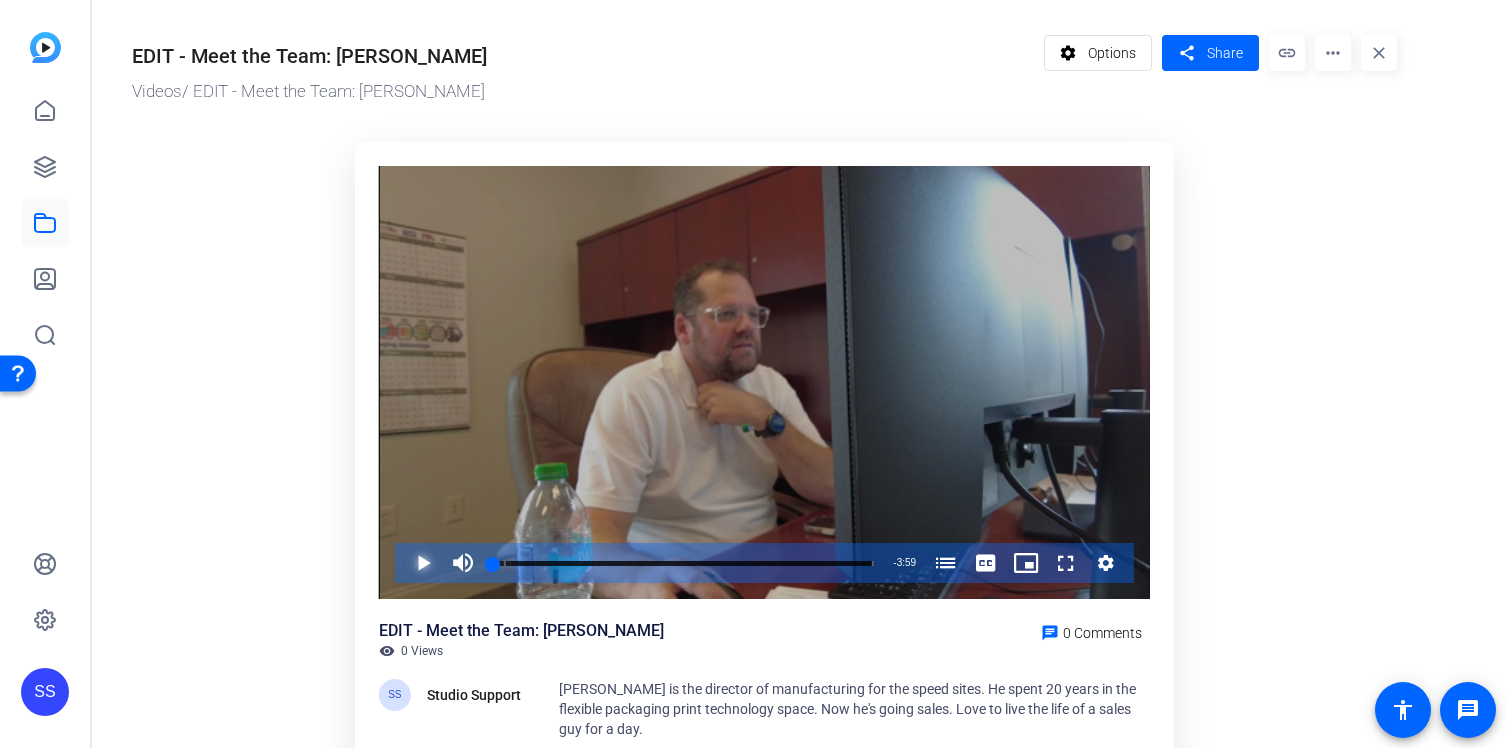 click at bounding box center (403, 563) 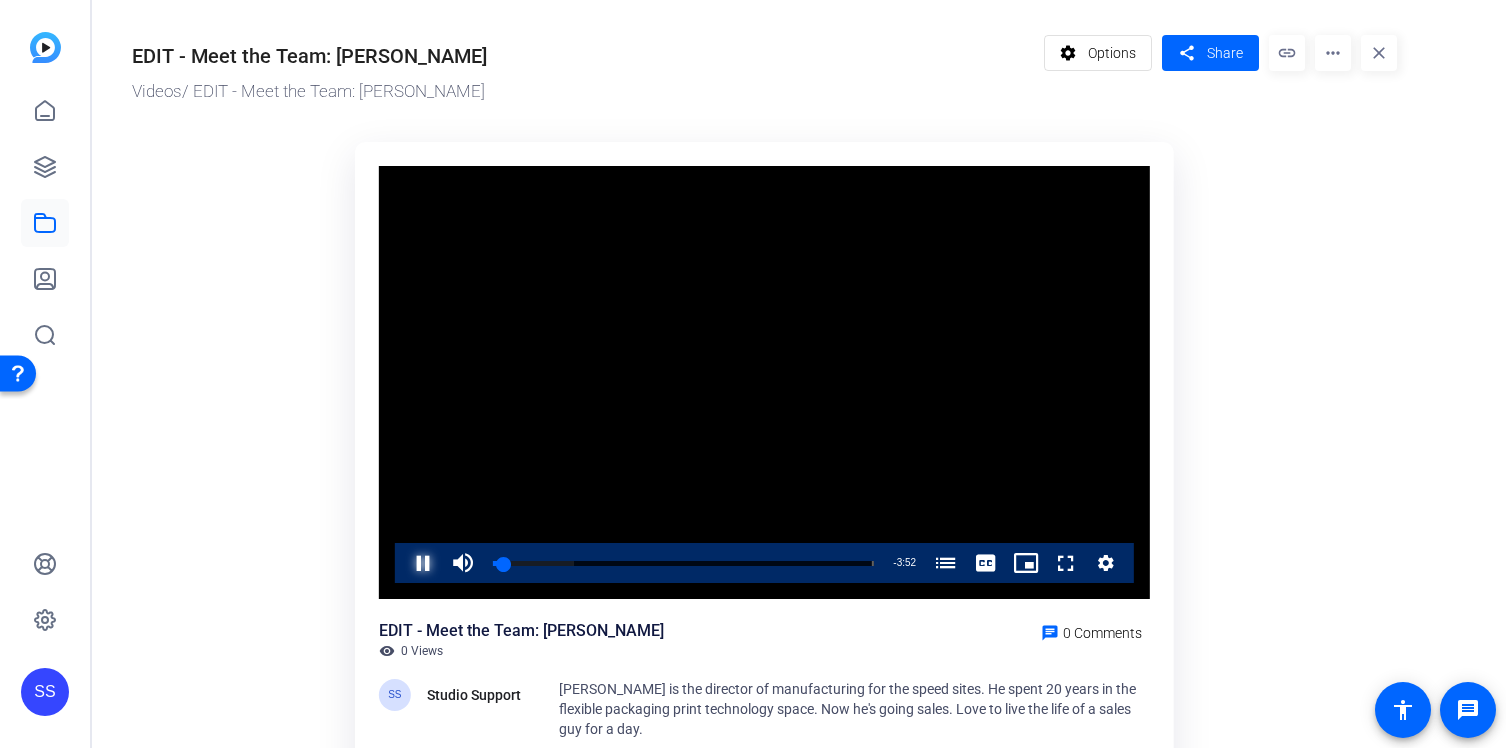 click at bounding box center (403, 563) 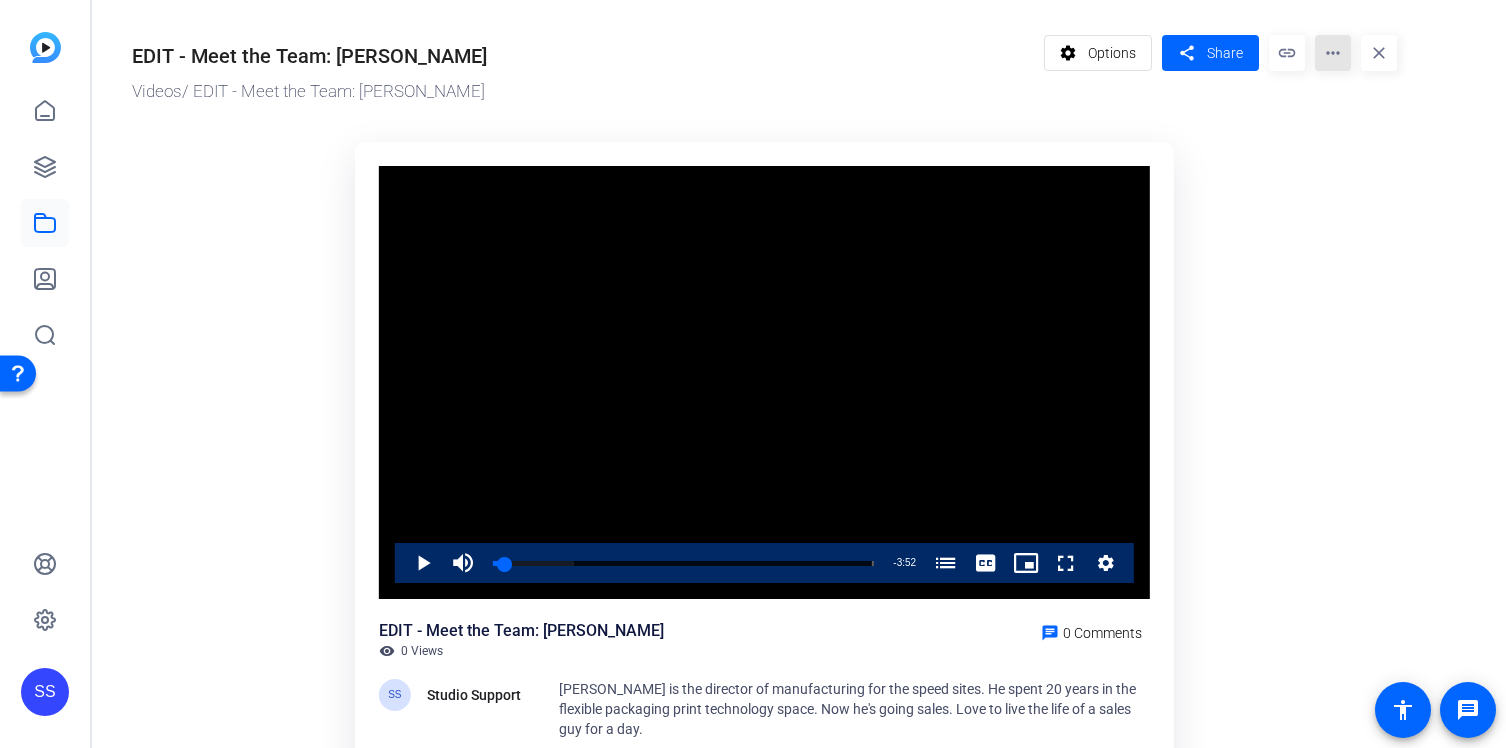 click on "more_horiz" 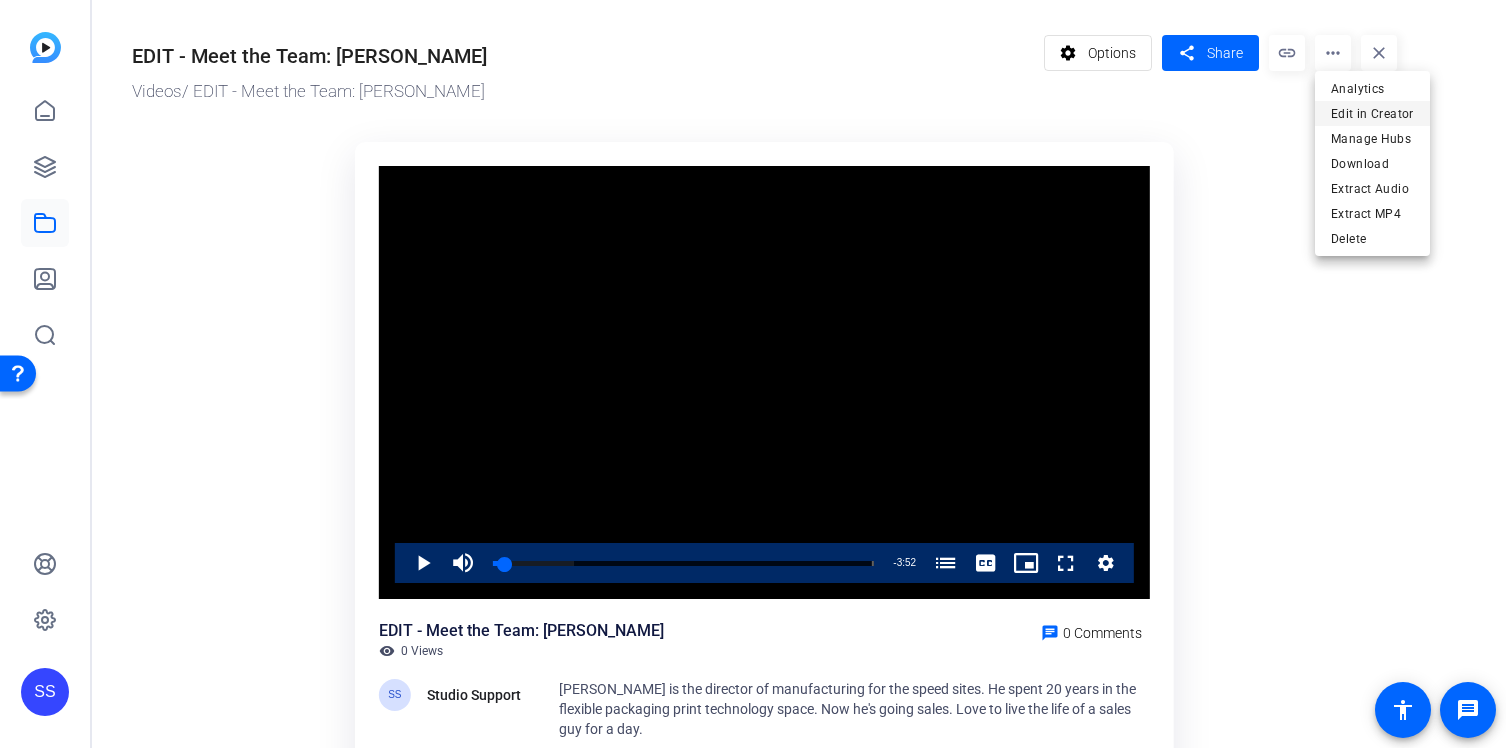click on "Edit in Creator" at bounding box center [1372, 114] 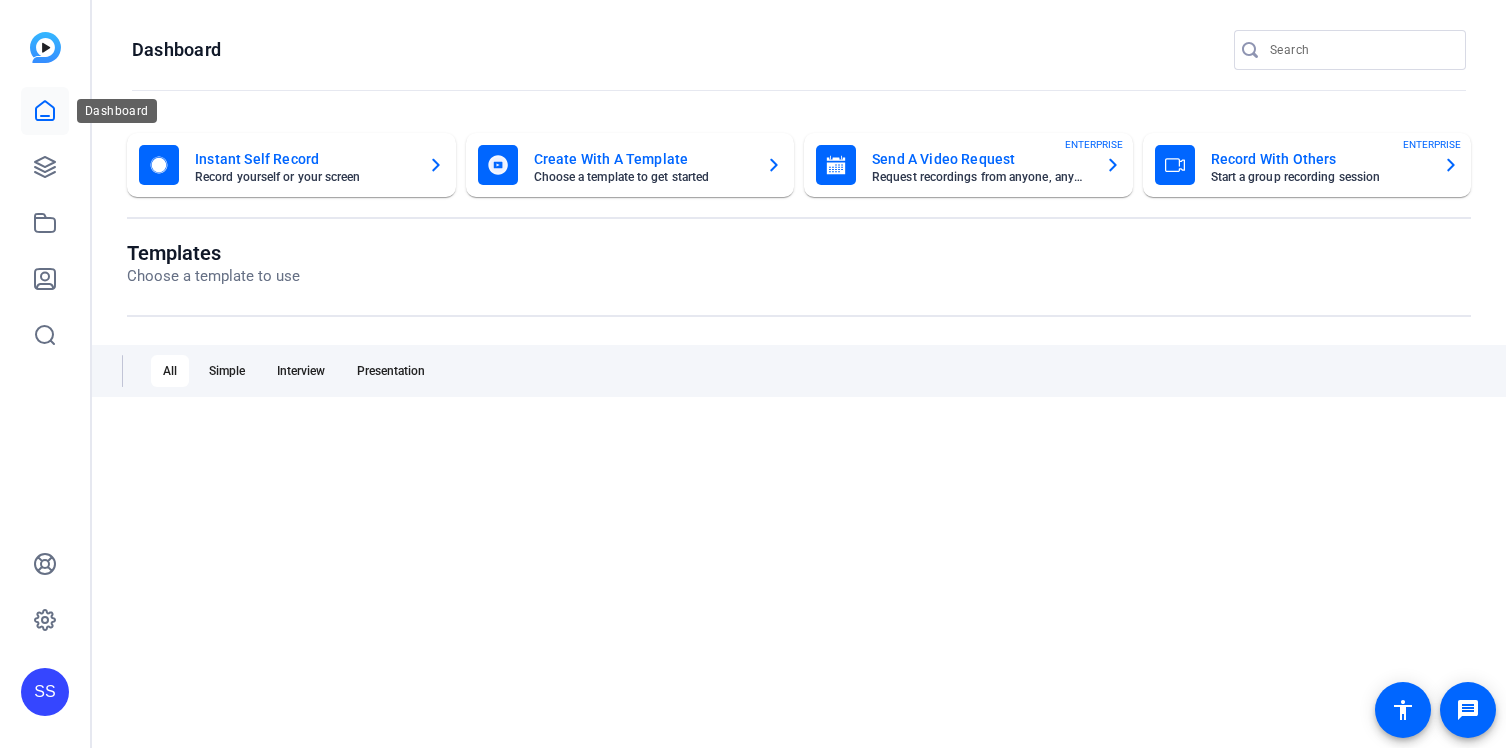 scroll, scrollTop: 0, scrollLeft: 0, axis: both 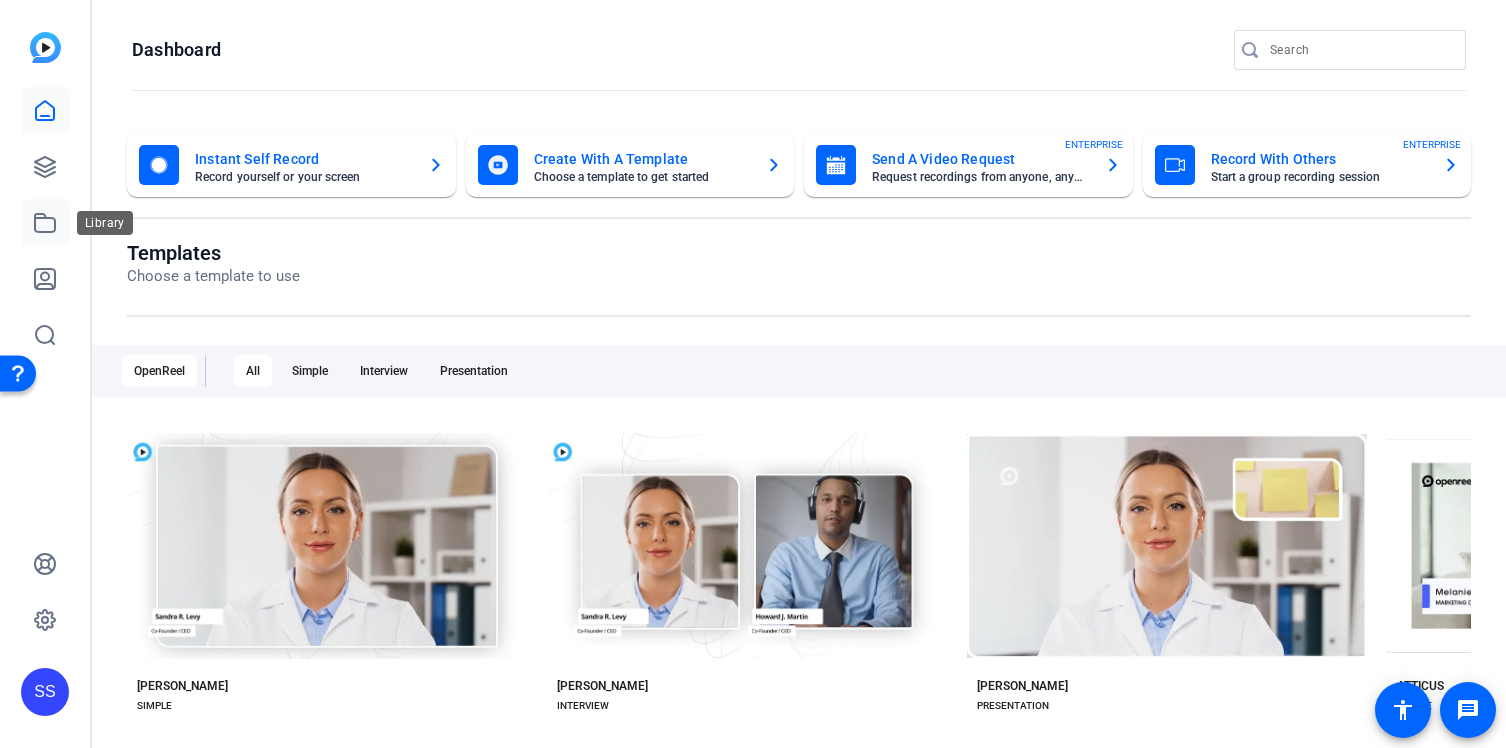 click 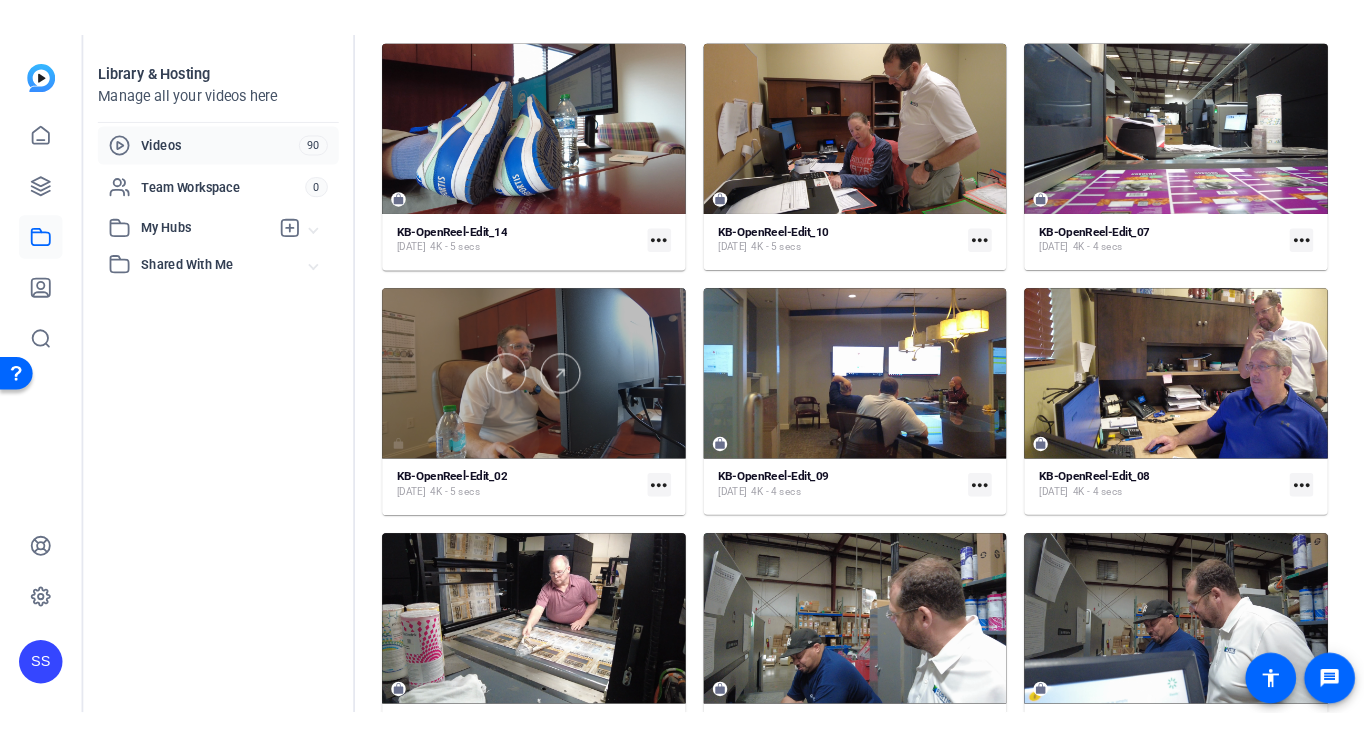 scroll, scrollTop: 726, scrollLeft: 0, axis: vertical 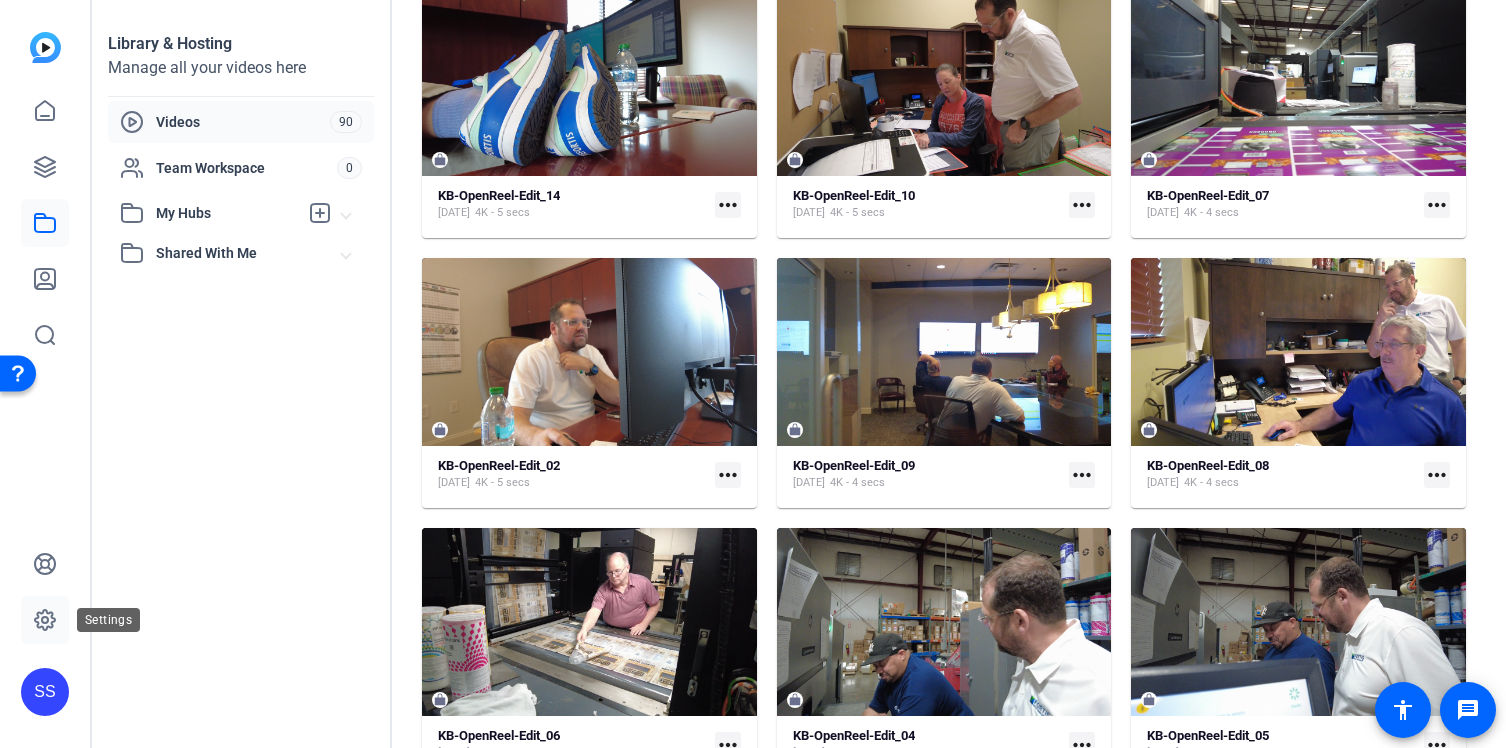 click 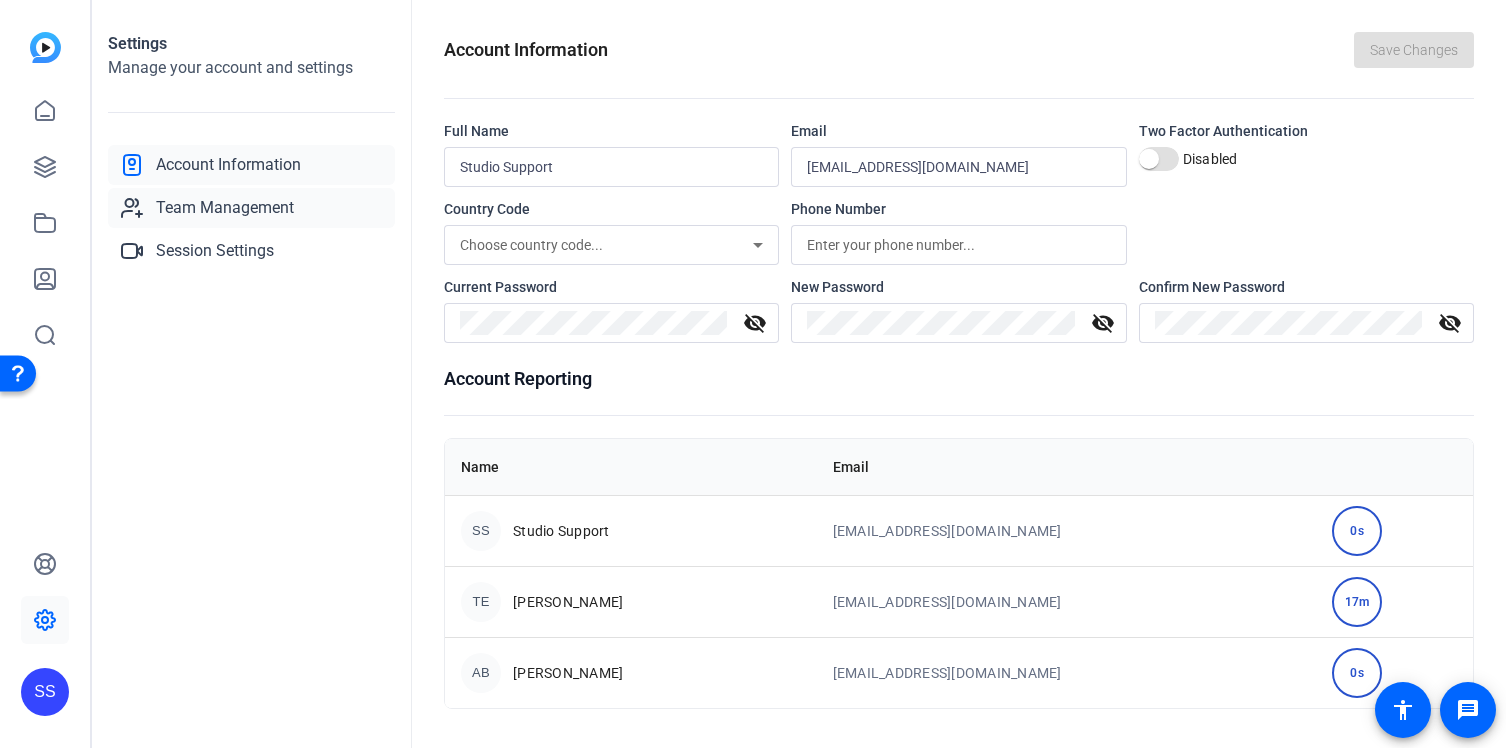 click on "Team Management" 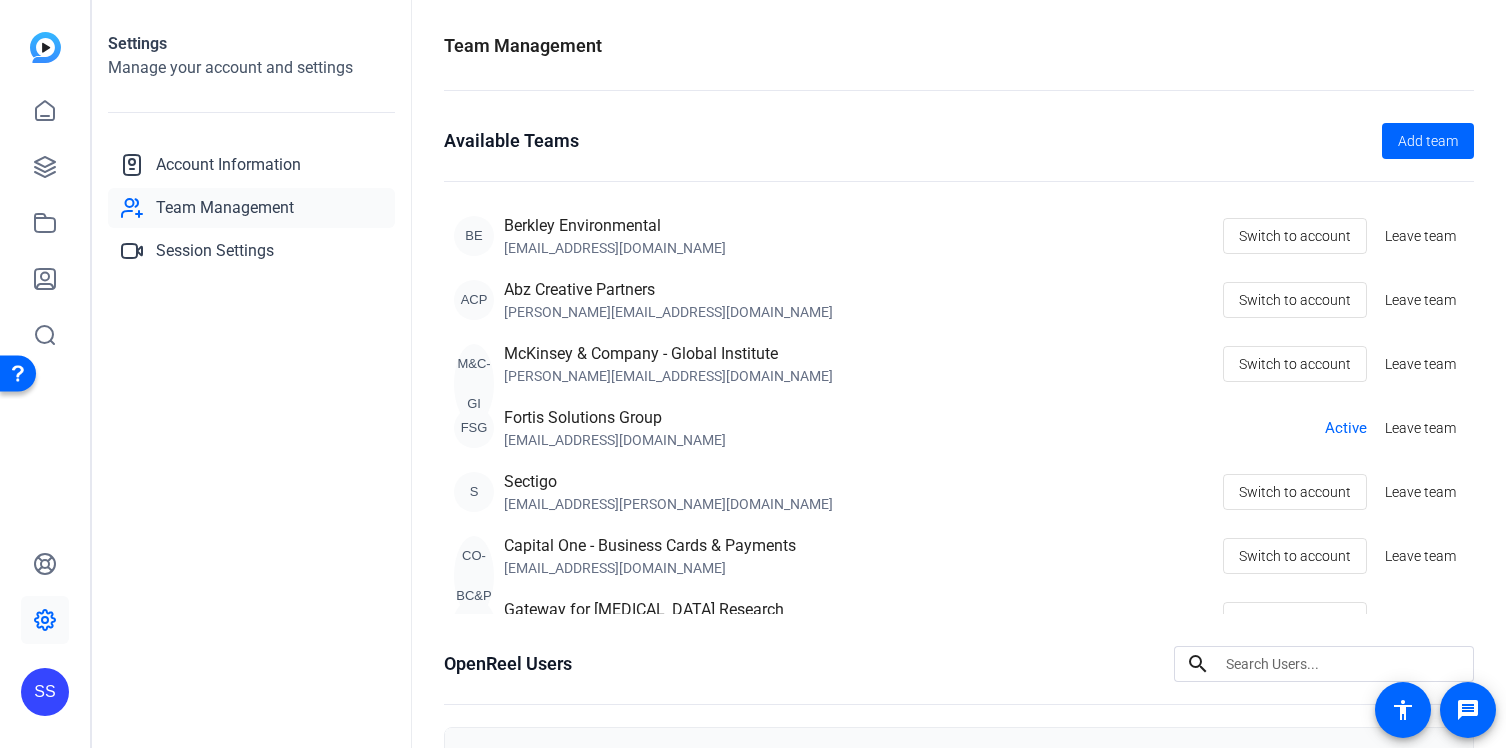 click on "Settings Manage your account and settings
Account Information
Team Management
Session Settings" 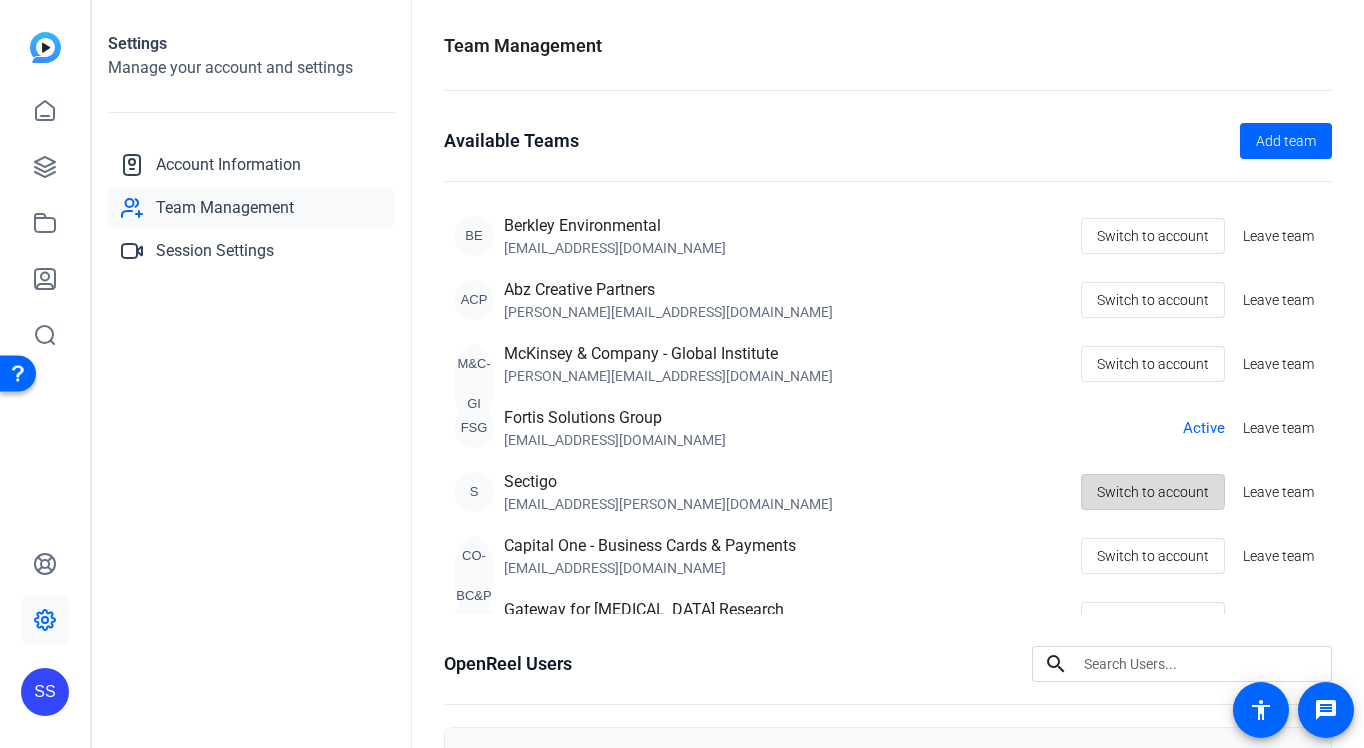 click on "Switch to account" 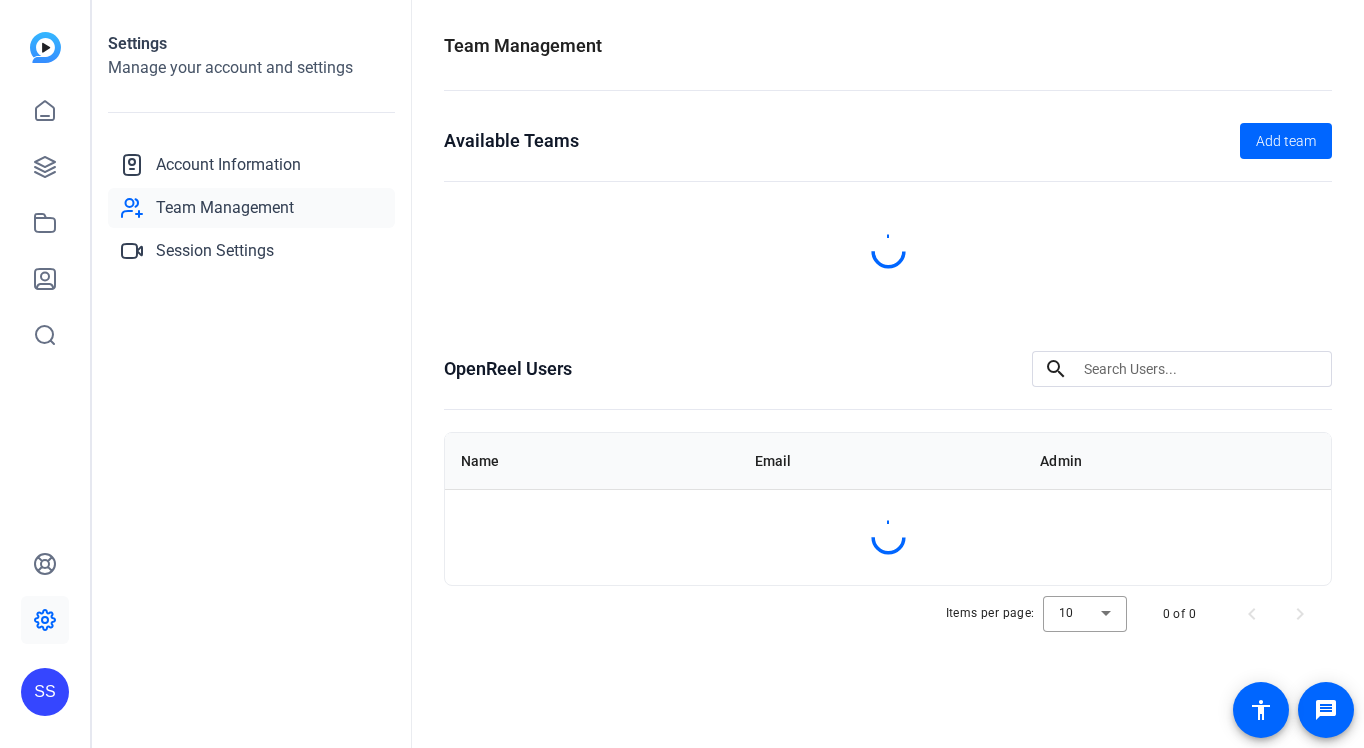 scroll, scrollTop: 0, scrollLeft: 0, axis: both 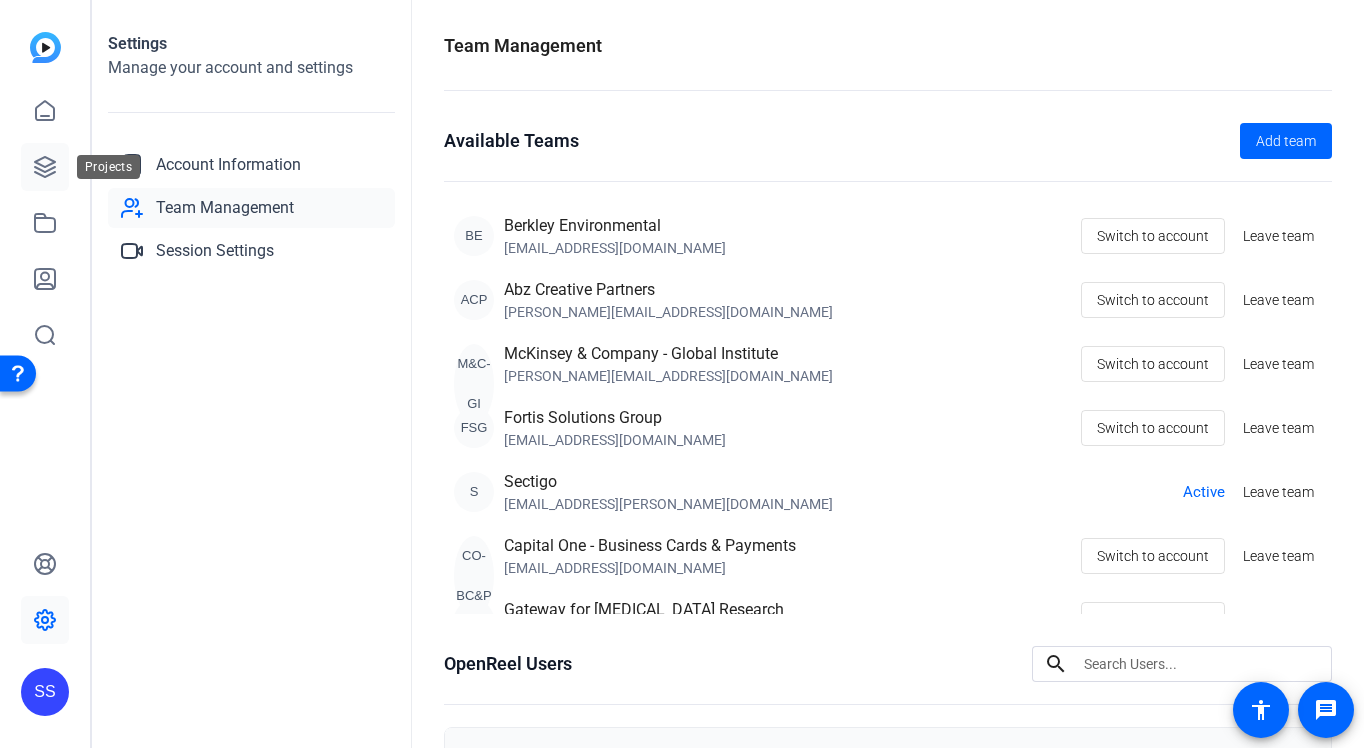 click 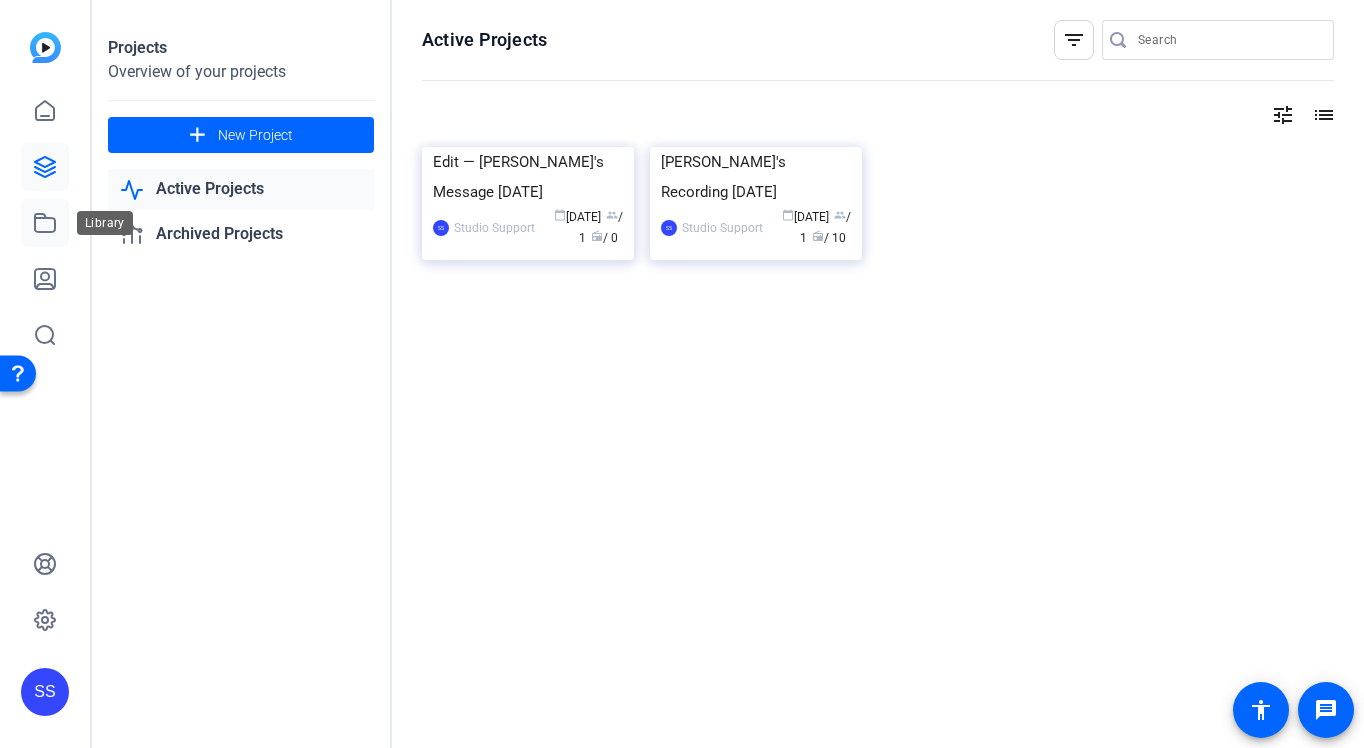 click 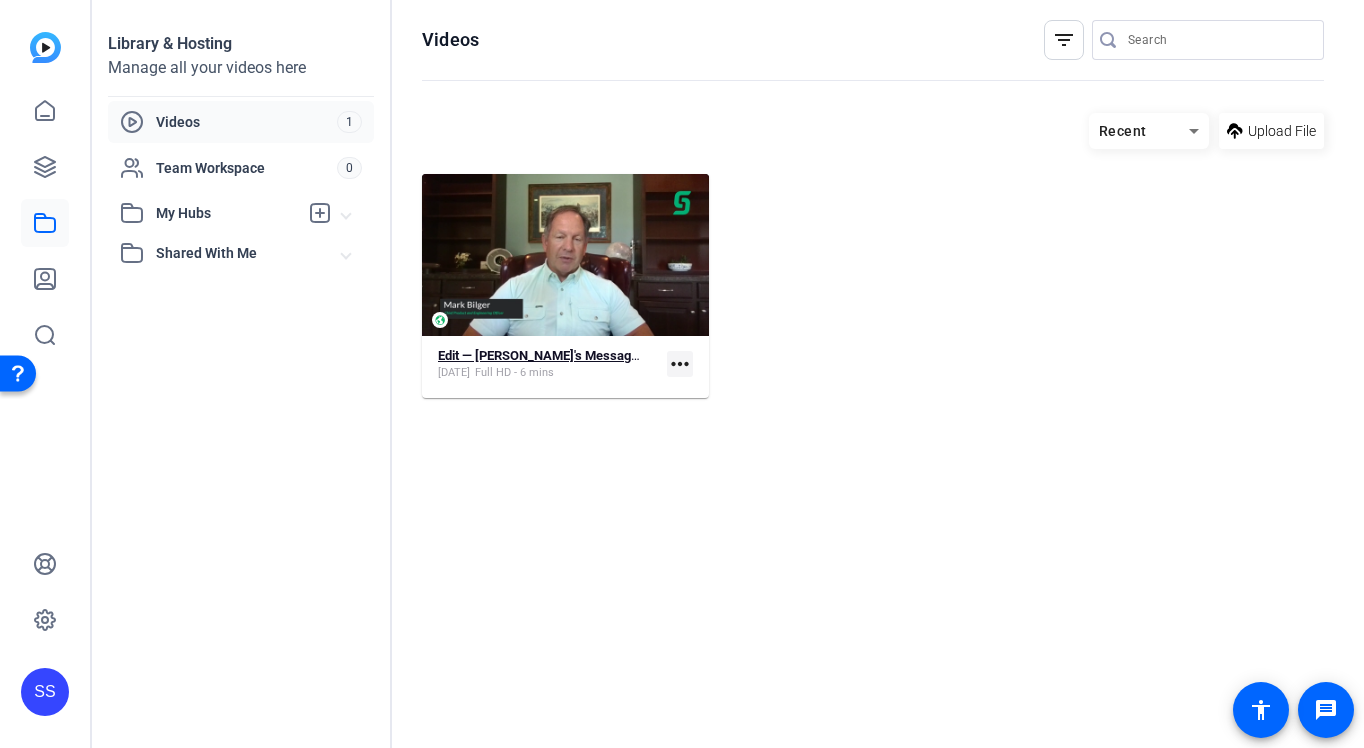 click on "Edit — [PERSON_NAME]'s Message [DATE]" 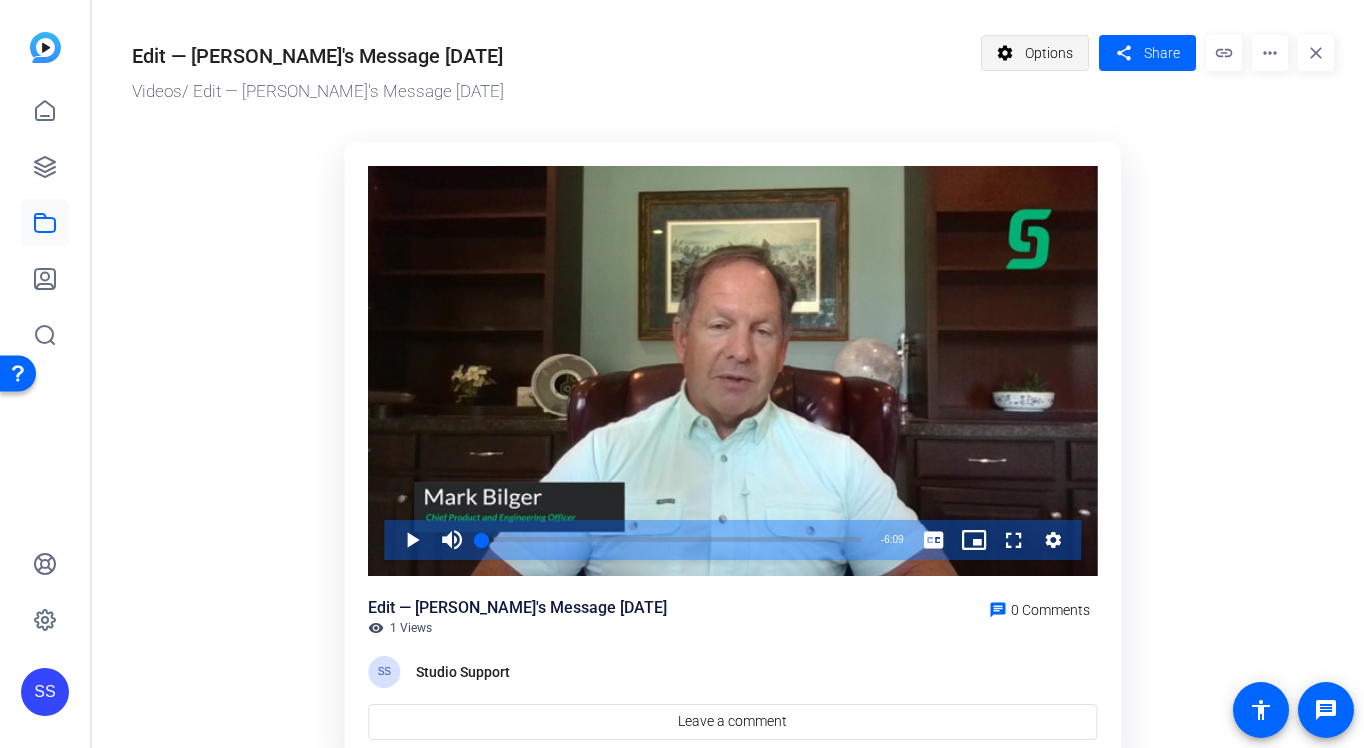 click on "settings" 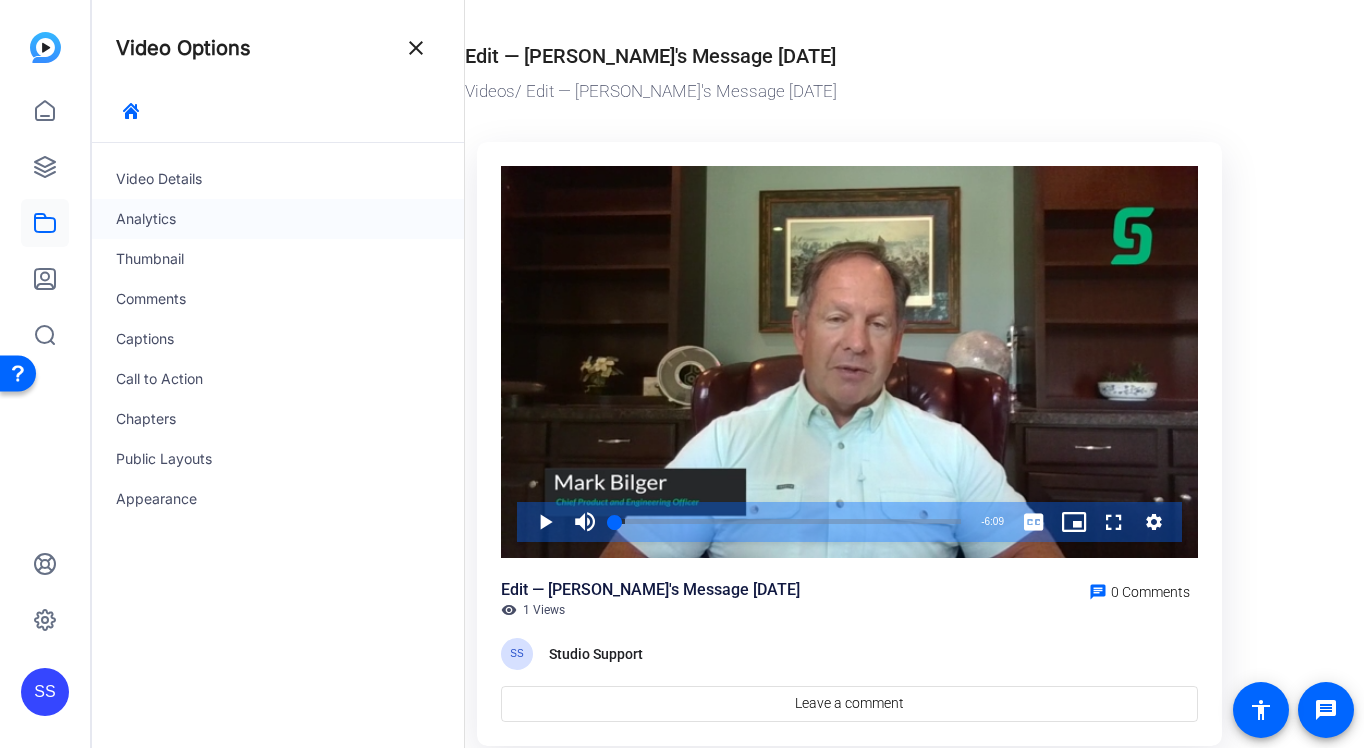 click on "Analytics" 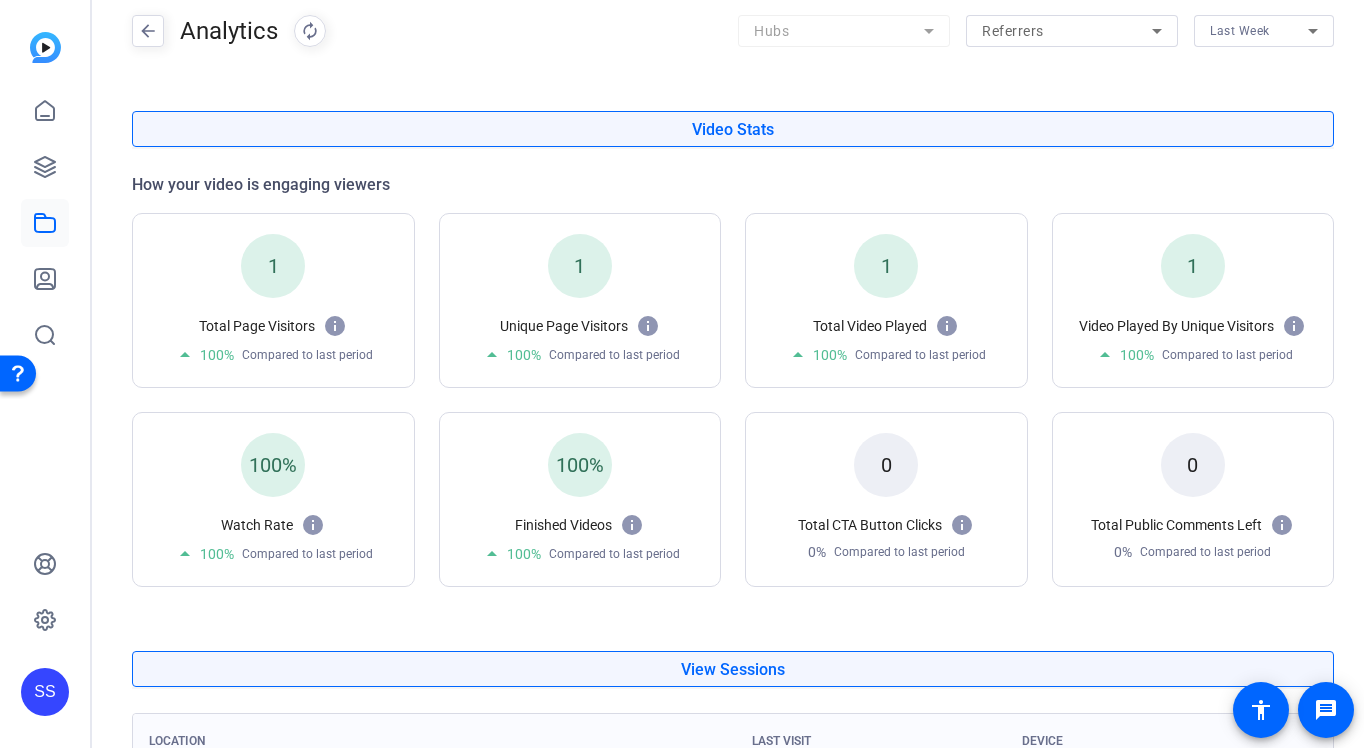 scroll, scrollTop: 0, scrollLeft: 0, axis: both 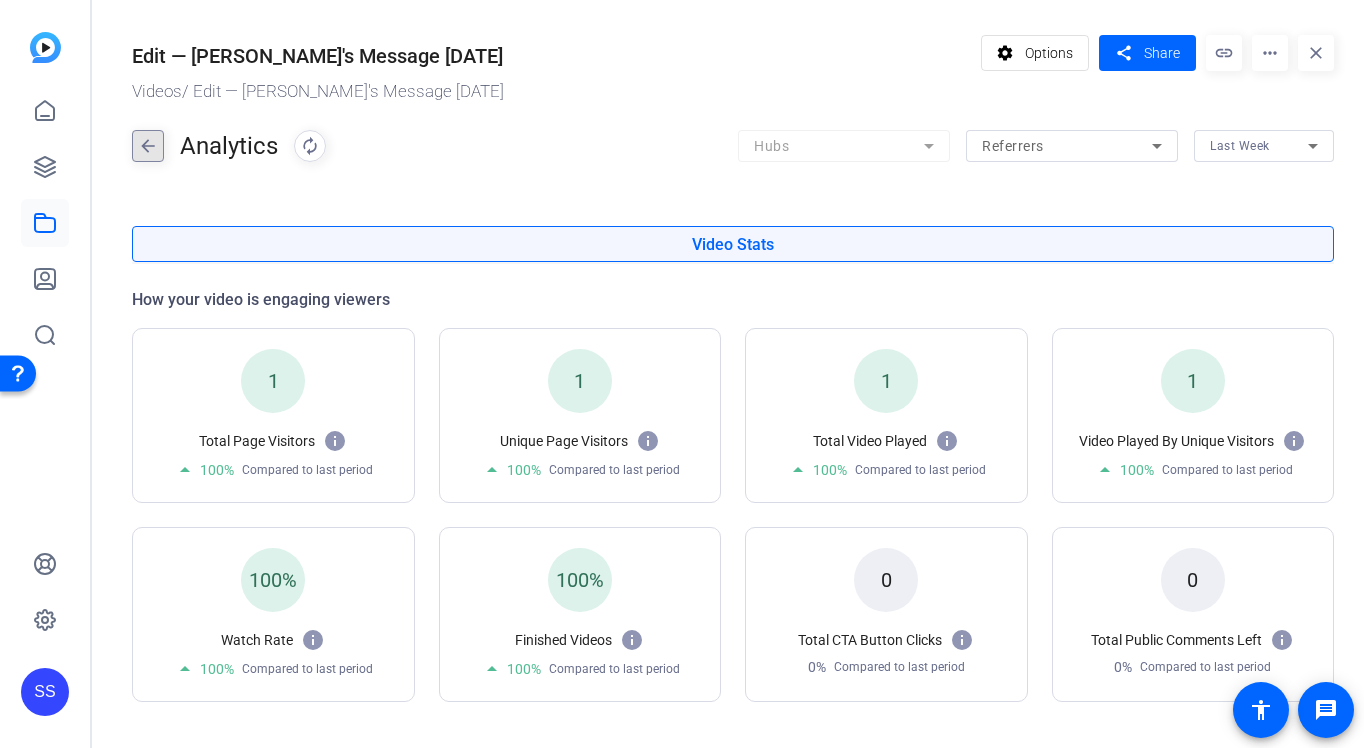 click on "arrow_back" 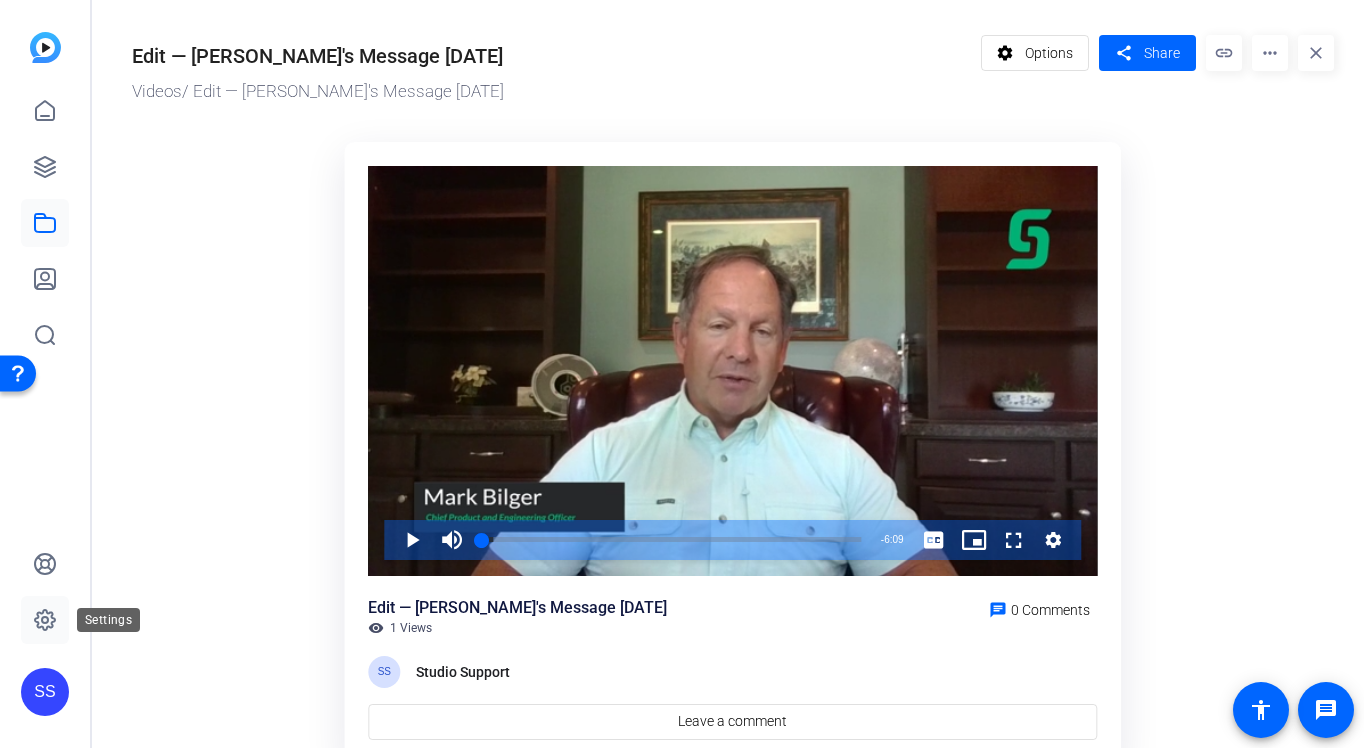click 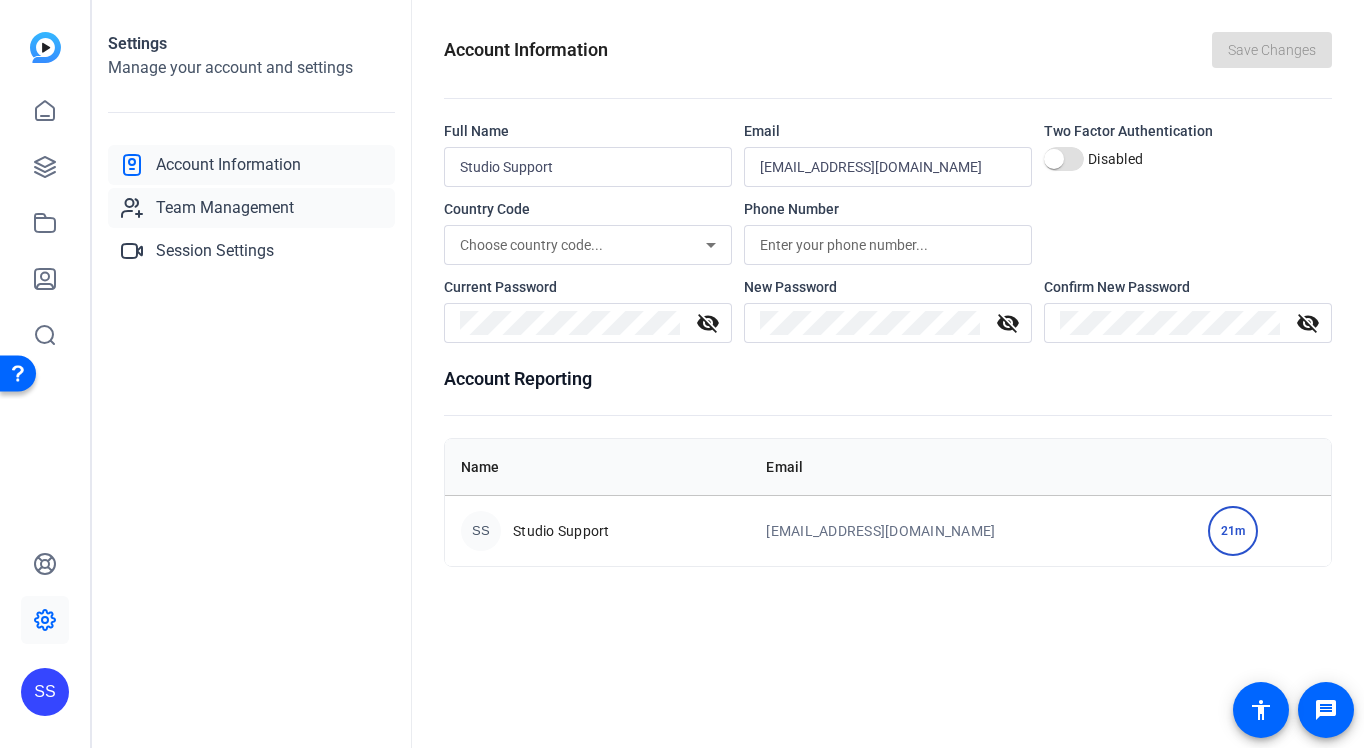click on "Team Management" 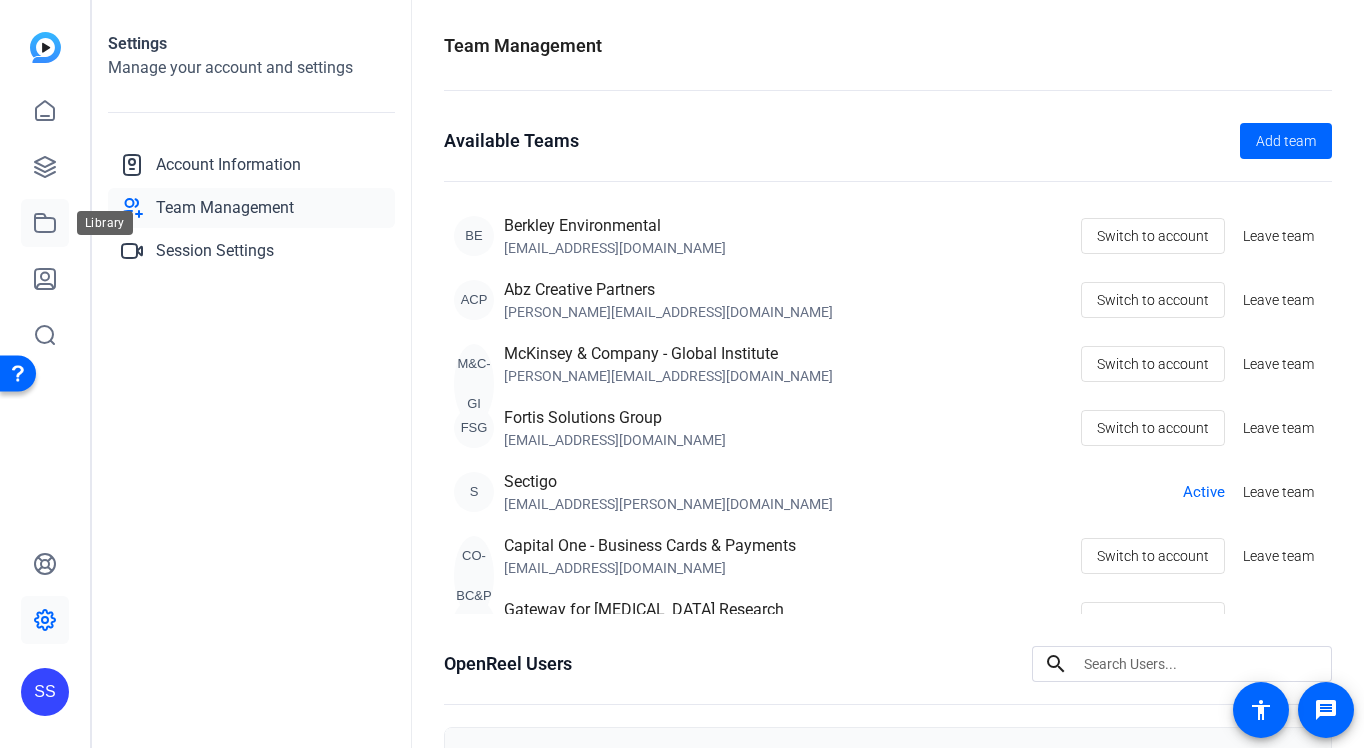 click 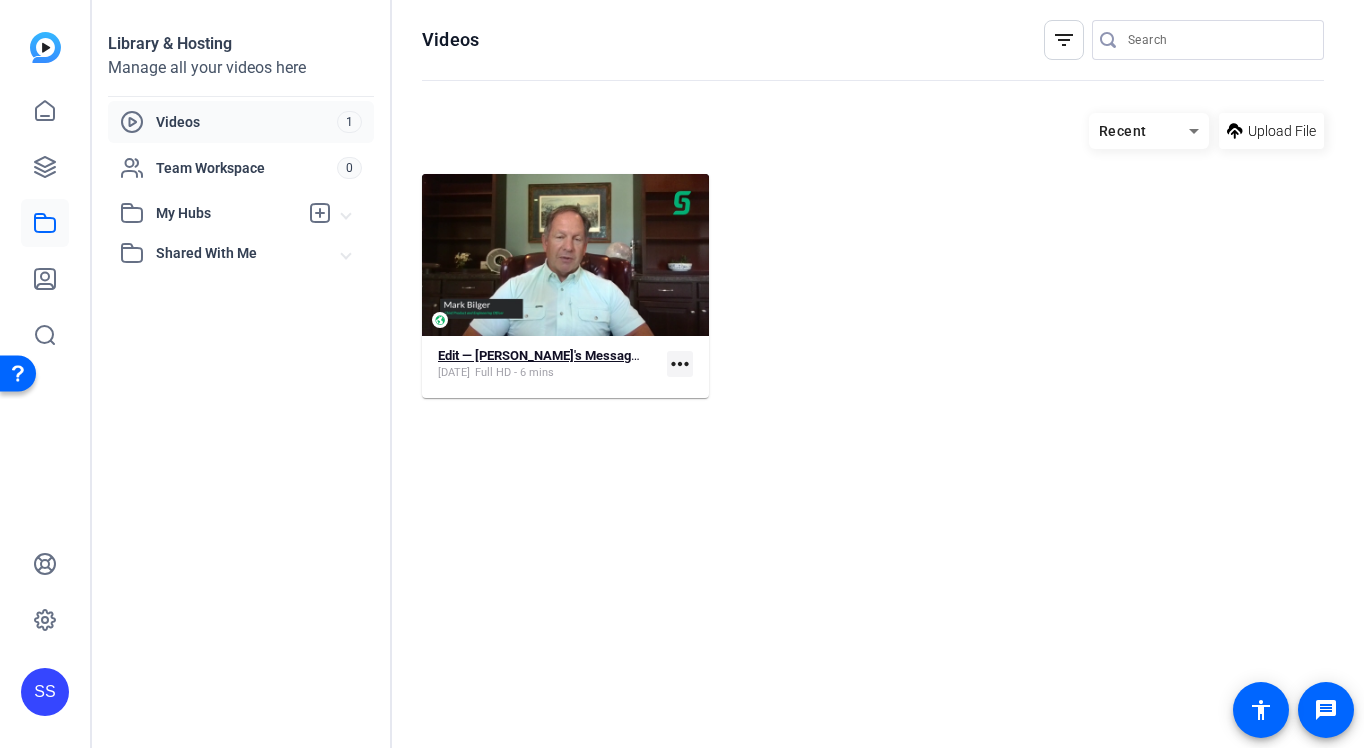 click on "Edit — Mark's Message July 2025" 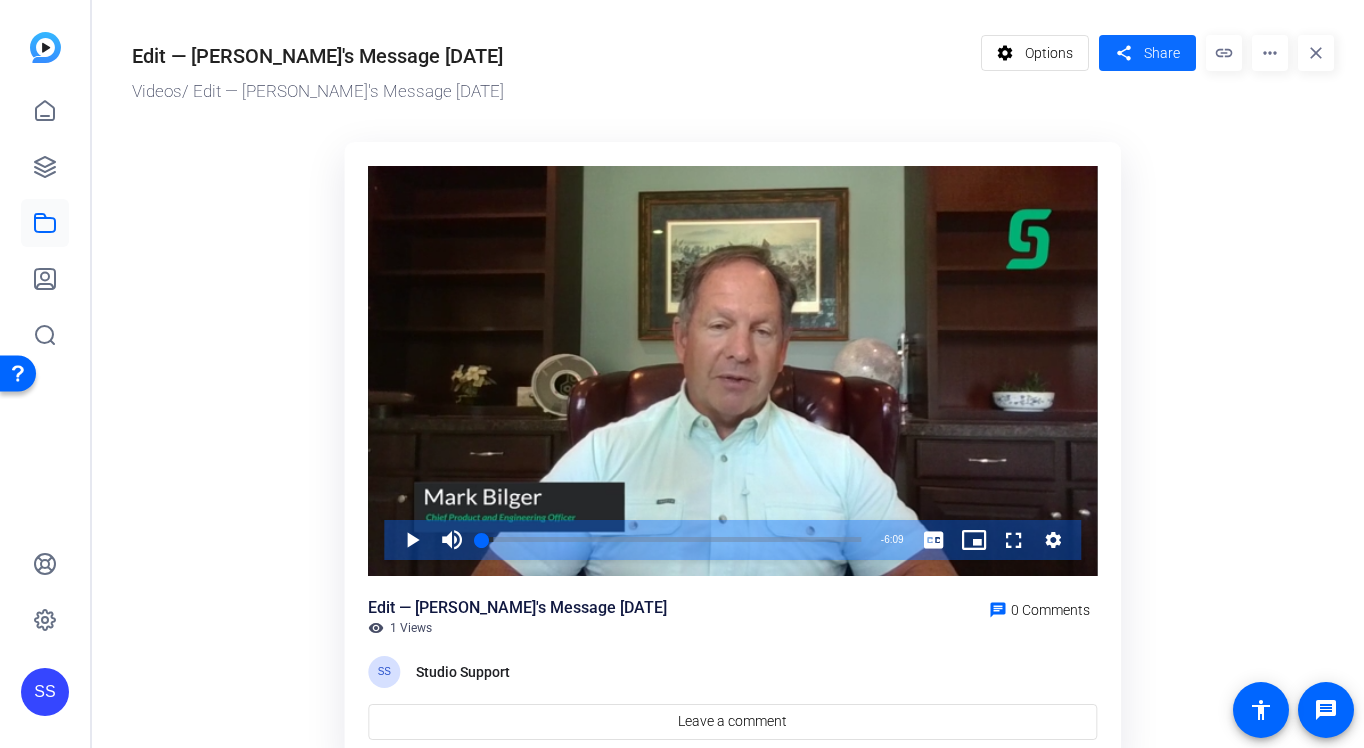 click 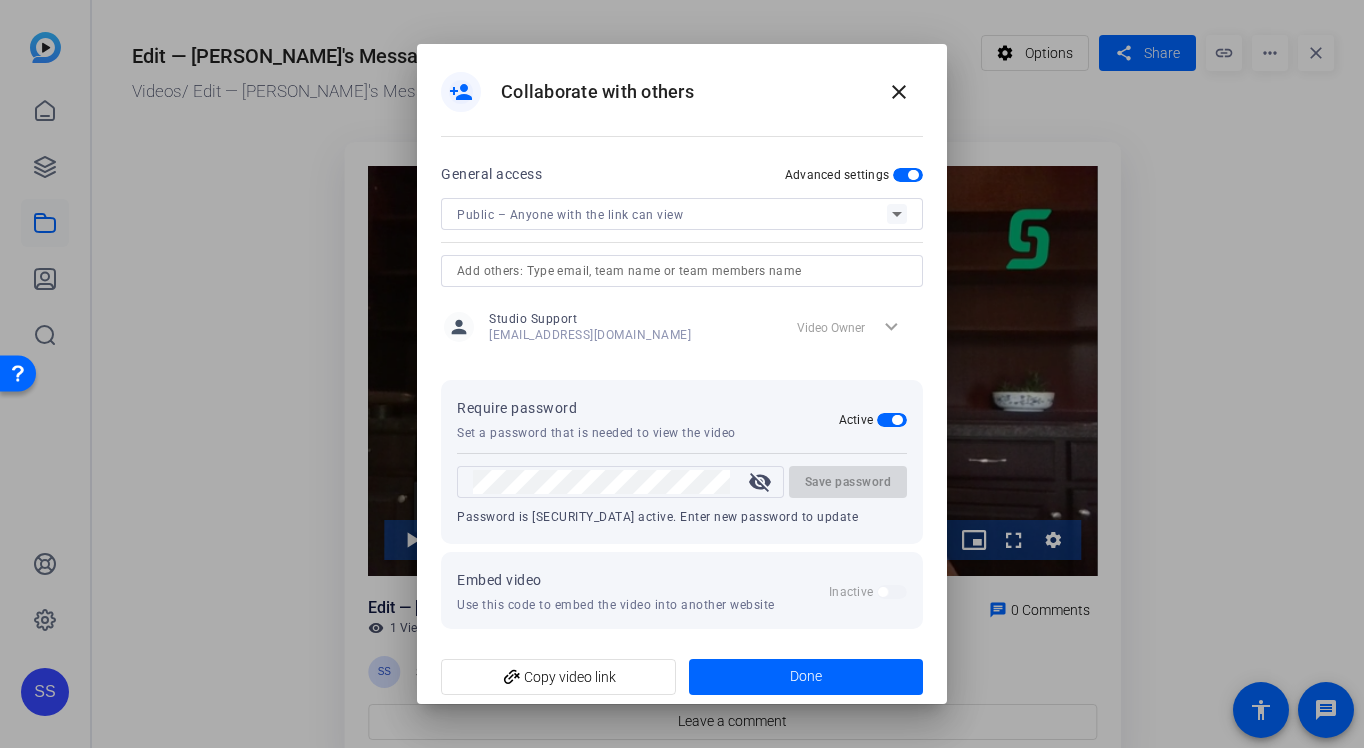 scroll, scrollTop: 1, scrollLeft: 0, axis: vertical 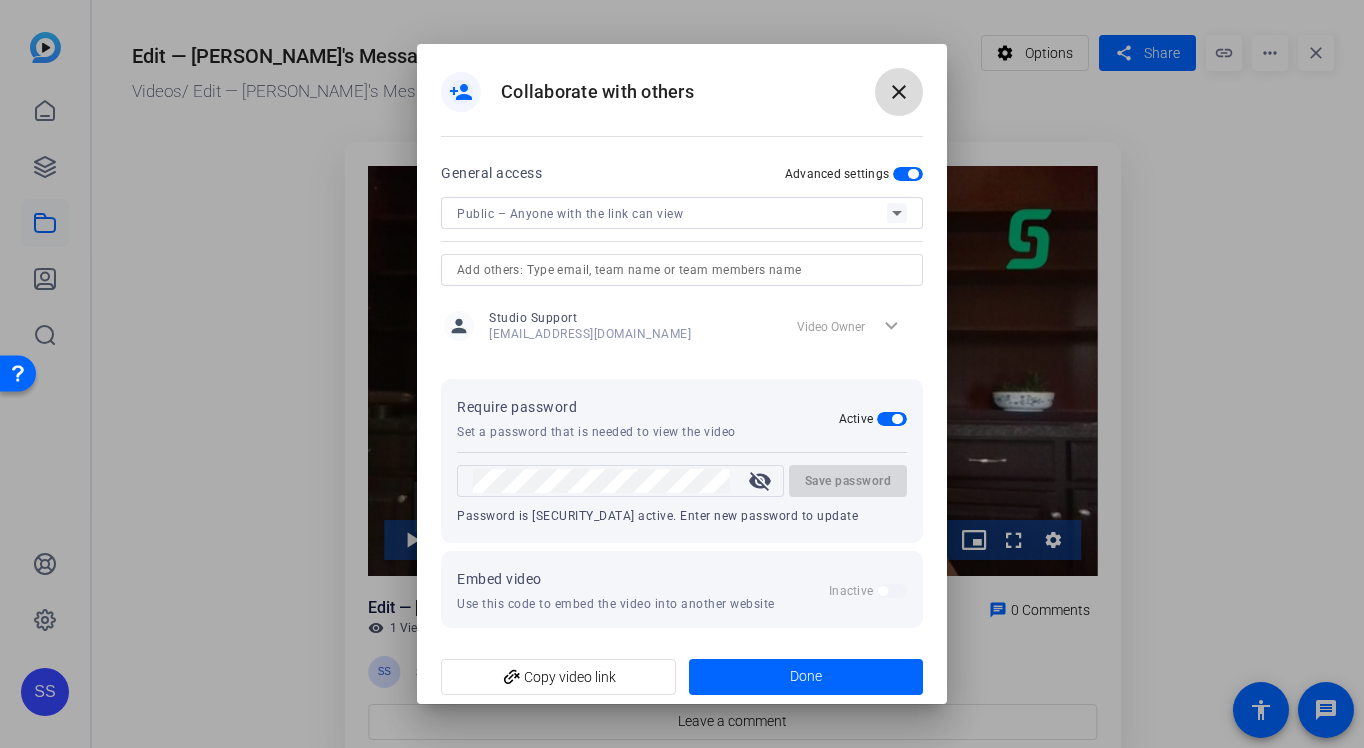 click on "close" at bounding box center (899, 92) 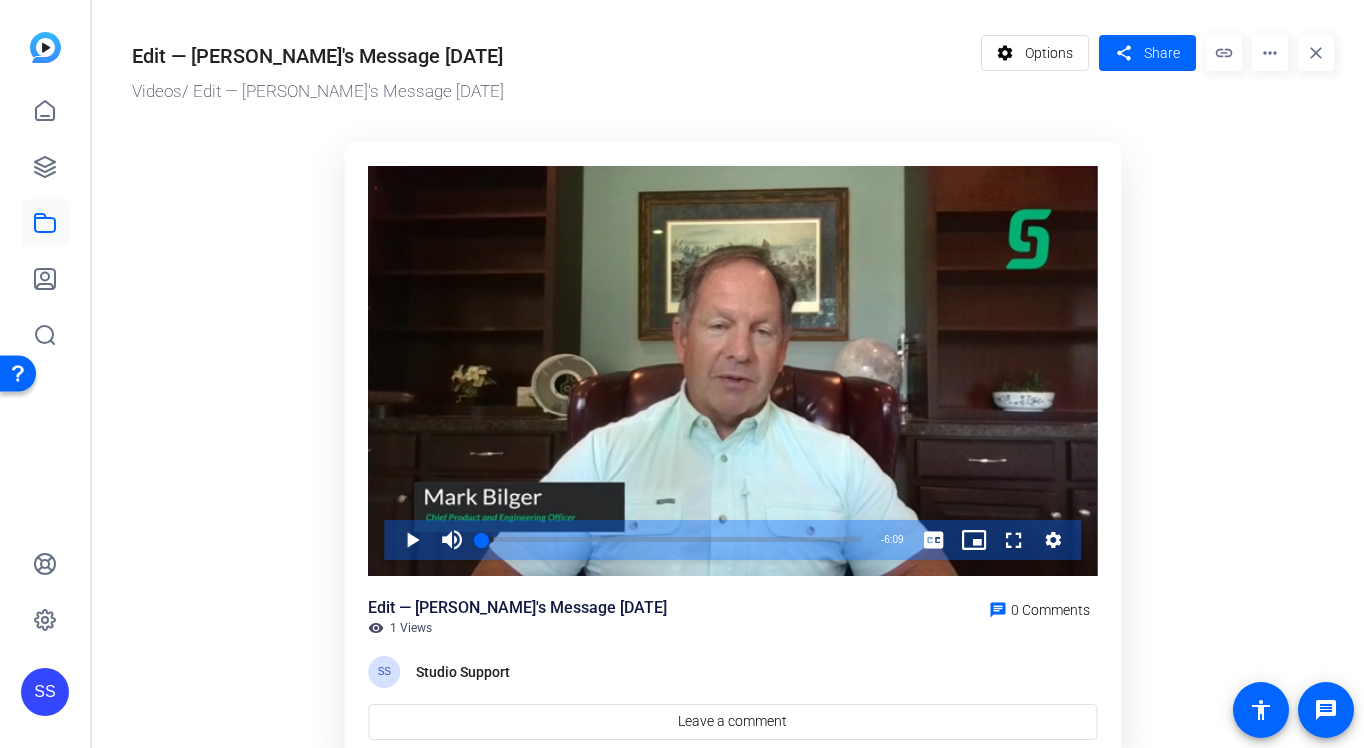 click on "SS" 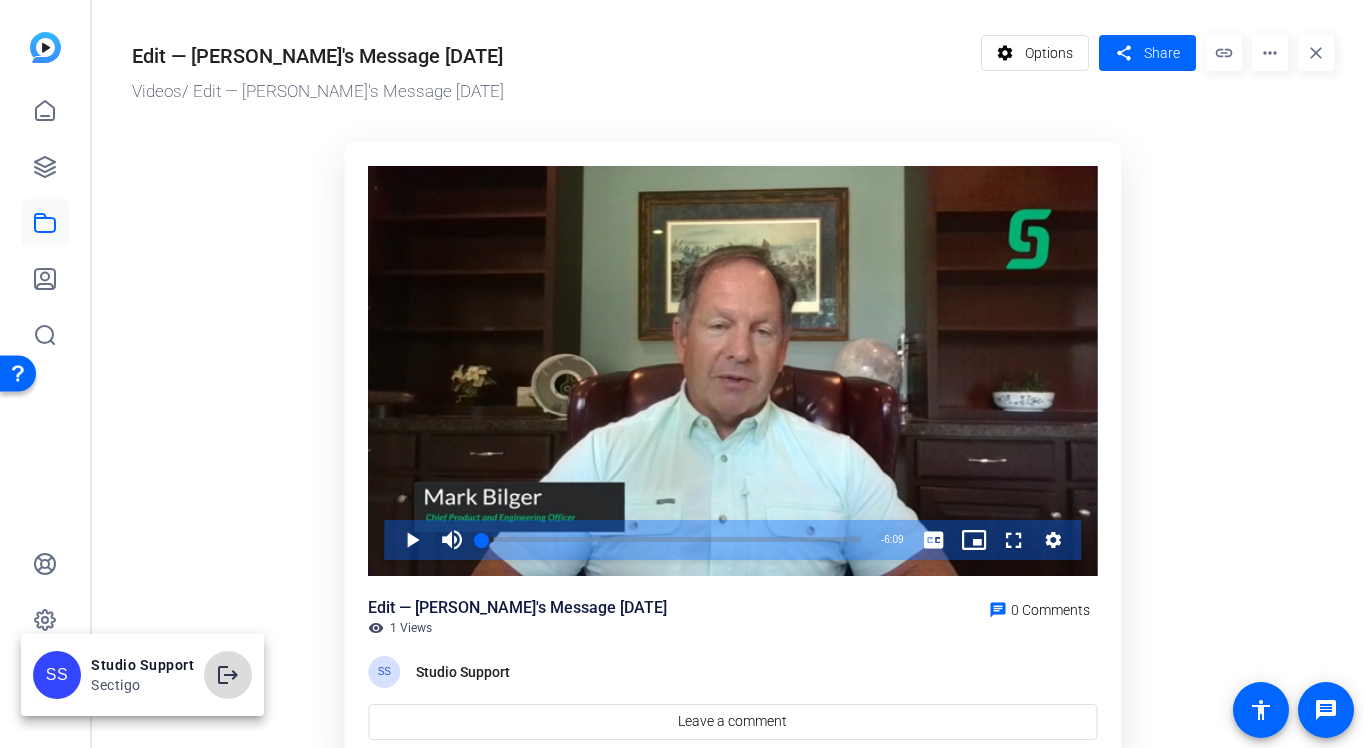 click at bounding box center [228, 675] 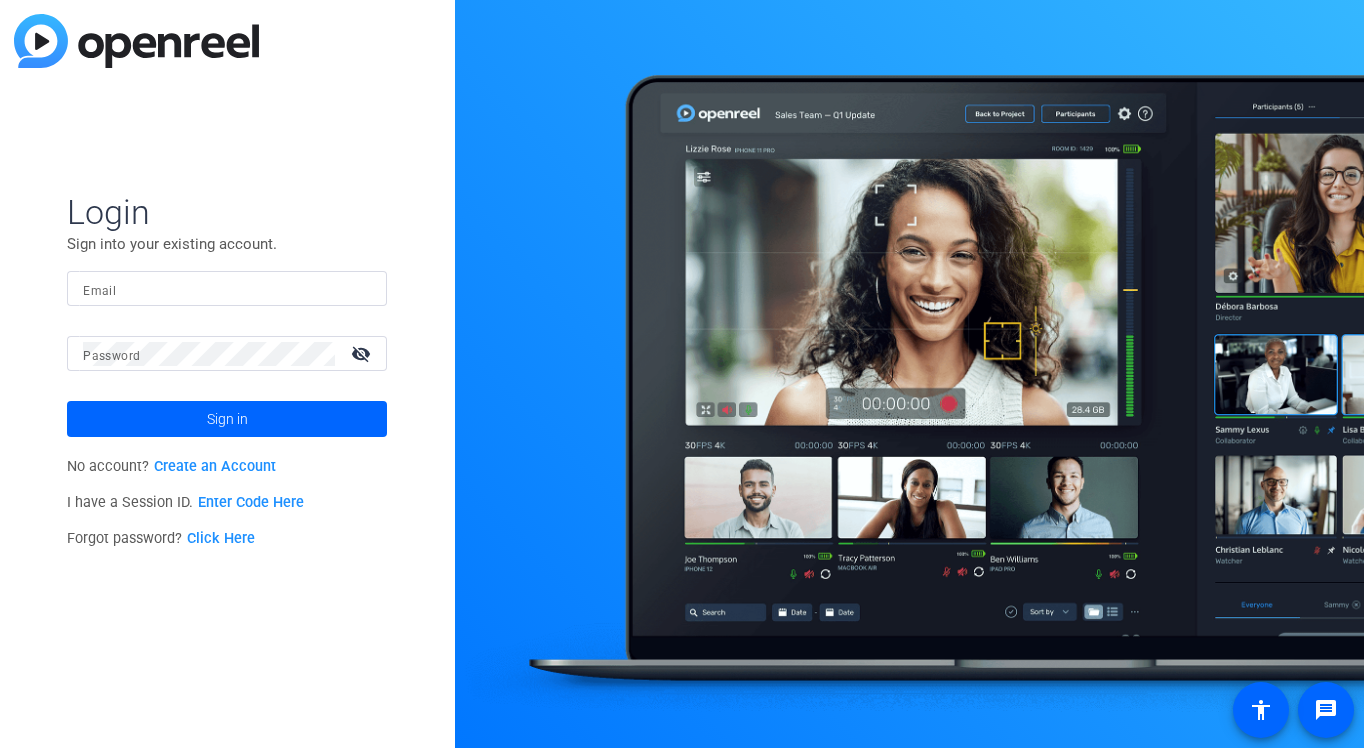 scroll, scrollTop: 0, scrollLeft: 0, axis: both 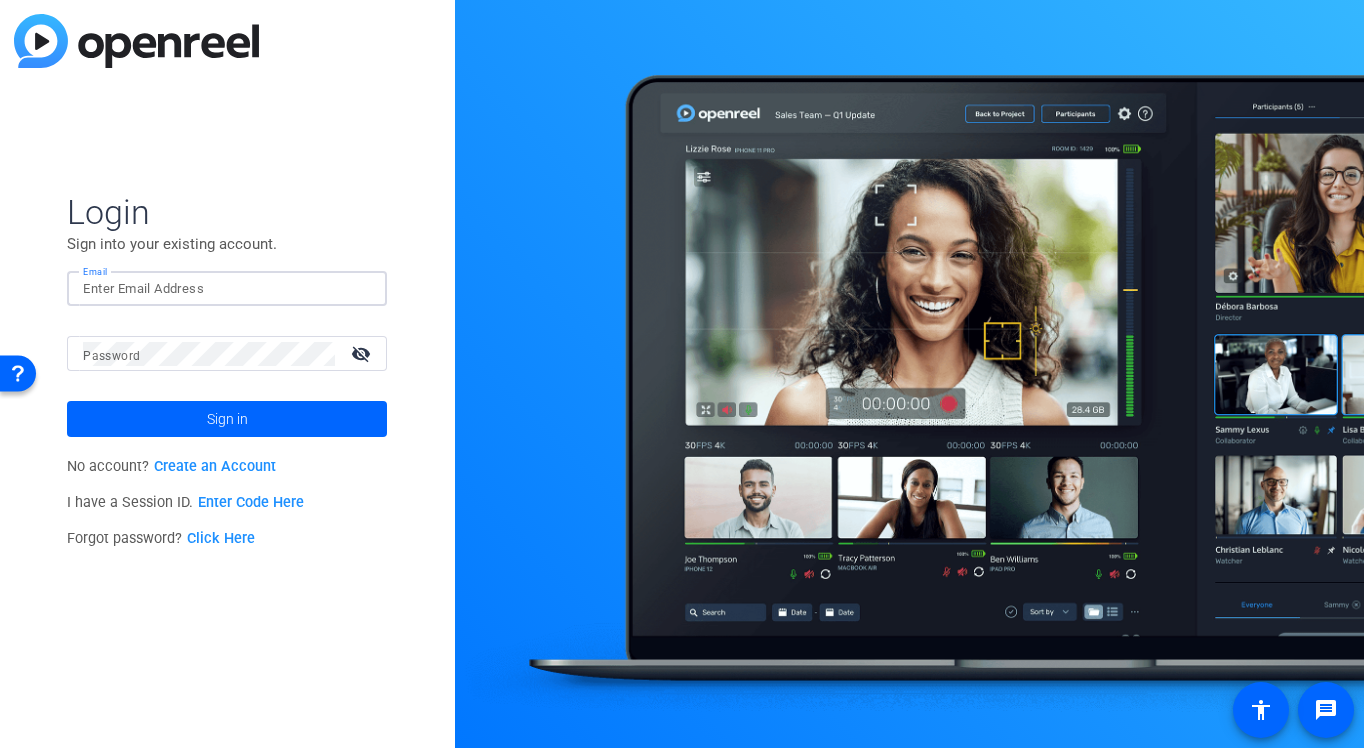 click 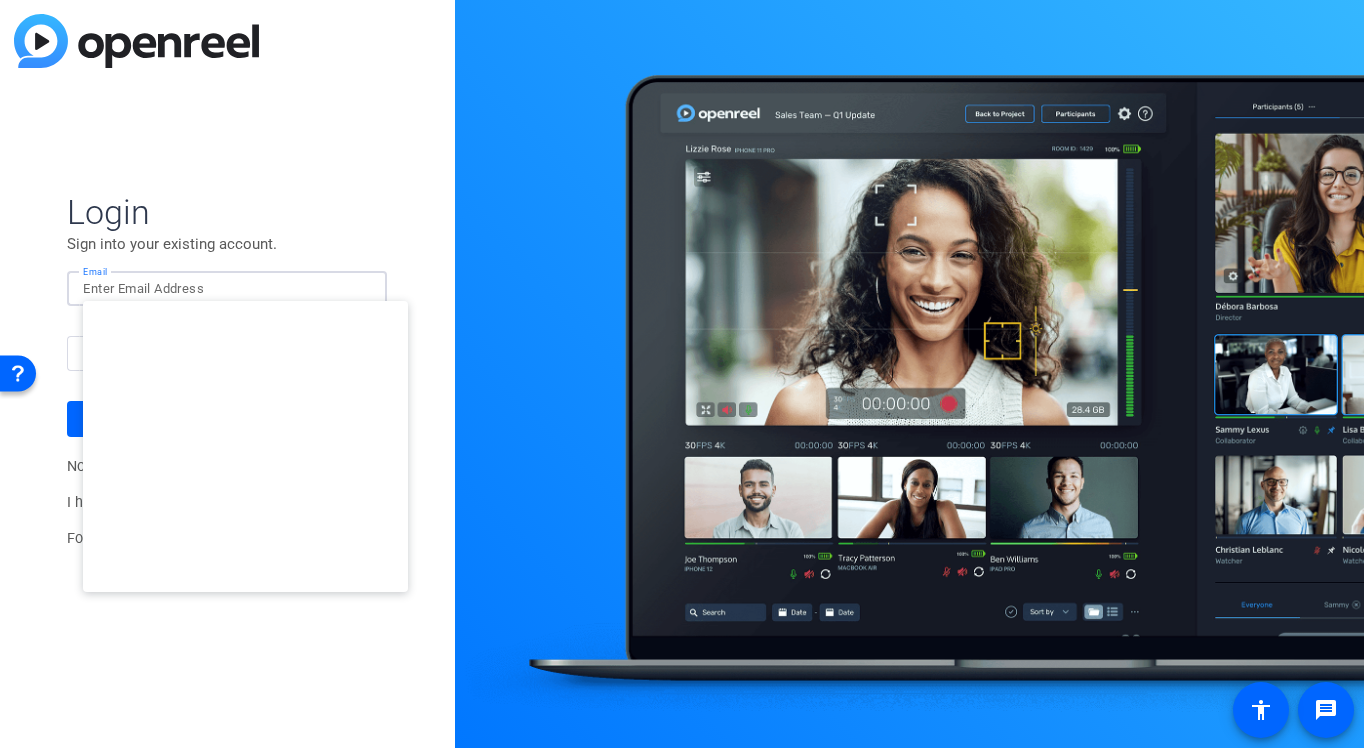 type on "[EMAIL_ADDRESS][DOMAIN_NAME]" 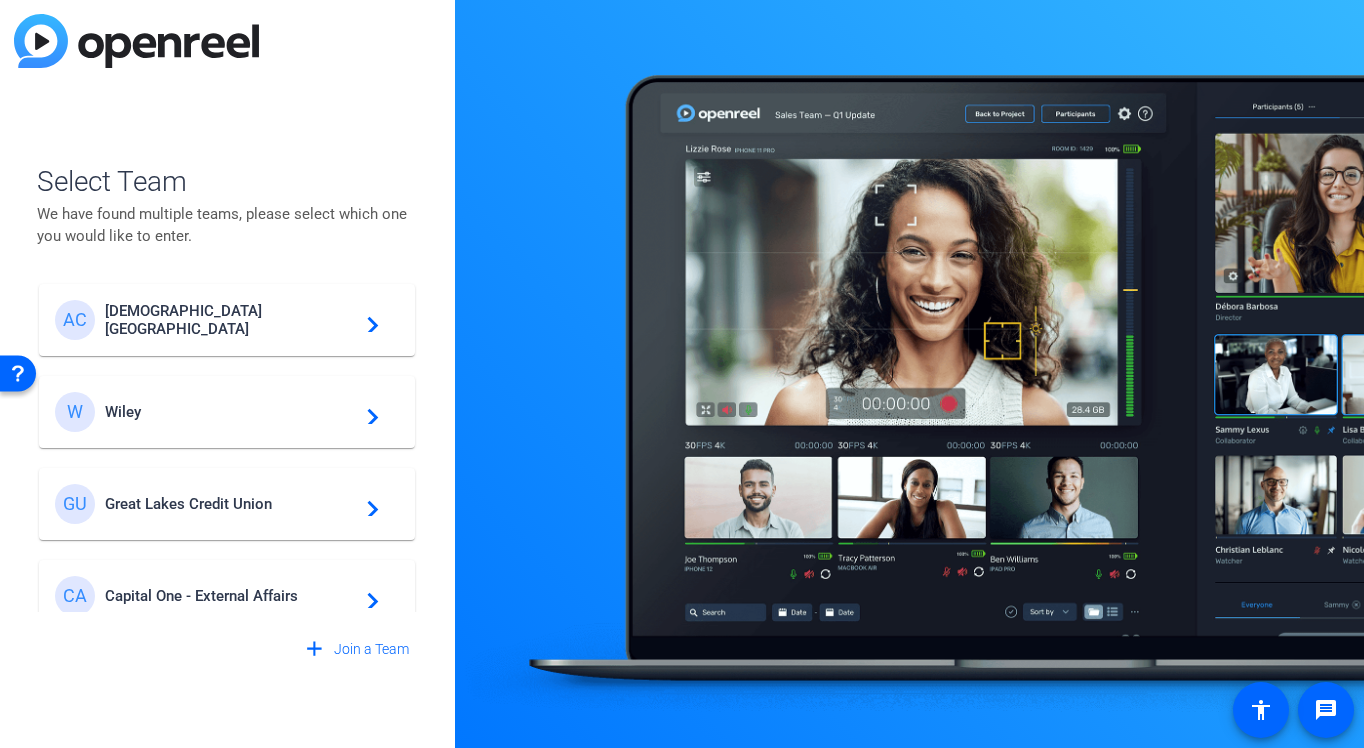 scroll, scrollTop: 20, scrollLeft: 0, axis: vertical 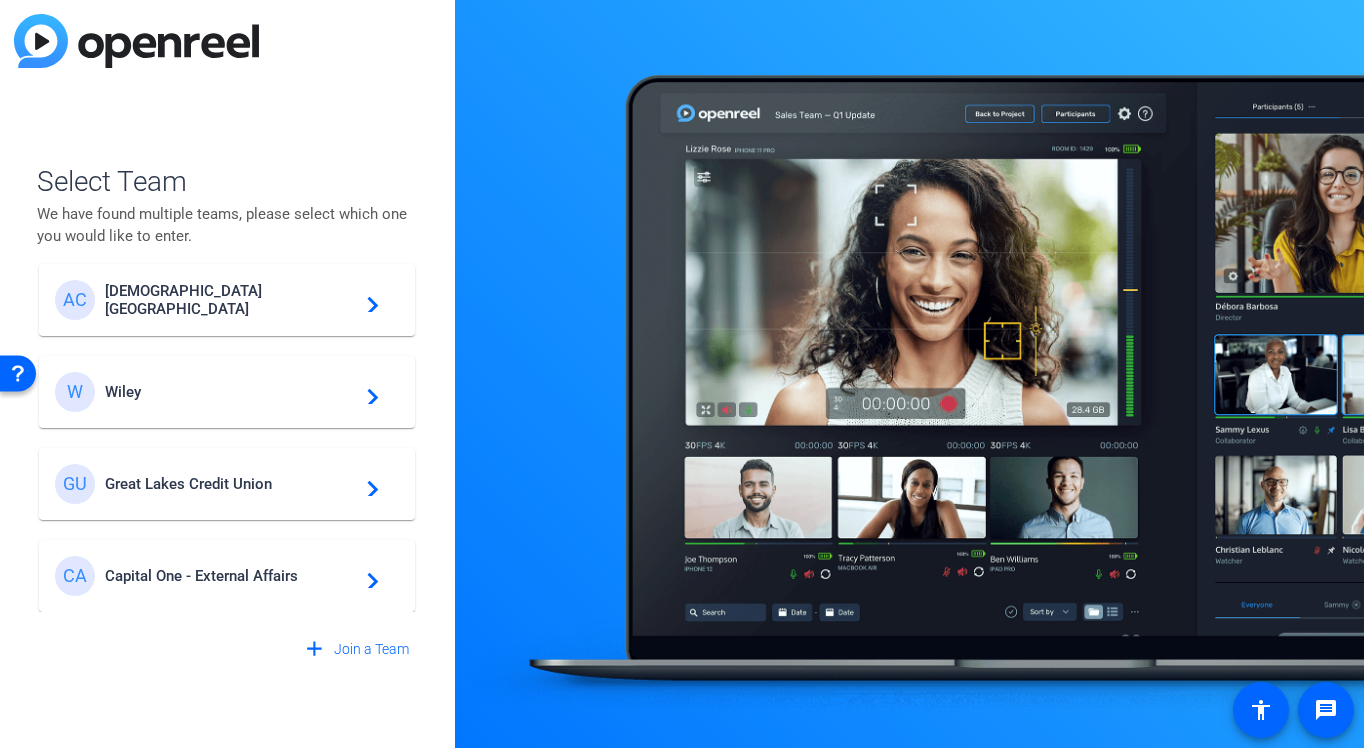 click on "Wiley" 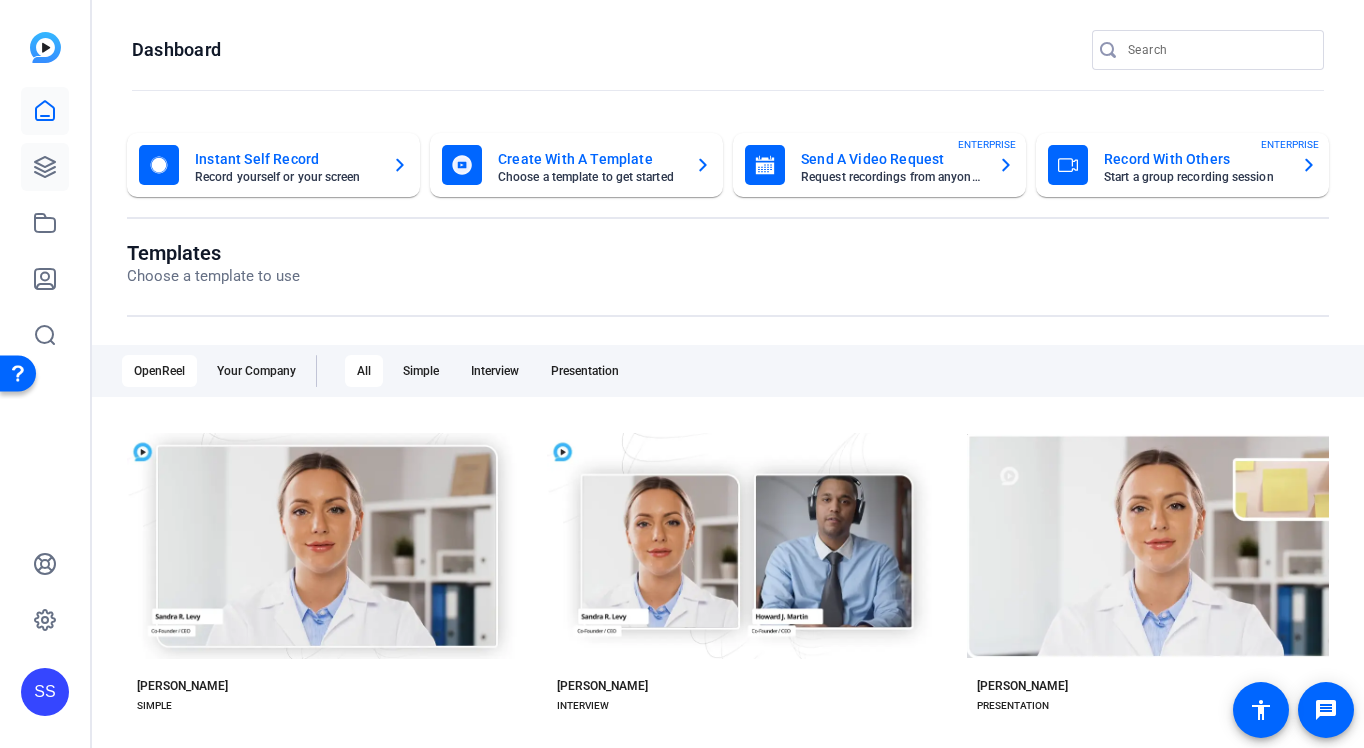 click 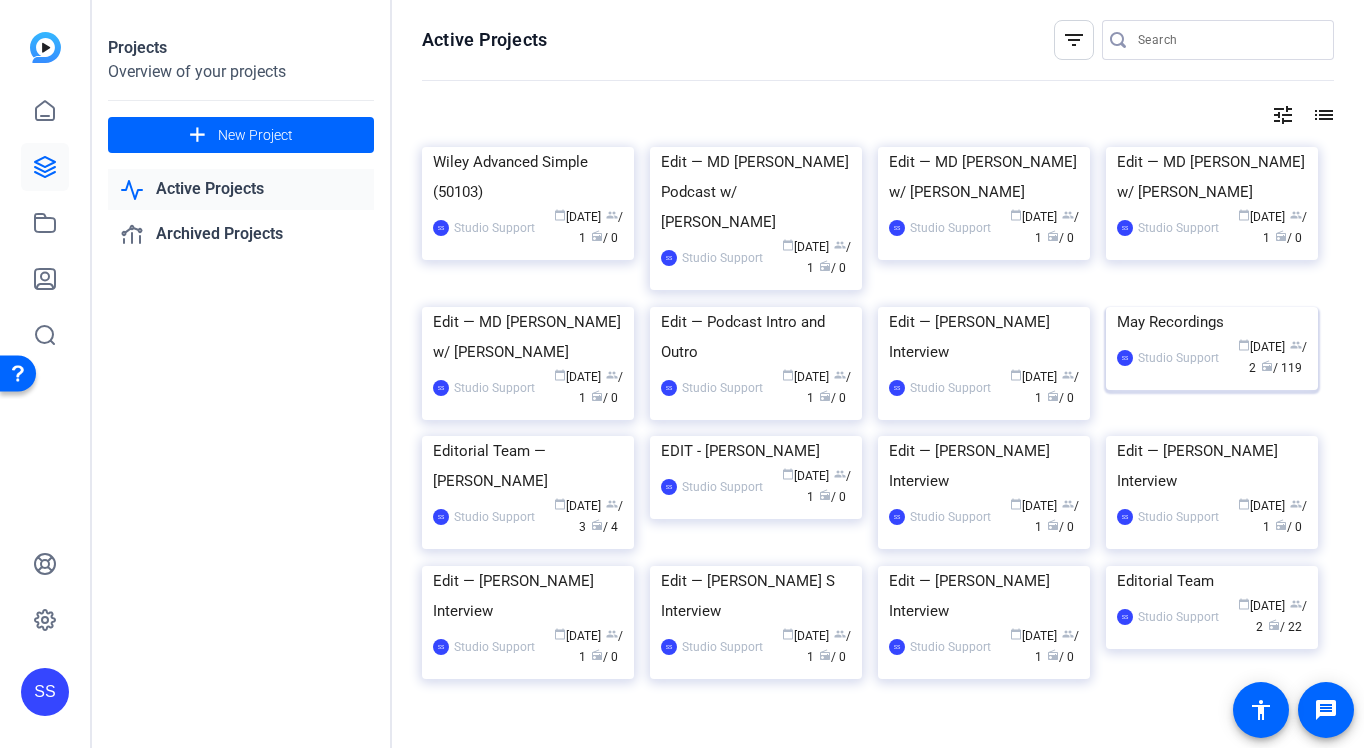 click 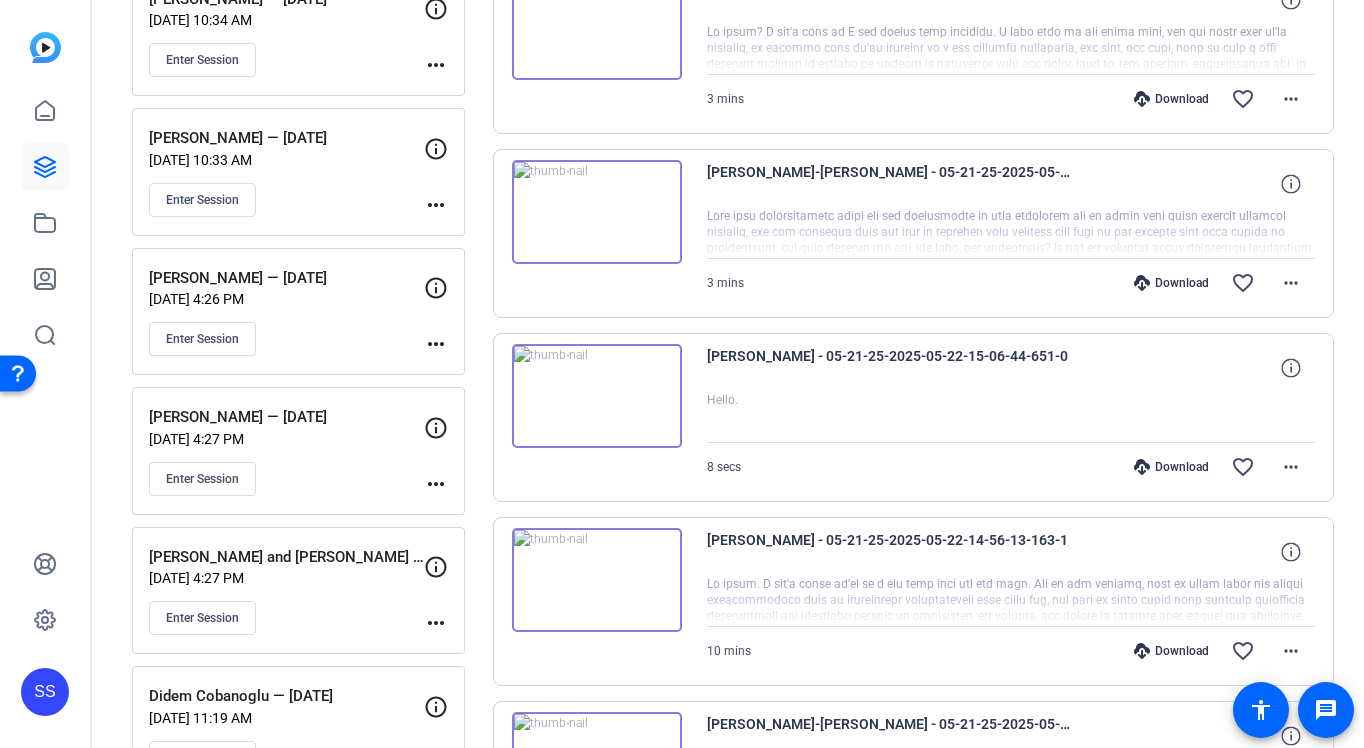 scroll, scrollTop: 488, scrollLeft: 0, axis: vertical 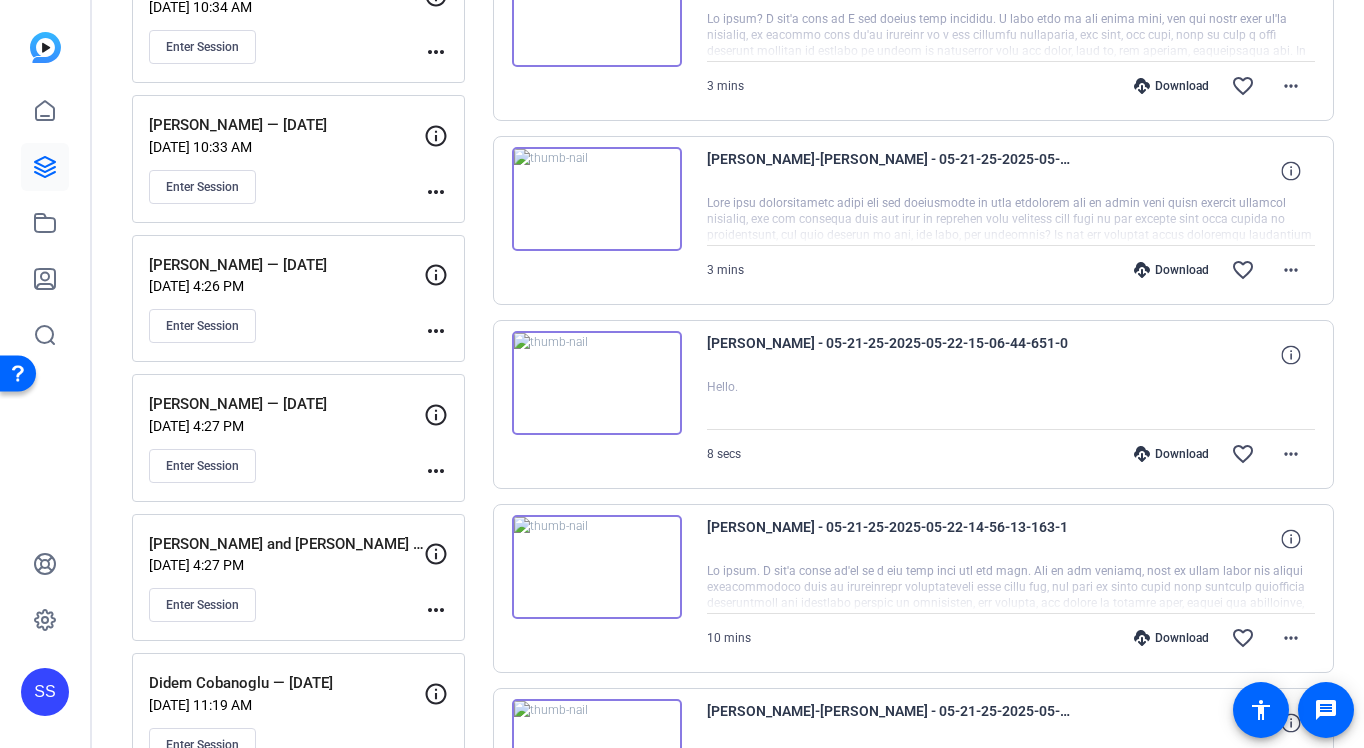 click on "[DATE] 4:26 PM" 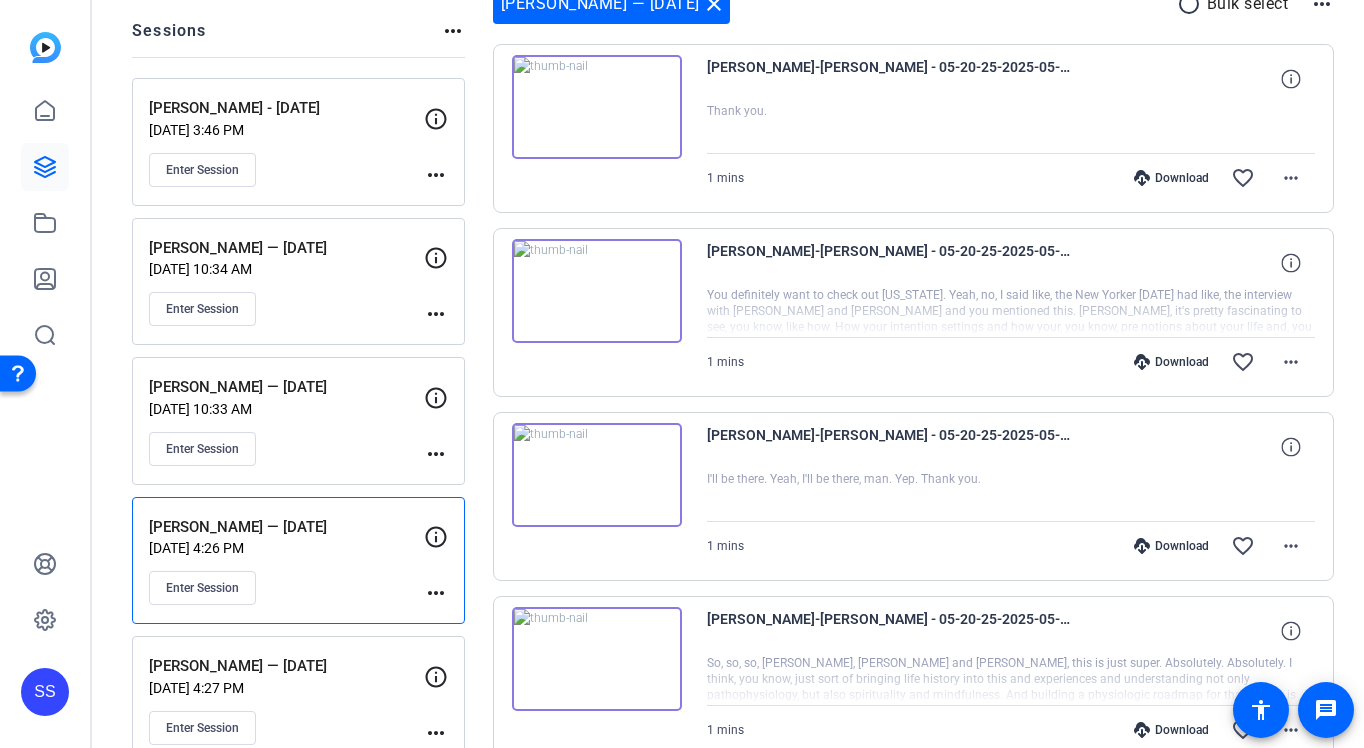 scroll, scrollTop: 211, scrollLeft: 0, axis: vertical 